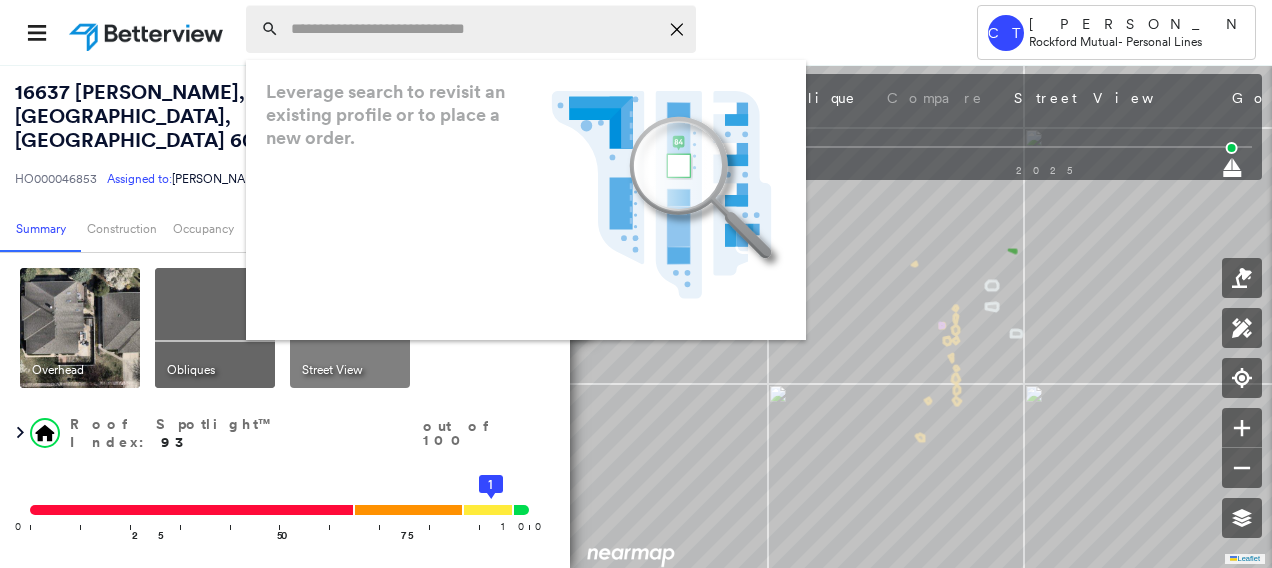 scroll, scrollTop: 0, scrollLeft: 0, axis: both 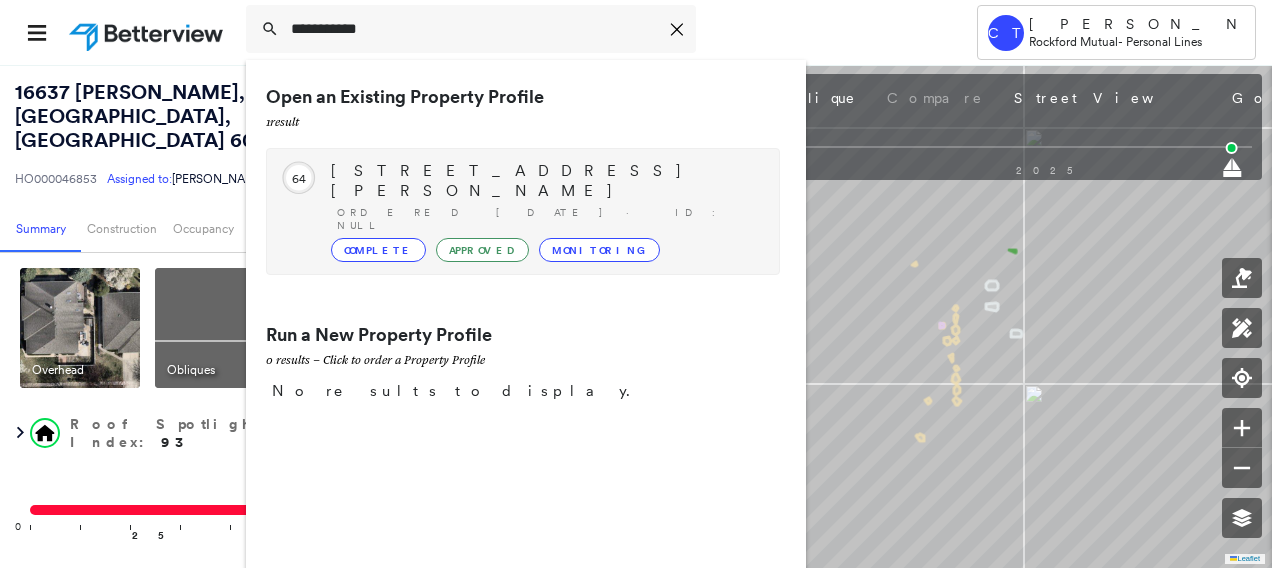 type on "**********" 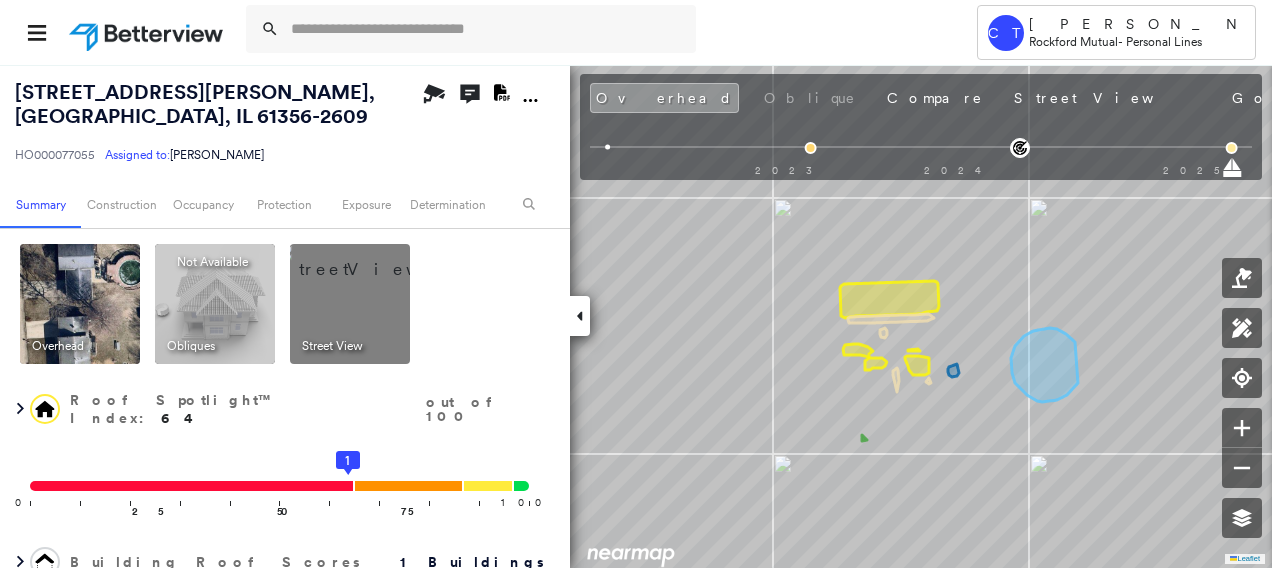 click on "Street View" at bounding box center (332, 346) 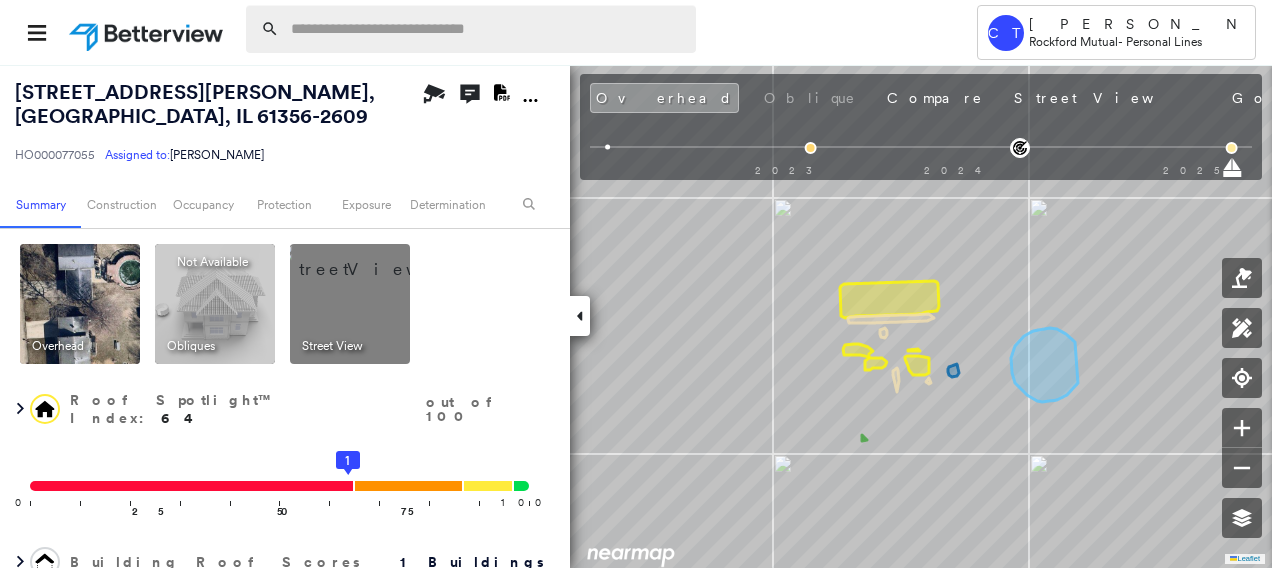 click at bounding box center [487, 29] 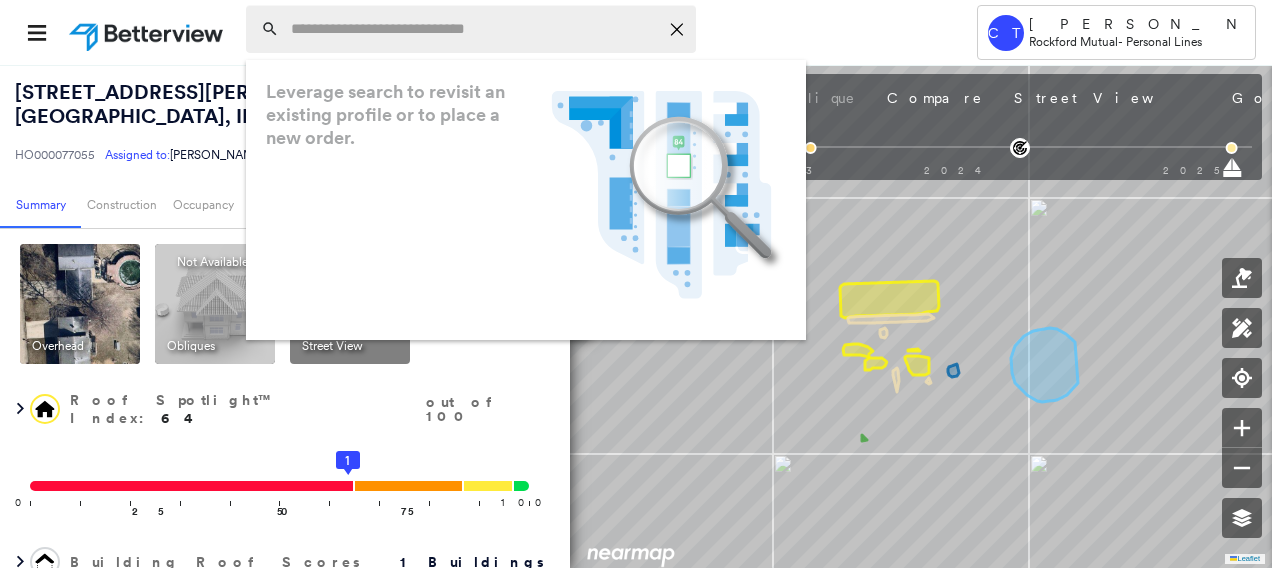 paste on "**********" 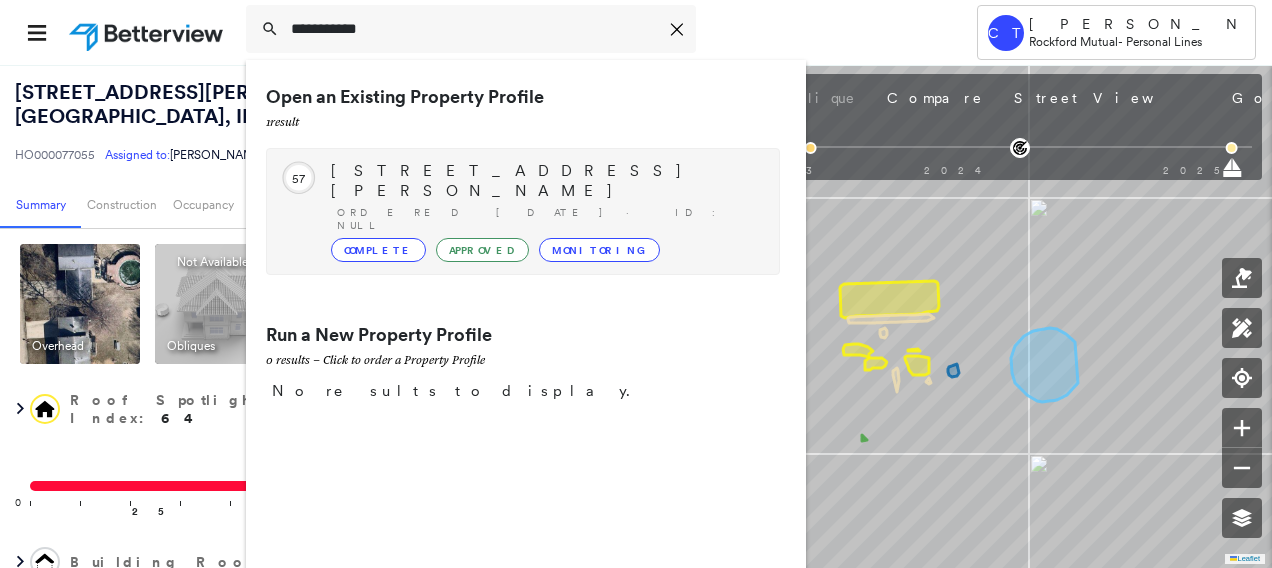 type on "**********" 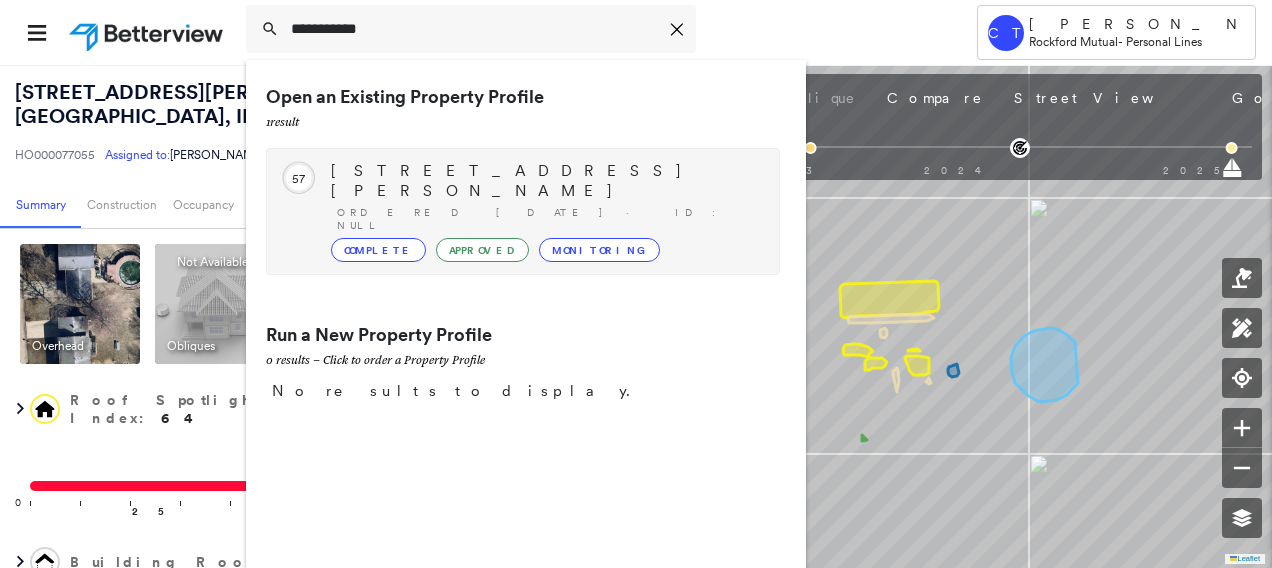click on "Circled Text Icon 57 14900 Lamon Ave, Oak Forest, IL 60452-1420 Ordered 08/05/24 · ID: null Complete Approved Monitoring" at bounding box center [523, 211] 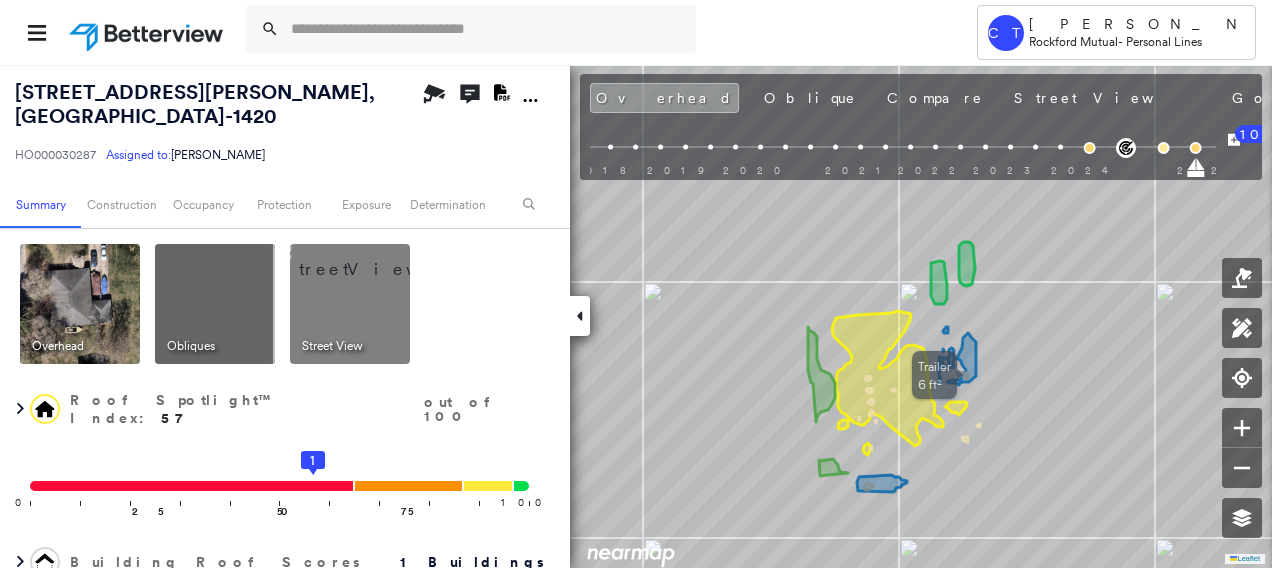 click at bounding box center [374, 259] 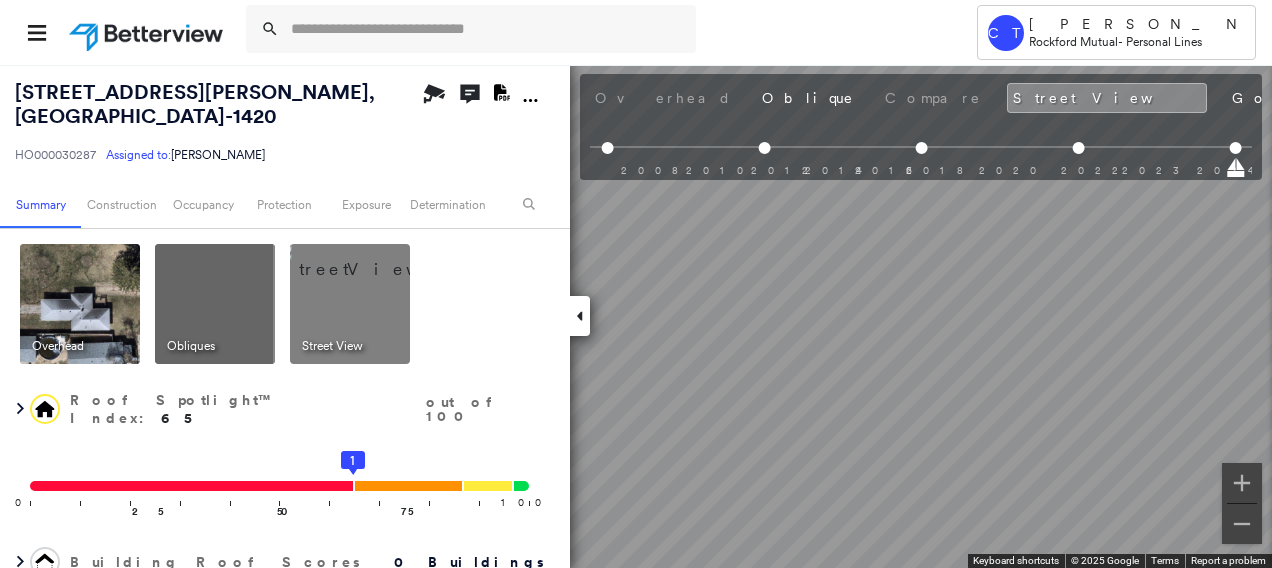 scroll, scrollTop: 0, scrollLeft: 158, axis: horizontal 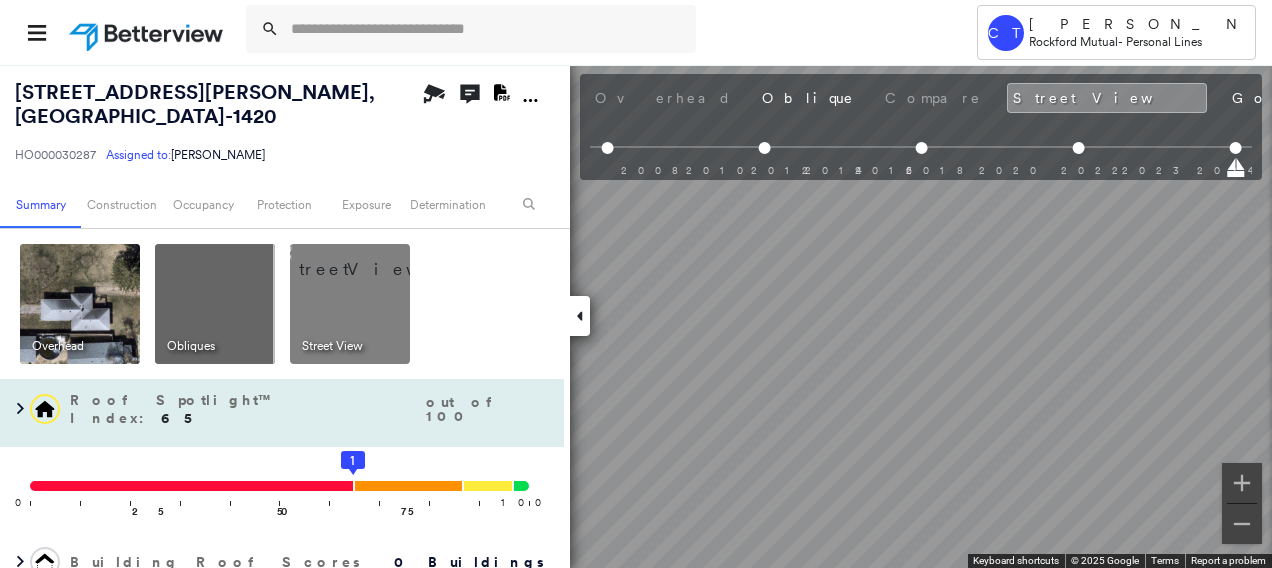 click on "14900 Lamon Ave ,  Oak Forest, IL 60452-1420 HO000030287 Assigned to:  Cathy Burhenn Assigned to:  Cathy Burhenn HO000030287 Assigned to:  Cathy Burhenn Open Comments Download PDF Report Summary Construction Occupancy Protection Exposure Determination Overhead Obliques Street View Roof Spotlight™ Index :  65 out of 100 0 100 25 50 75 1 Building Roof Scores 0 Buildings Policy Information :  HO000030287 Flags :  3 (0 cleared, 3 uncleared) Construction Assessor and MLS Details BuildZoom - Building Permit Data and Analysis Occupancy Ownership Place Detail Protection Exposure FEMA Risk Index Additional Perils Determination Flags :  3 (0 cleared, 3 uncleared) Uncleared Flags (3) Cleared Flags  (0) MED Medium Priority Roof Score Flagged 08/05/24 Clear Year Built Prior to 1960 Flagged 08/05/24 Clear Wear and Damage Flagged 06/07/25 Clear Action Taken New Entry History Quote/New Business Terms & Conditions Added ACV Endorsement Added Cosmetic Endorsement Inspection/Loss Control Onsite Inspection Ordered General Save" at bounding box center (636, 316) 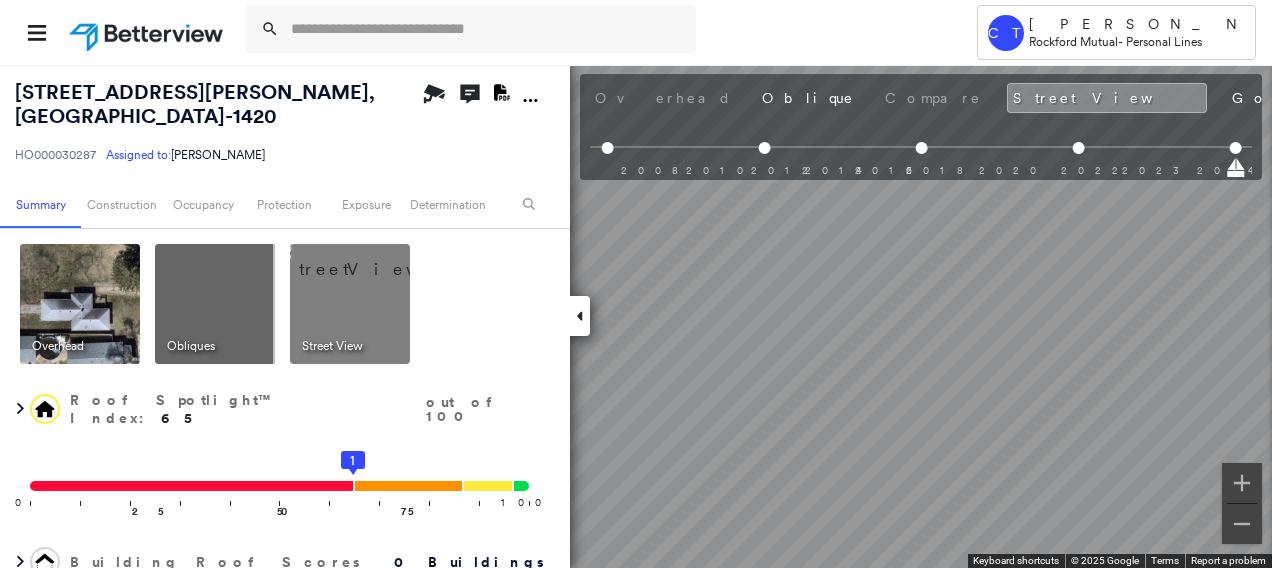 click on "Overhead" at bounding box center (58, 346) 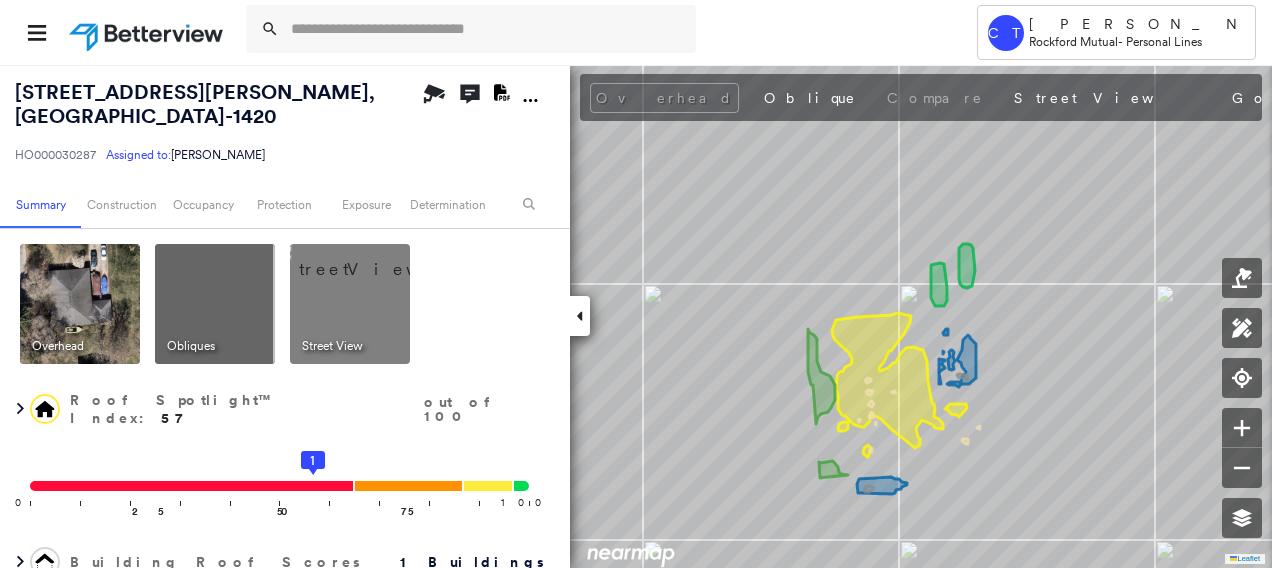 scroll, scrollTop: 500, scrollLeft: 0, axis: vertical 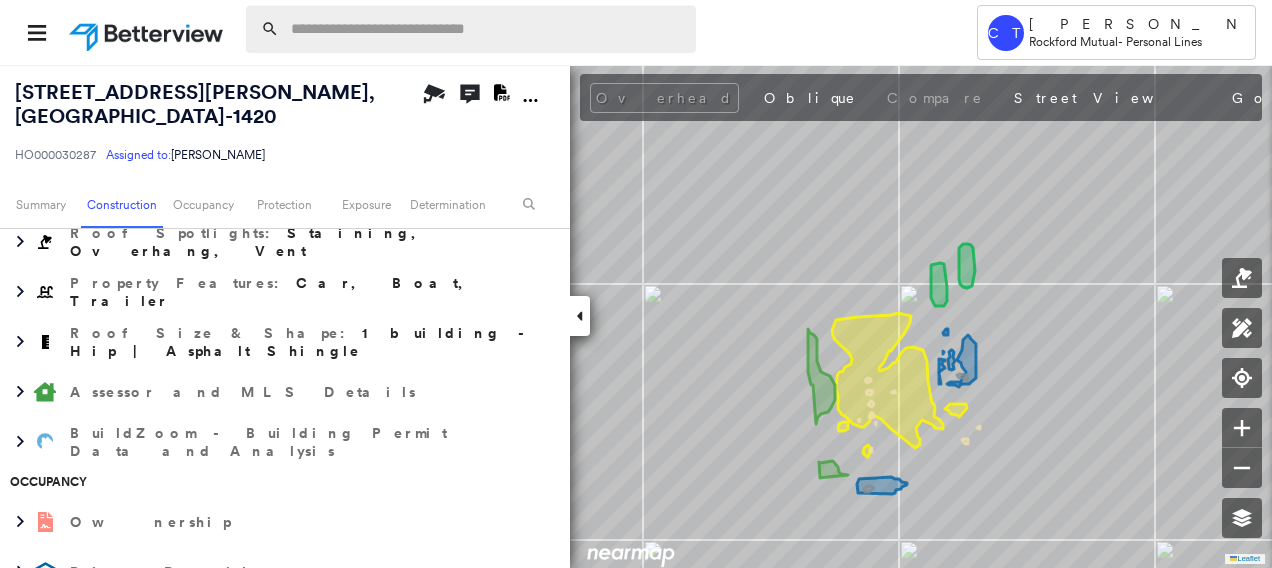 click at bounding box center (487, 29) 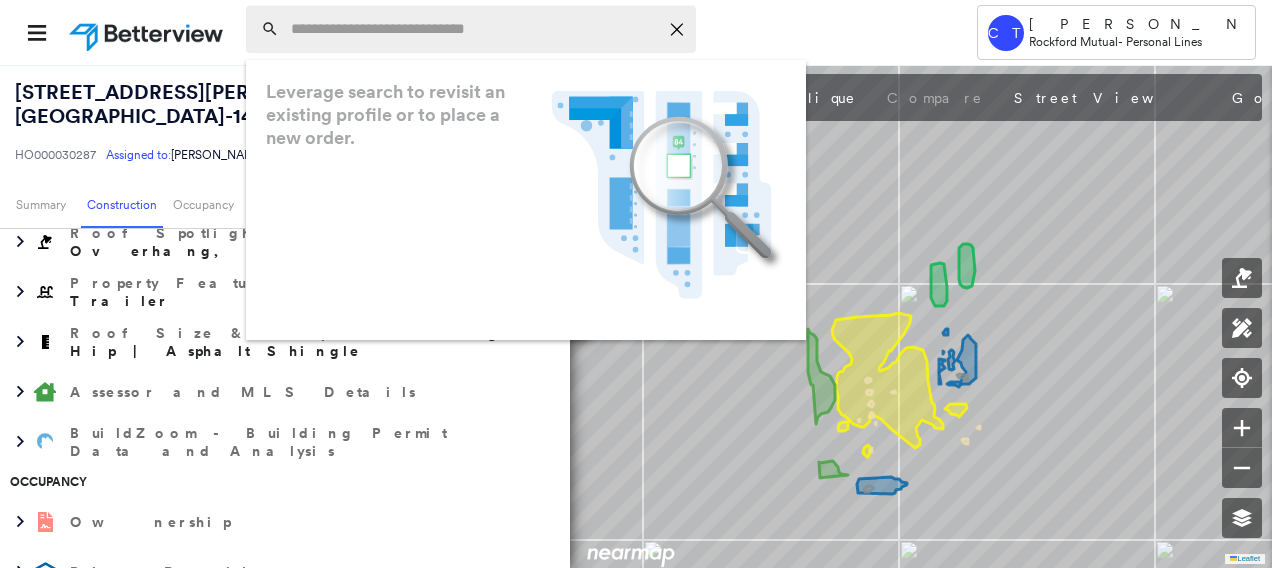 paste on "**********" 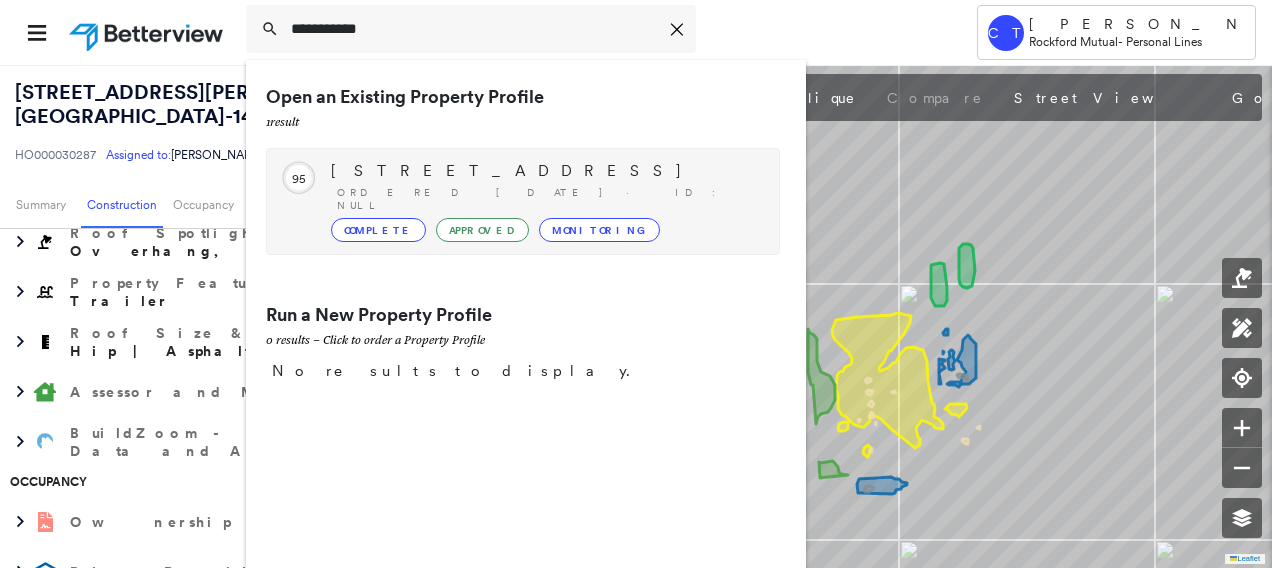 type on "**********" 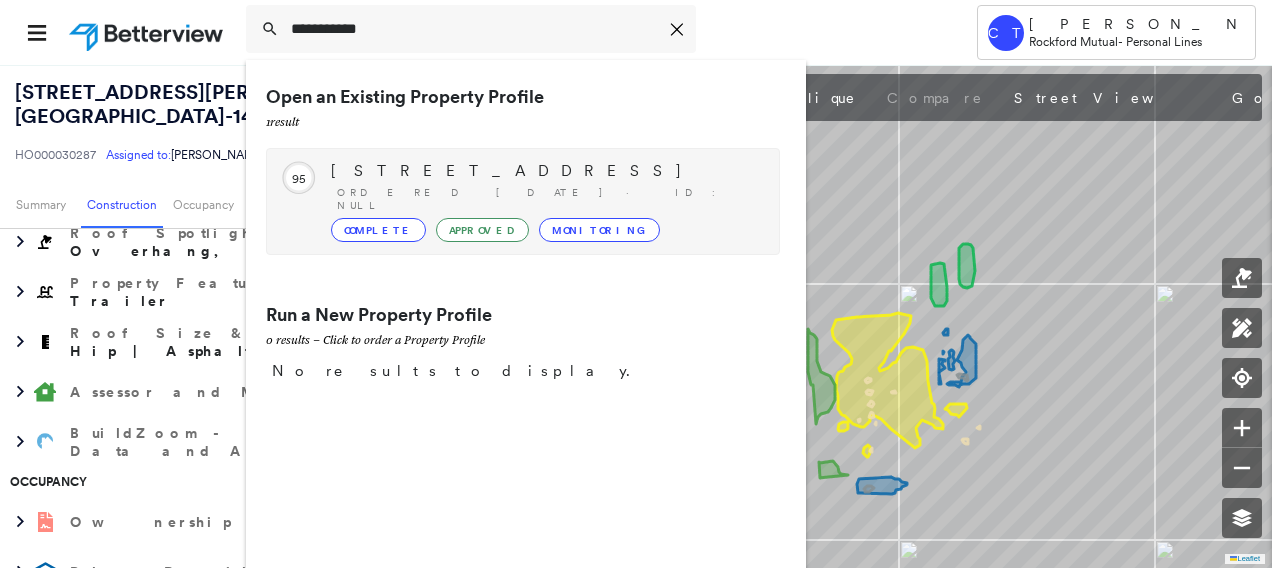 click on "1316 N Glenwood Dr, Columbia, IL 62236-1112" at bounding box center (545, 171) 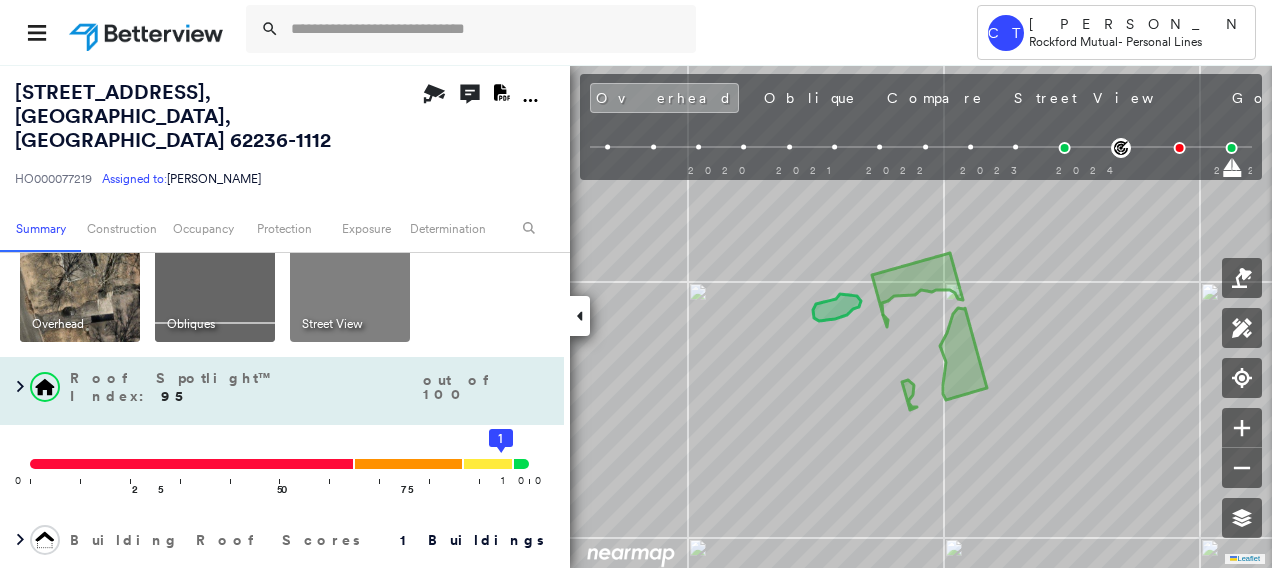 scroll, scrollTop: 0, scrollLeft: 0, axis: both 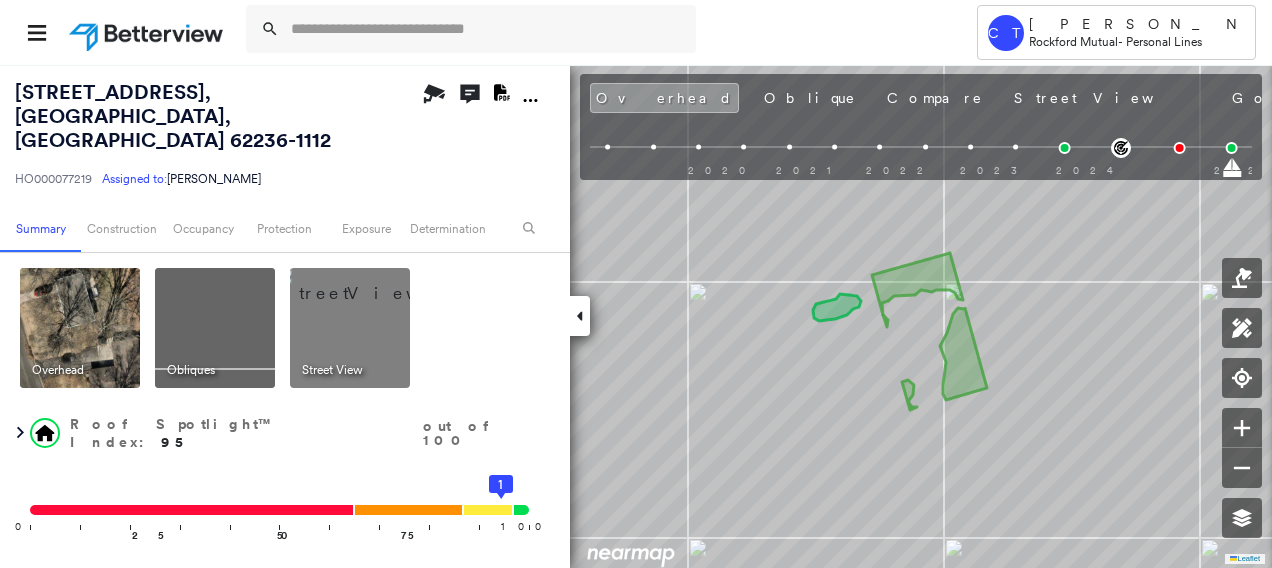 drag, startPoint x: 210, startPoint y: 312, endPoint x: 416, endPoint y: 321, distance: 206.1965 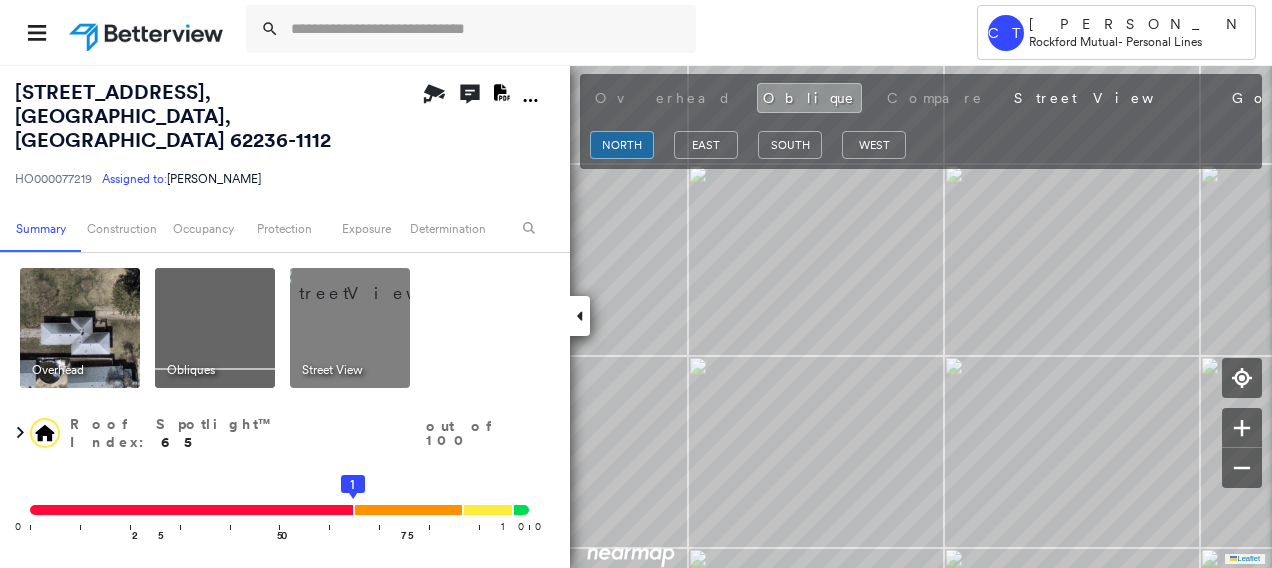 click at bounding box center [374, 283] 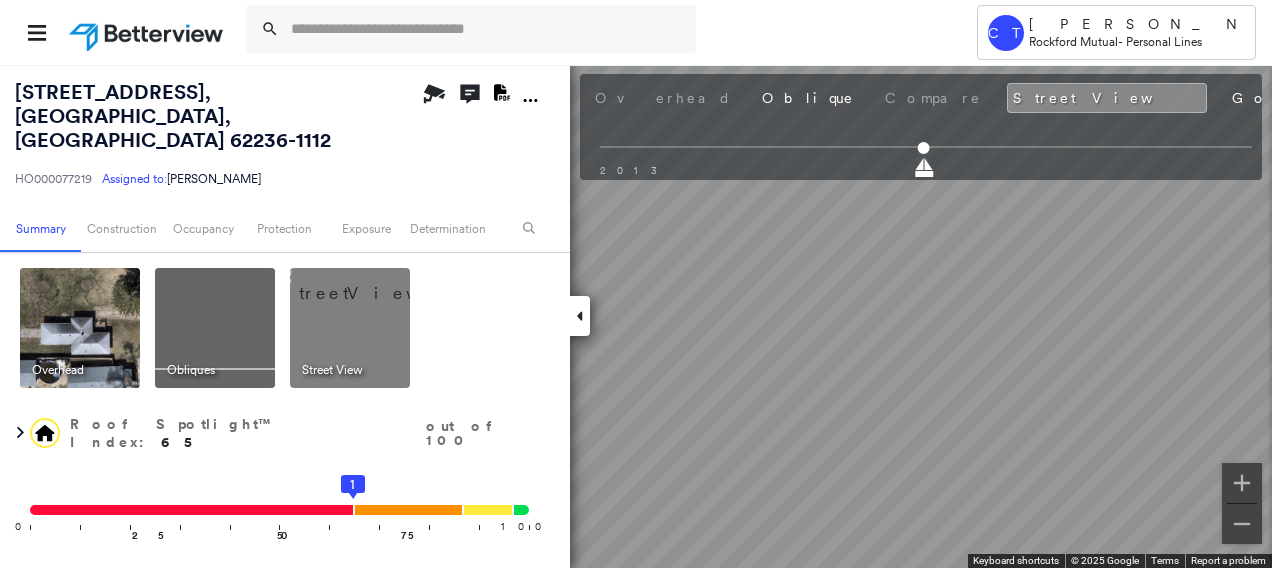 click on "Tower CT Camryn Tremper Rockford Mutual  -   Personal Lines 1316 N Glenwood Dr ,  Columbia, IL 62236-1112 HO000077219 Assigned to:  Cathy Burhenn Assigned to:  Cathy Burhenn HO000077219 Assigned to:  Cathy Burhenn Open Comments Download PDF Report Summary Construction Occupancy Protection Exposure Determination Overhead Obliques Street View Roof Spotlight™ Index :  65 out of 100 0 100 25 50 75 1 Building Roof Scores 0 Buildings Policy Information :  HO000077219 Flags :  1 (1 cleared, 0 uncleared) Construction Assessor and MLS Details BuildZoom - Building Permit Data and Analysis Occupancy Ownership Place Detail Protection Exposure FEMA Risk Index Additional Perils Determination Flags :  1 (1 cleared, 0 uncleared) Uncleared Flags (0) Cleared Flags  (1) There are no  uncleared  flags. Action Taken New Entry History Quote/New Business Terms & Conditions Added ACV Endorsement Added Cosmetic Endorsement Inspection/Loss Control Report Information Added to Inspection Survey Onsite Inspection Ordered General Save" at bounding box center [636, 284] 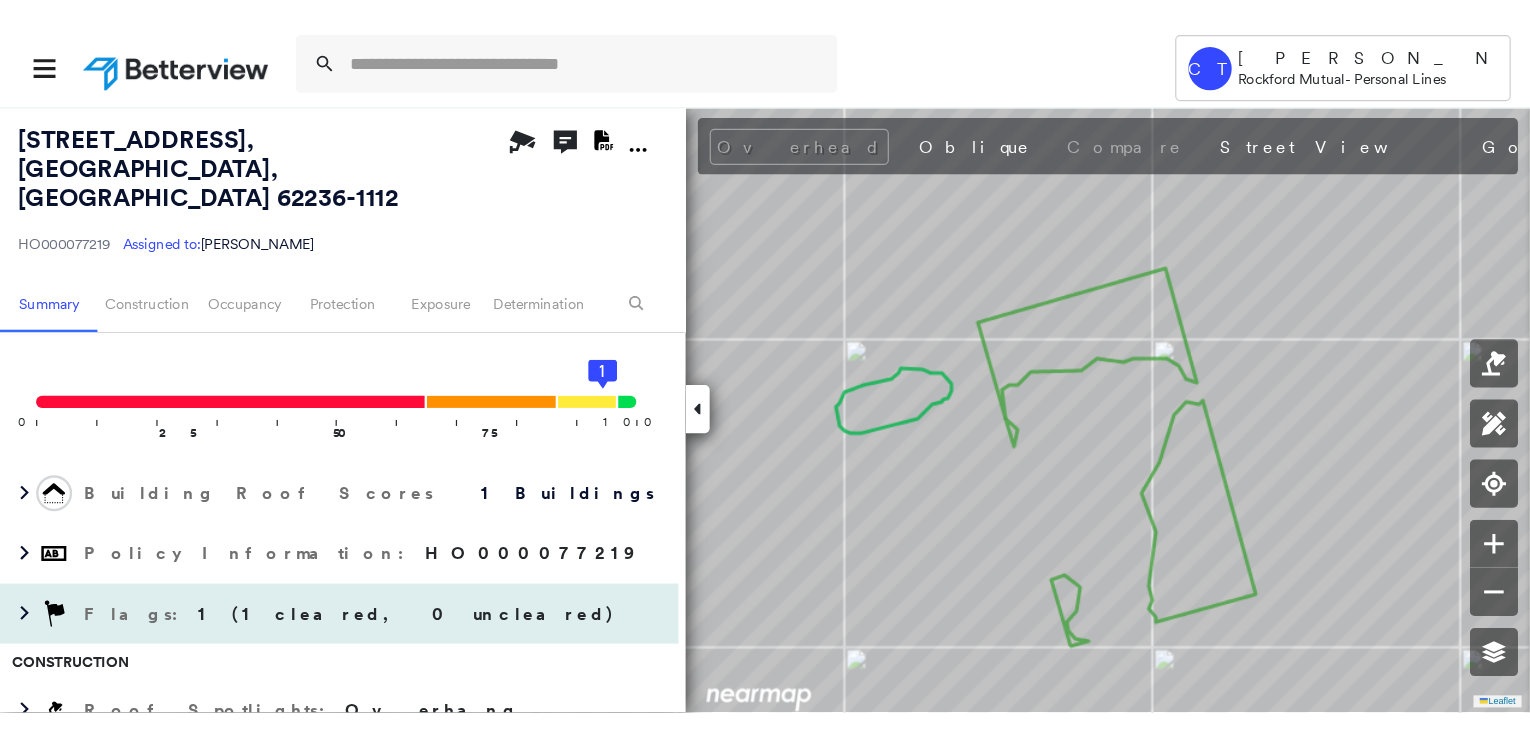 scroll, scrollTop: 0, scrollLeft: 0, axis: both 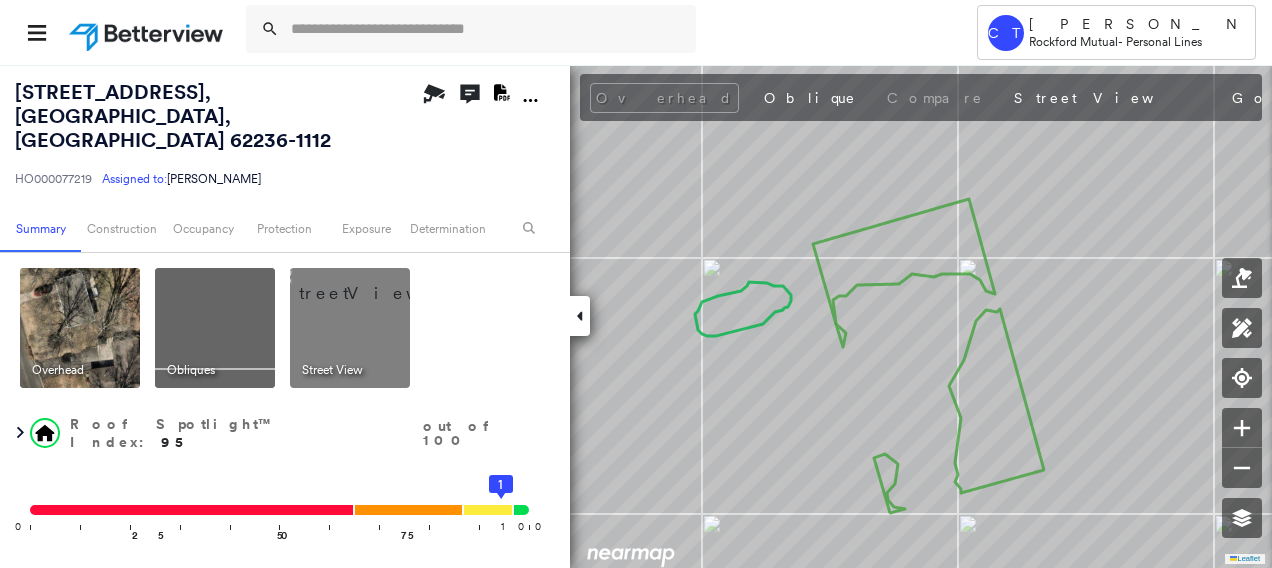 click at bounding box center (374, 283) 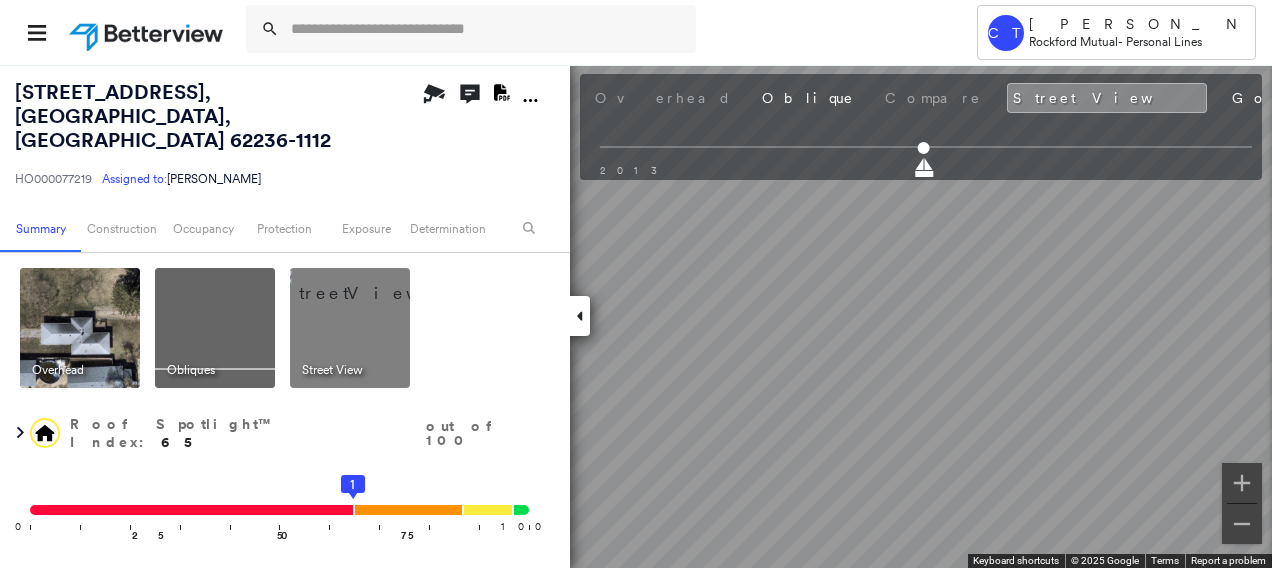 click at bounding box center (80, 328) 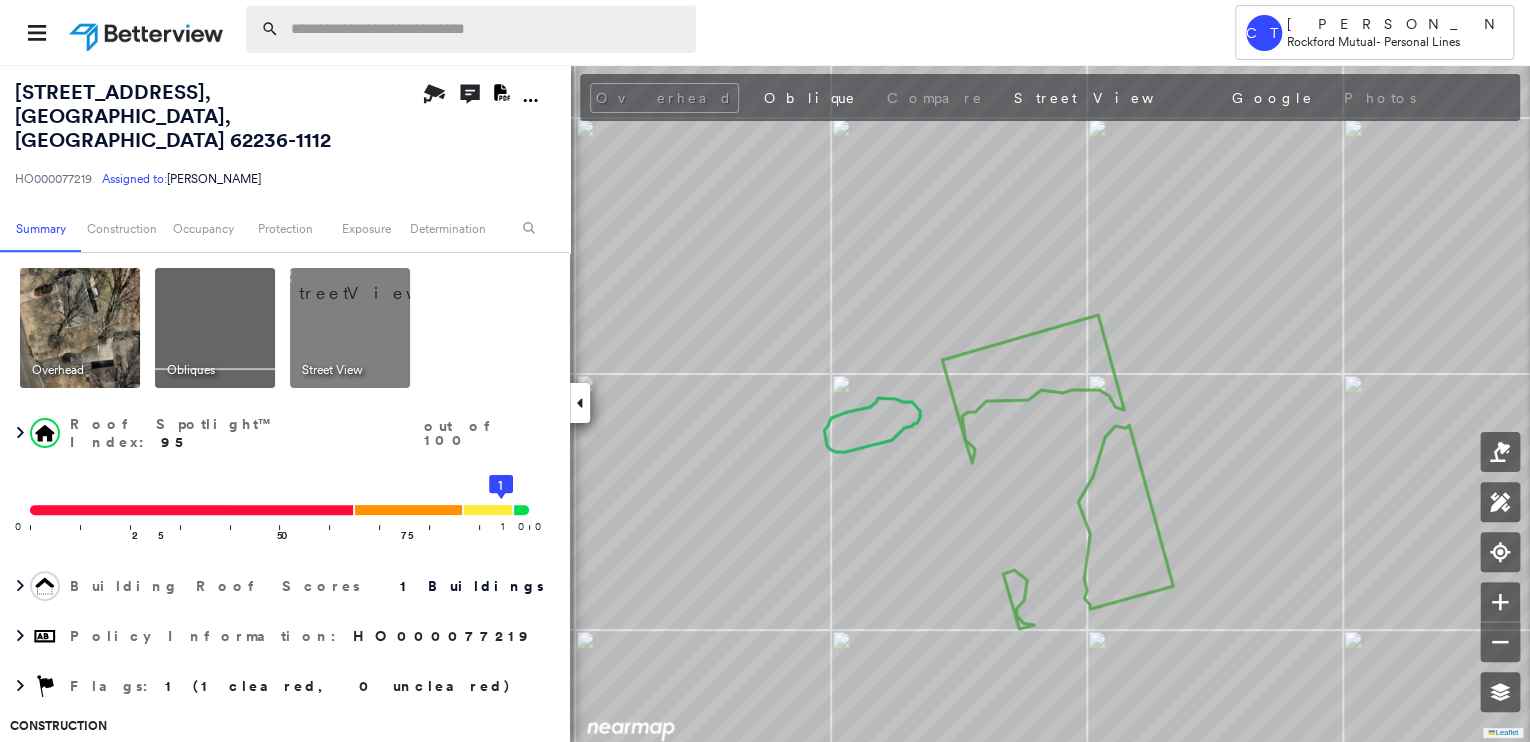 click at bounding box center [487, 29] 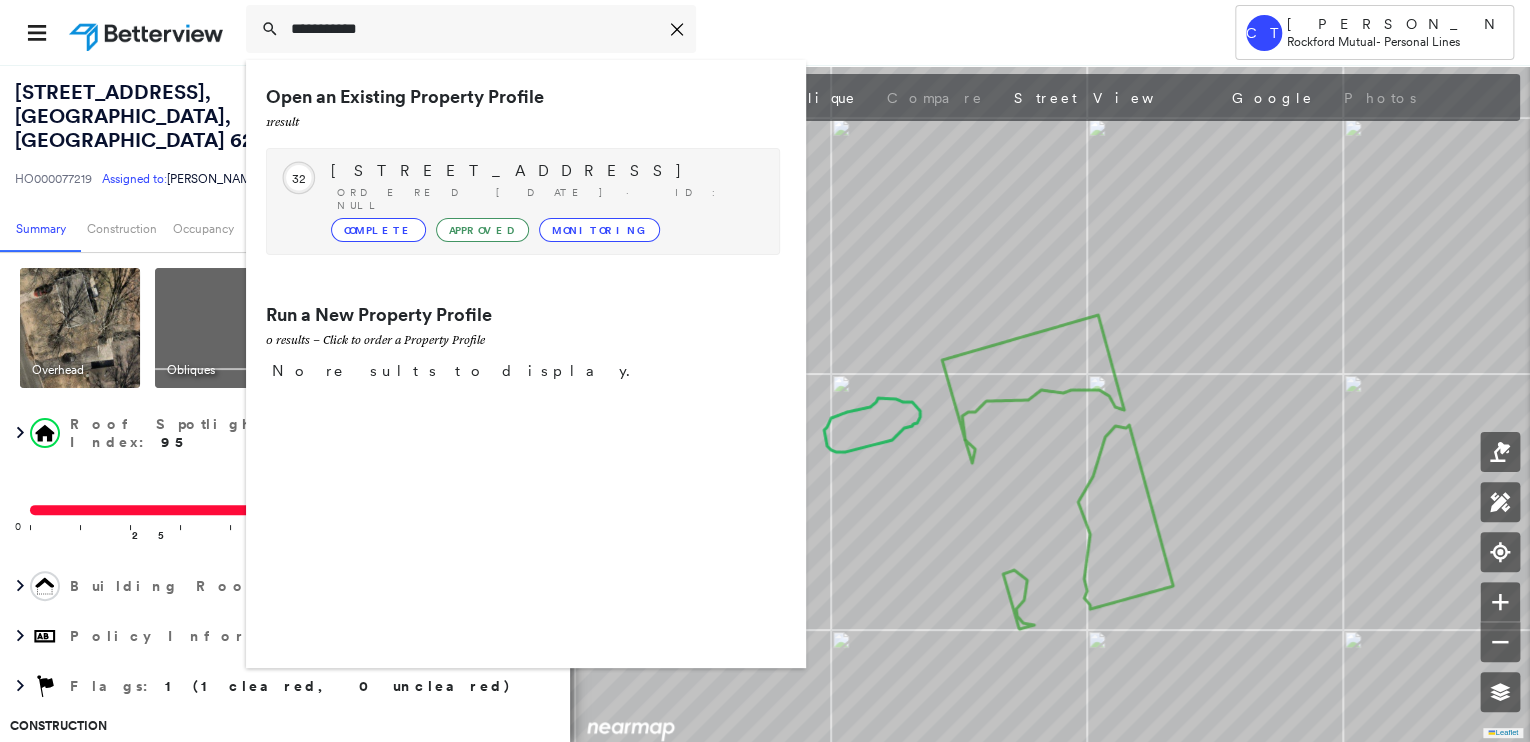 type on "**********" 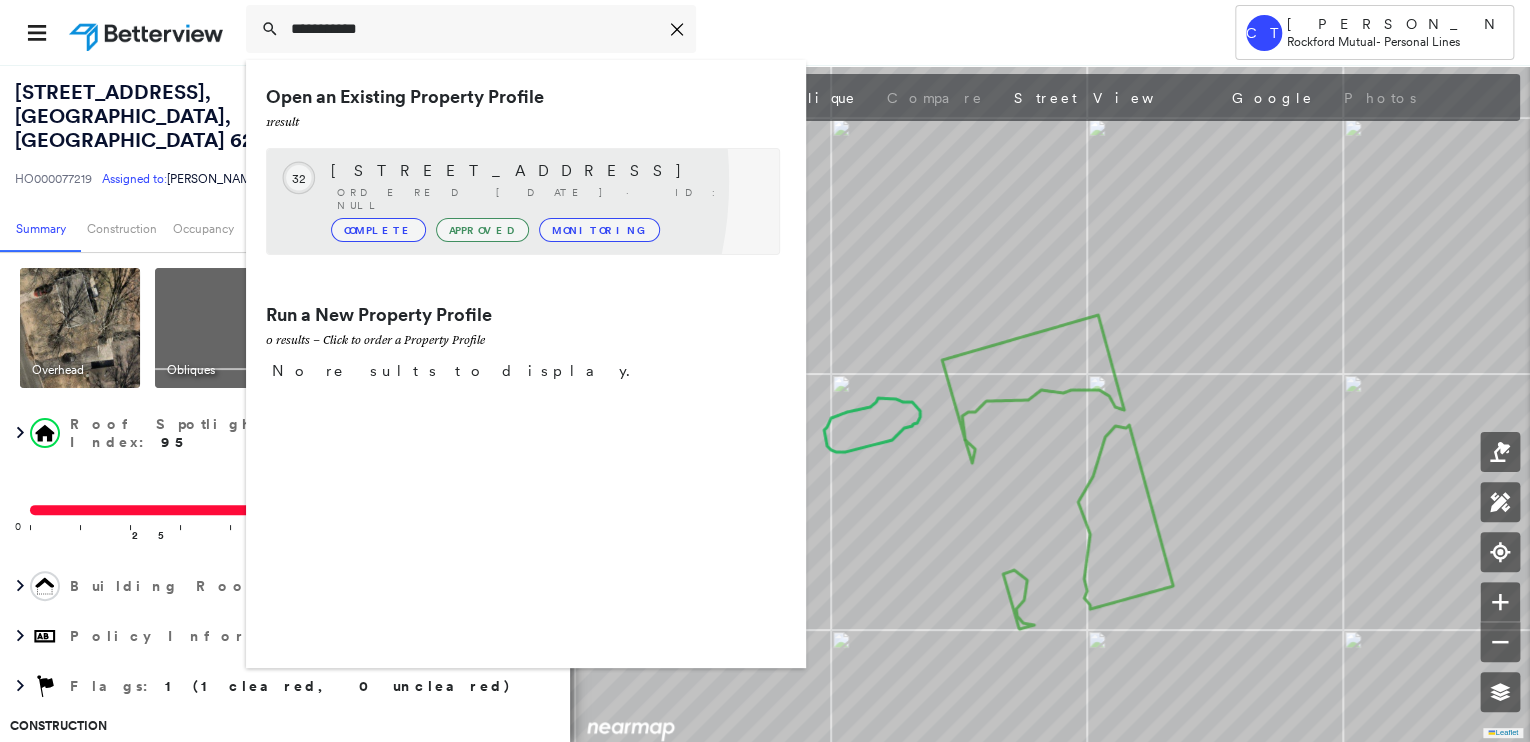 click on "17655 S Richmond Rd, Plainfield, IL 60586-9283" at bounding box center (545, 171) 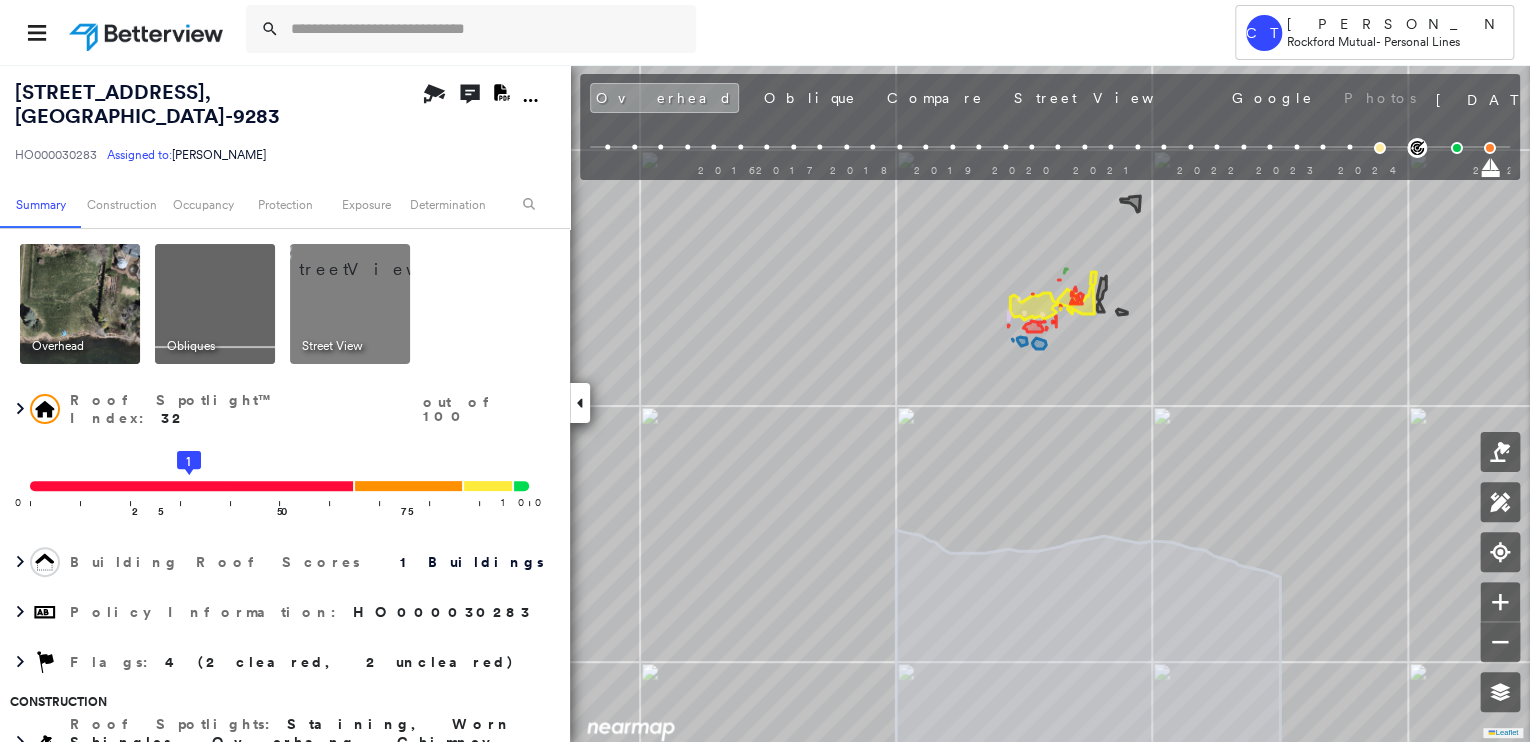 click at bounding box center (374, 259) 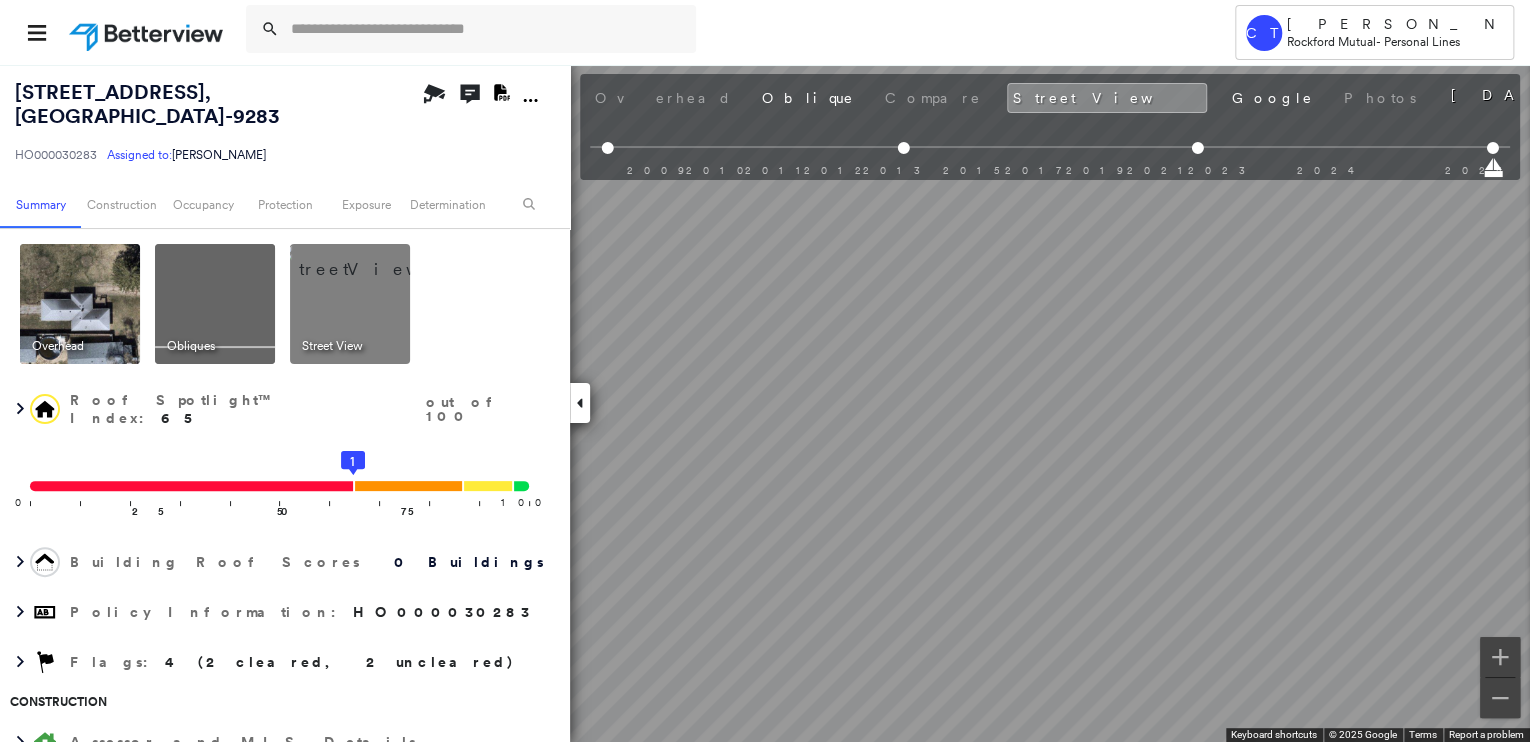click at bounding box center [215, 304] 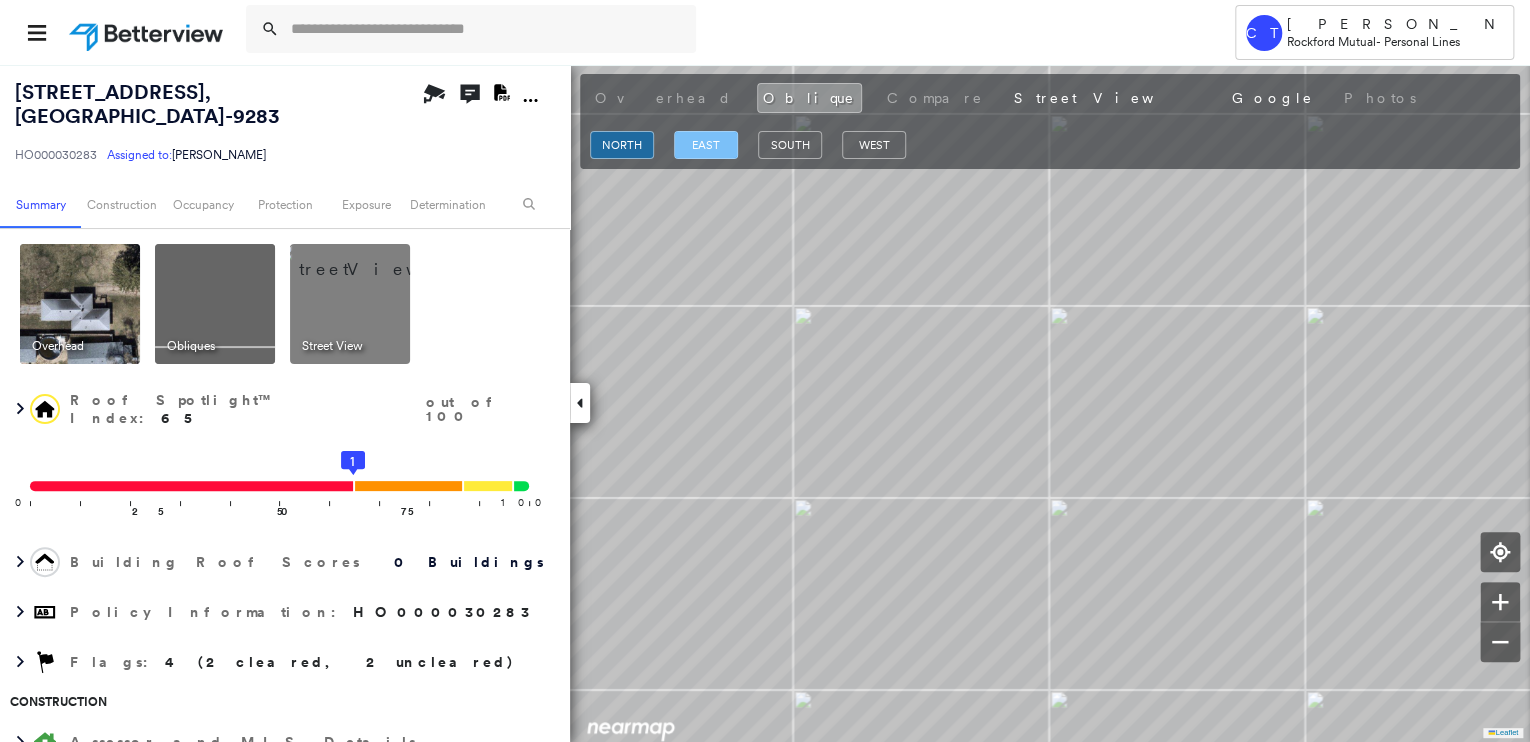 click on "east" at bounding box center (706, 145) 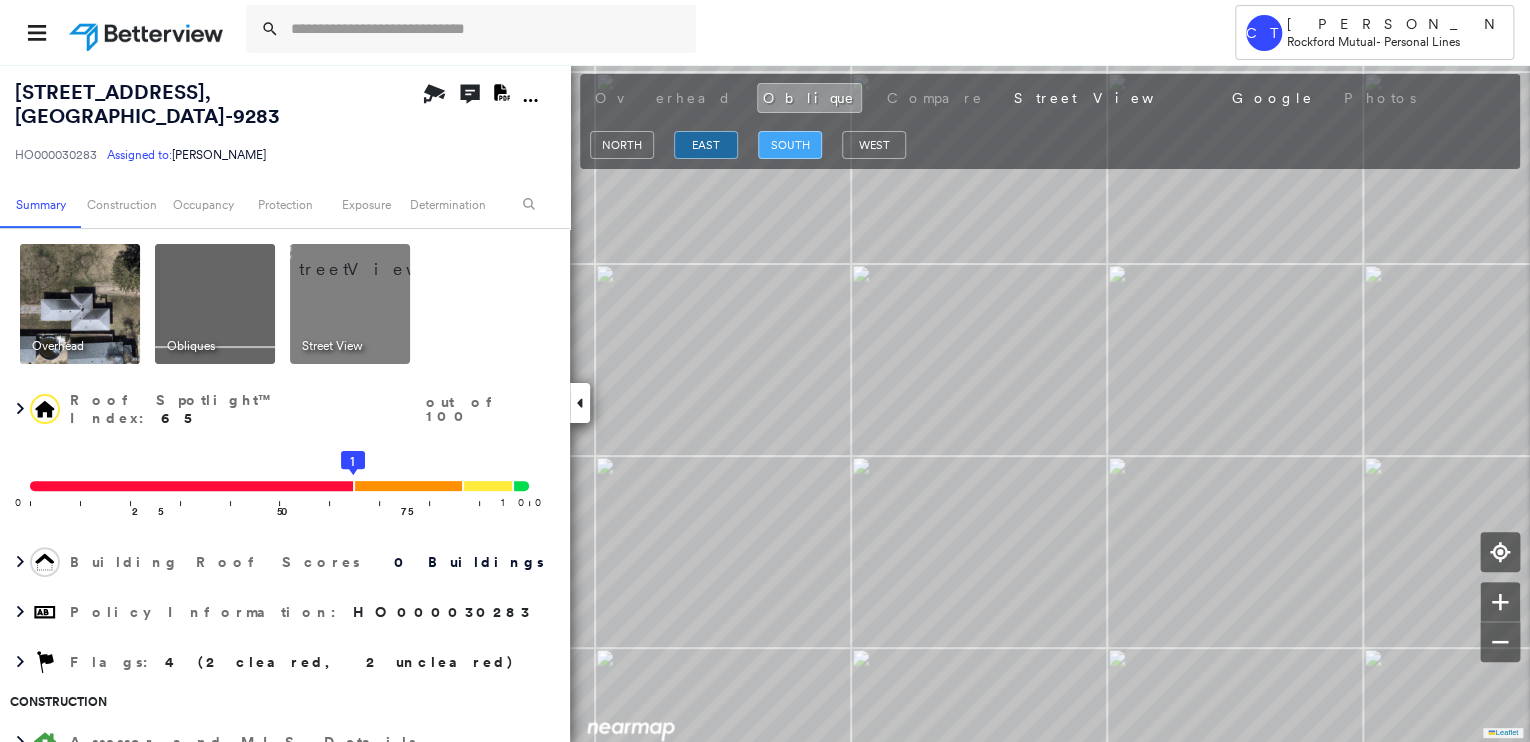 click on "south" at bounding box center (790, 145) 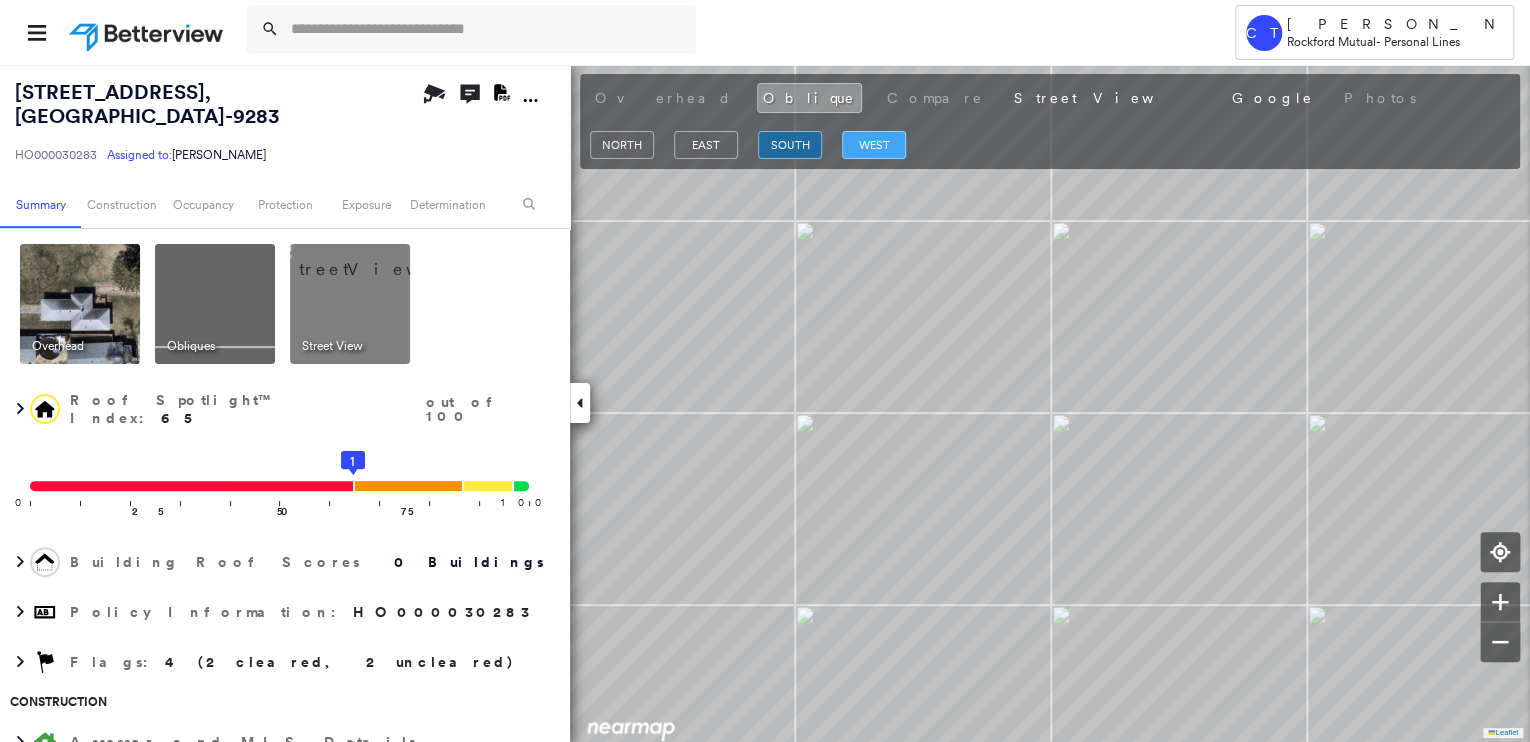 click on "west" at bounding box center [874, 145] 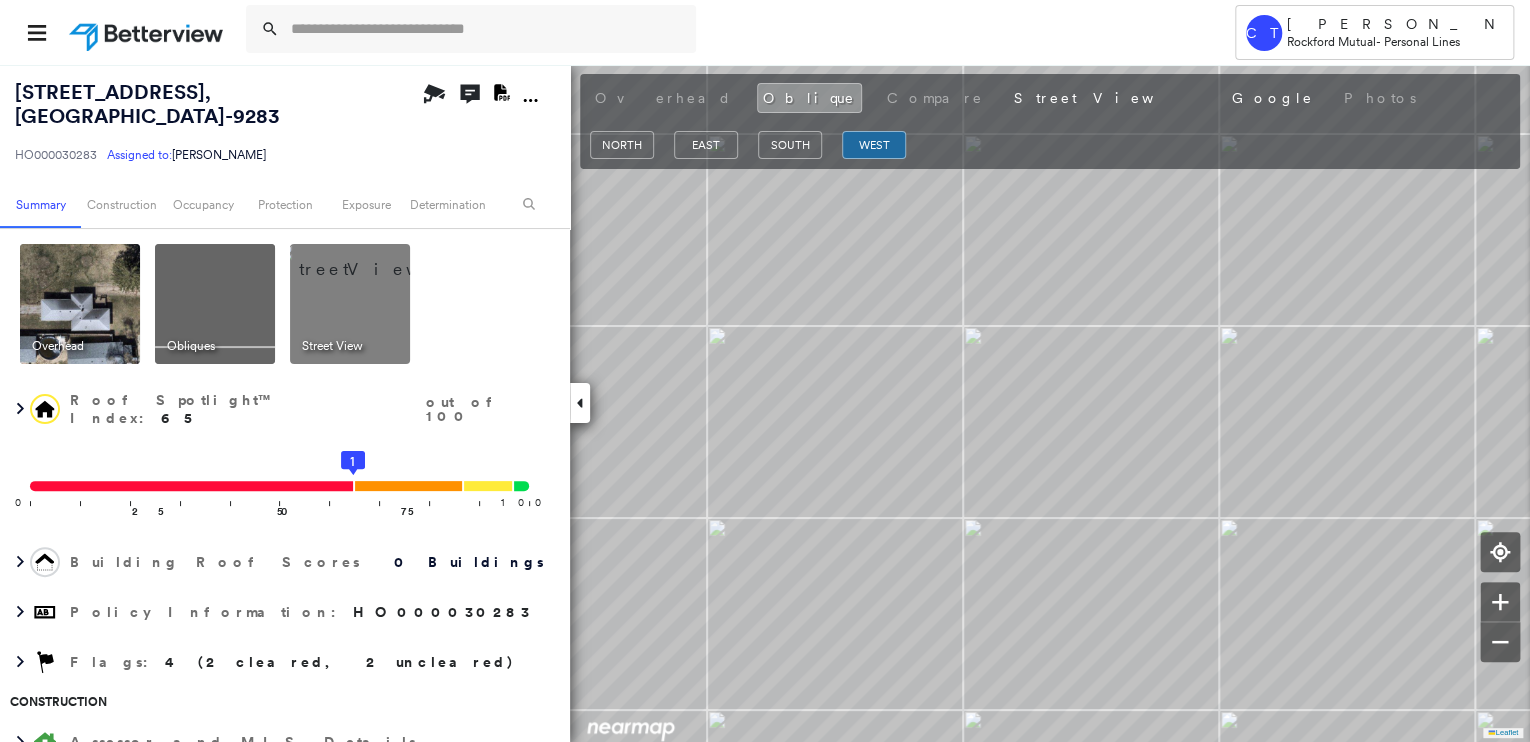 click at bounding box center [80, 304] 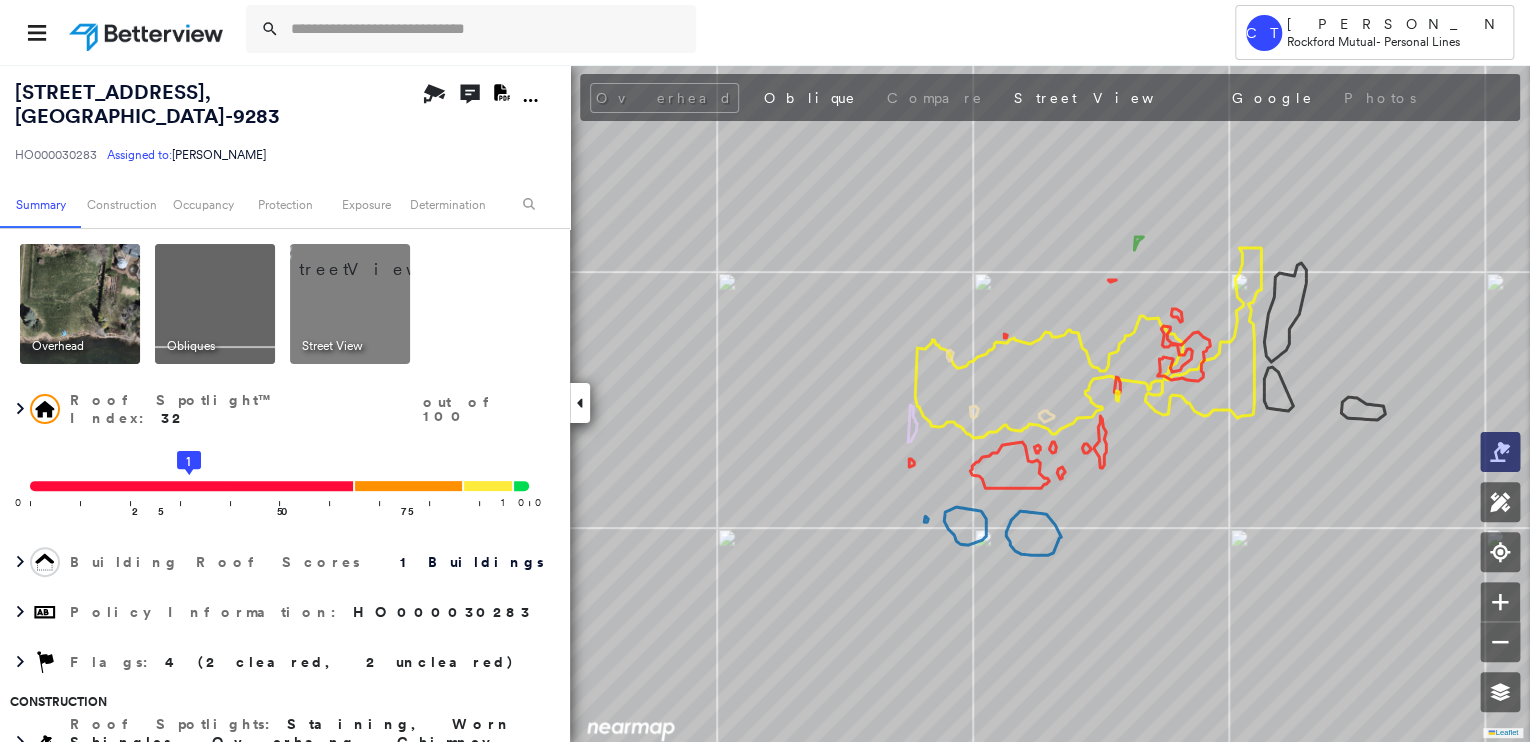 click 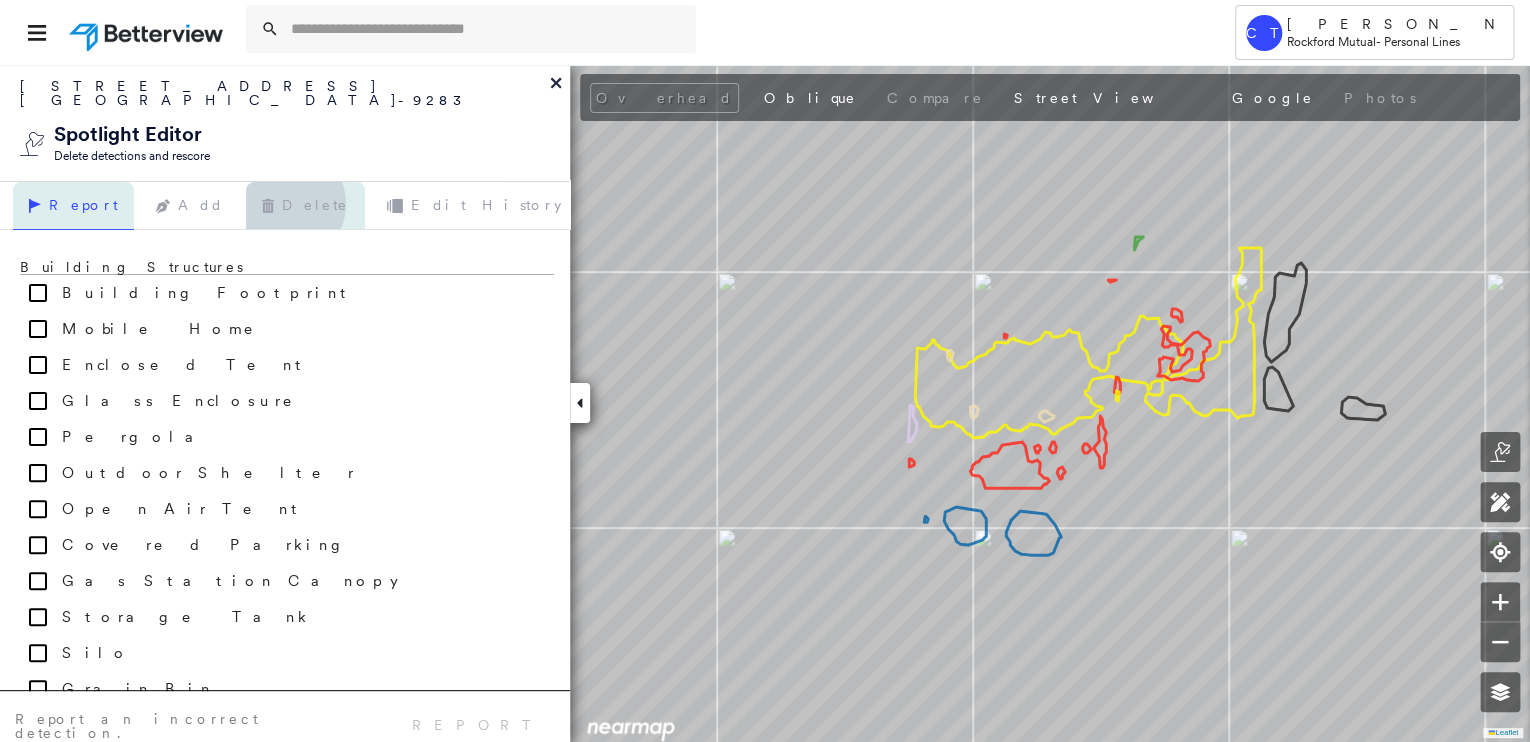 click on "Delete" at bounding box center (305, 206) 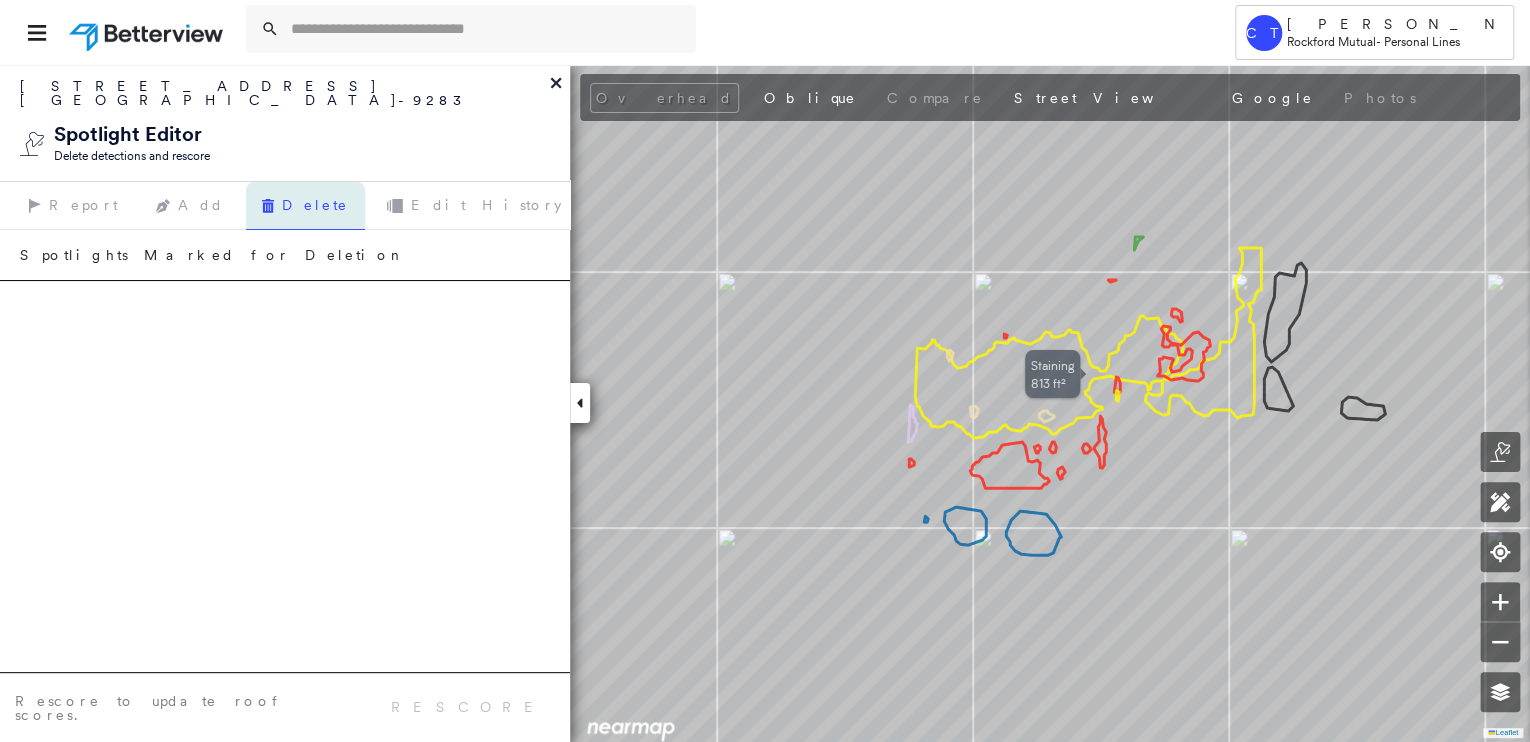 click 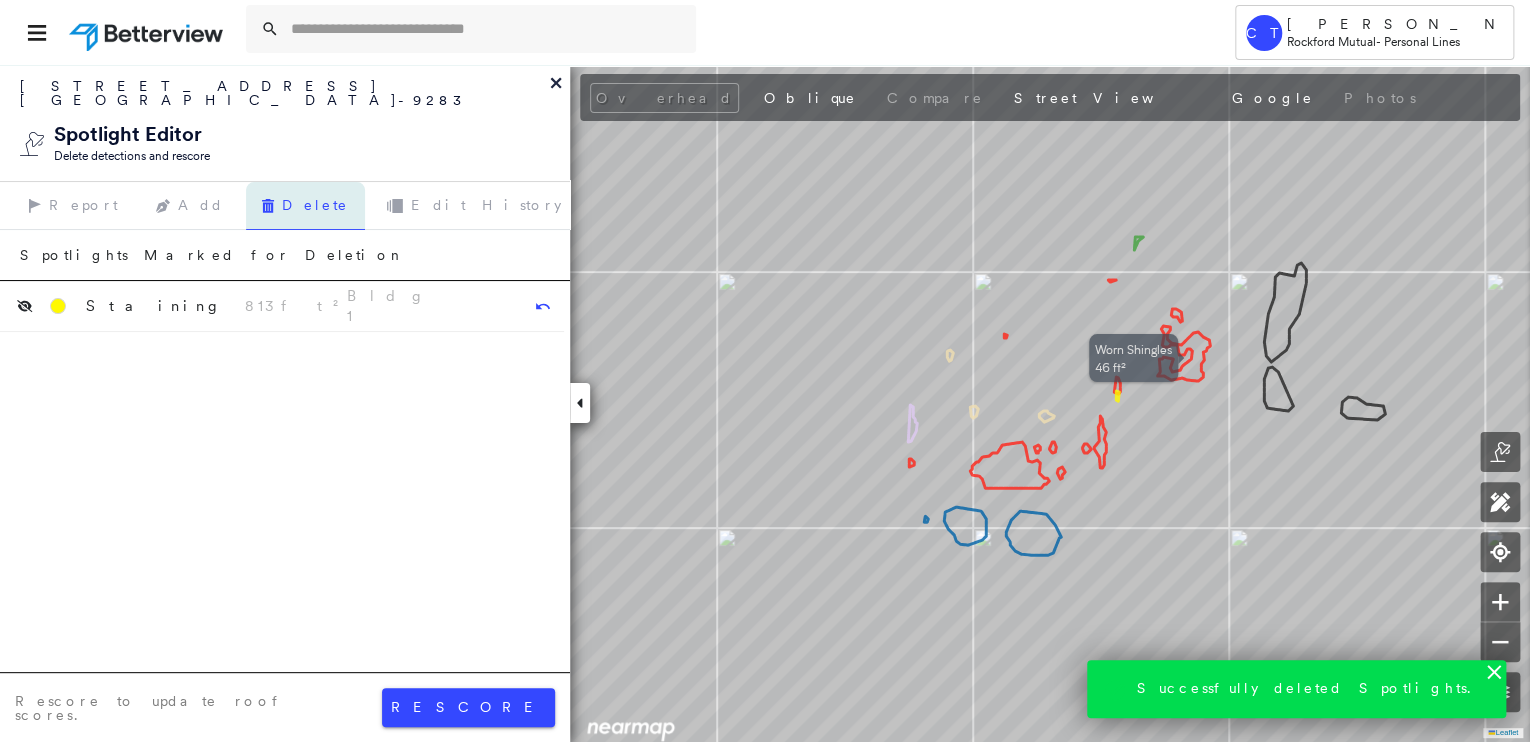 click 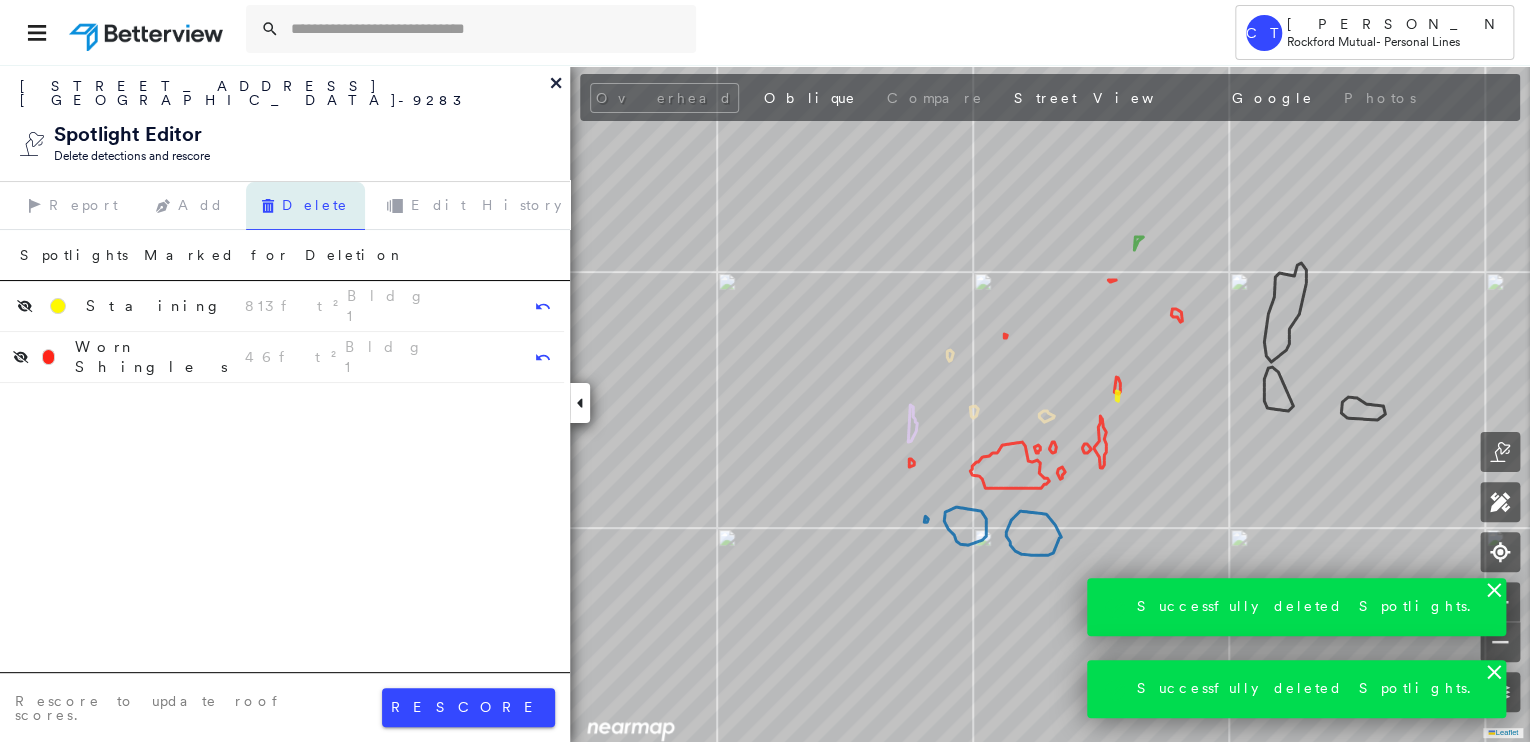 click 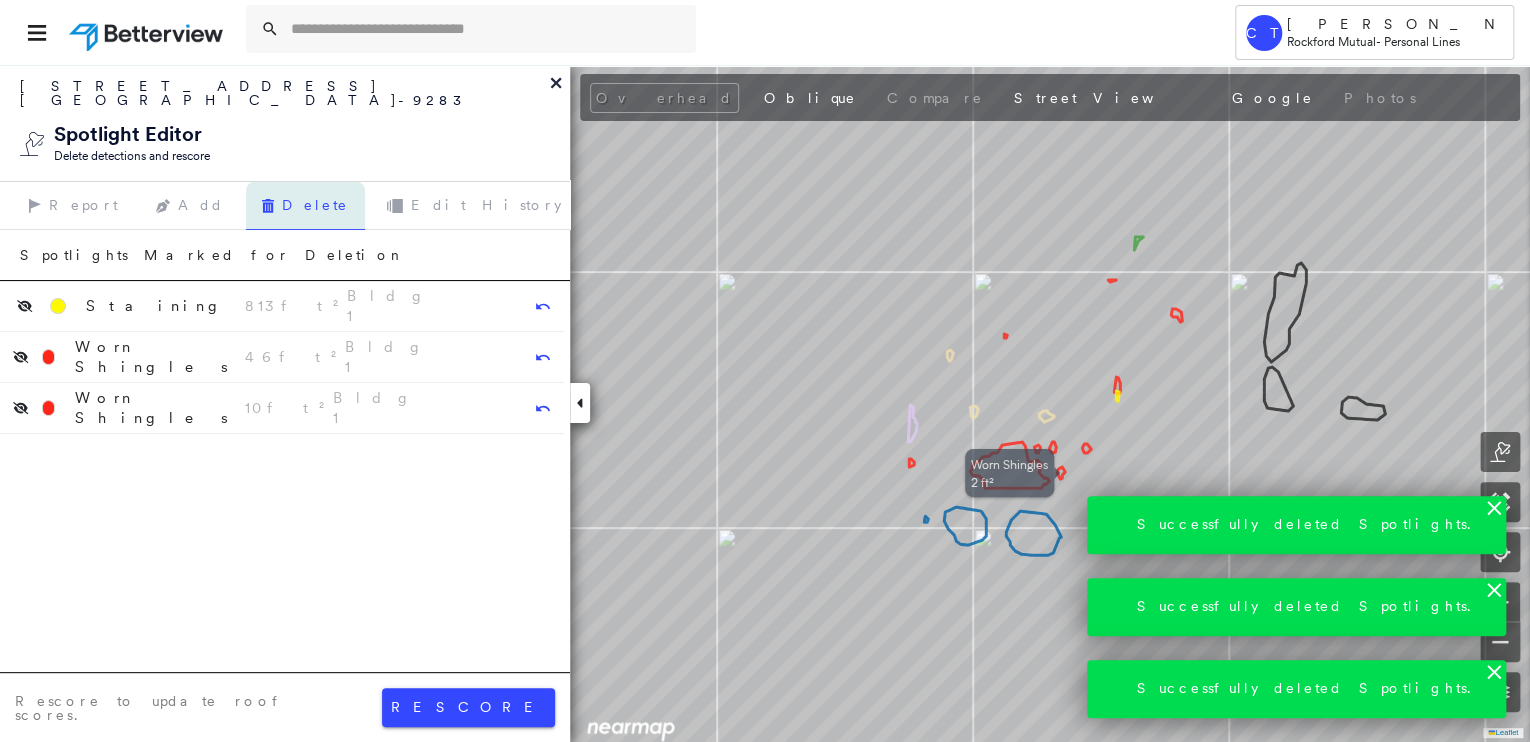 click 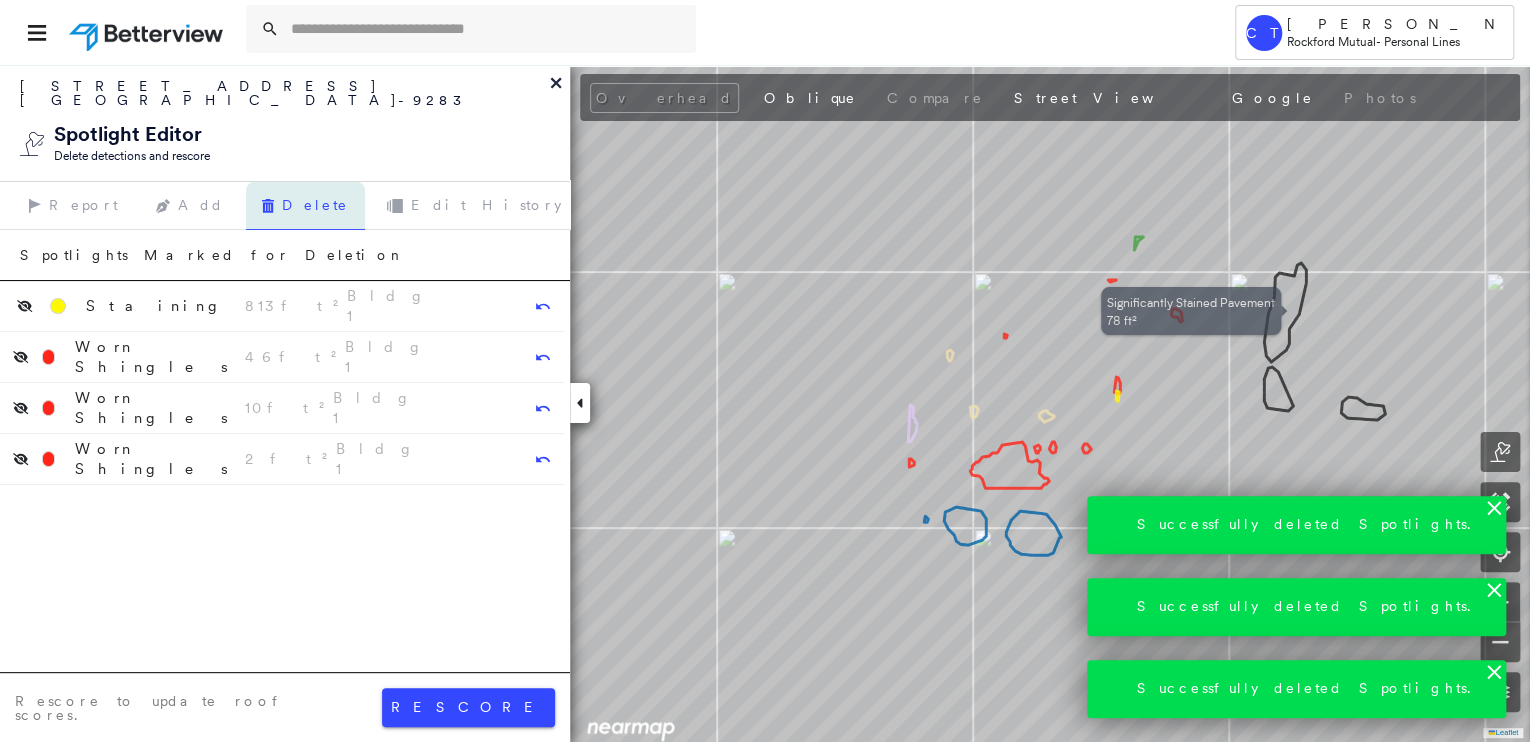 click 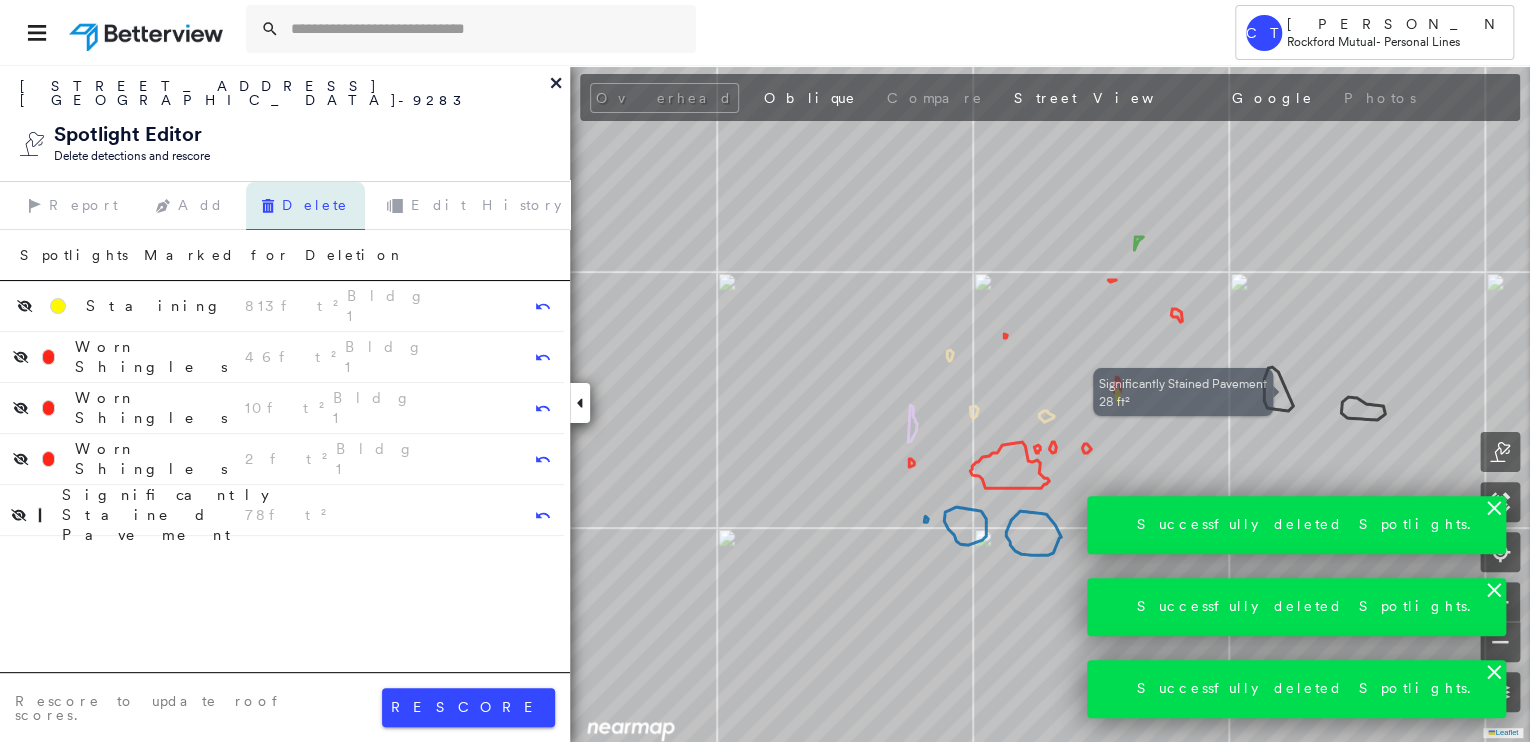 click 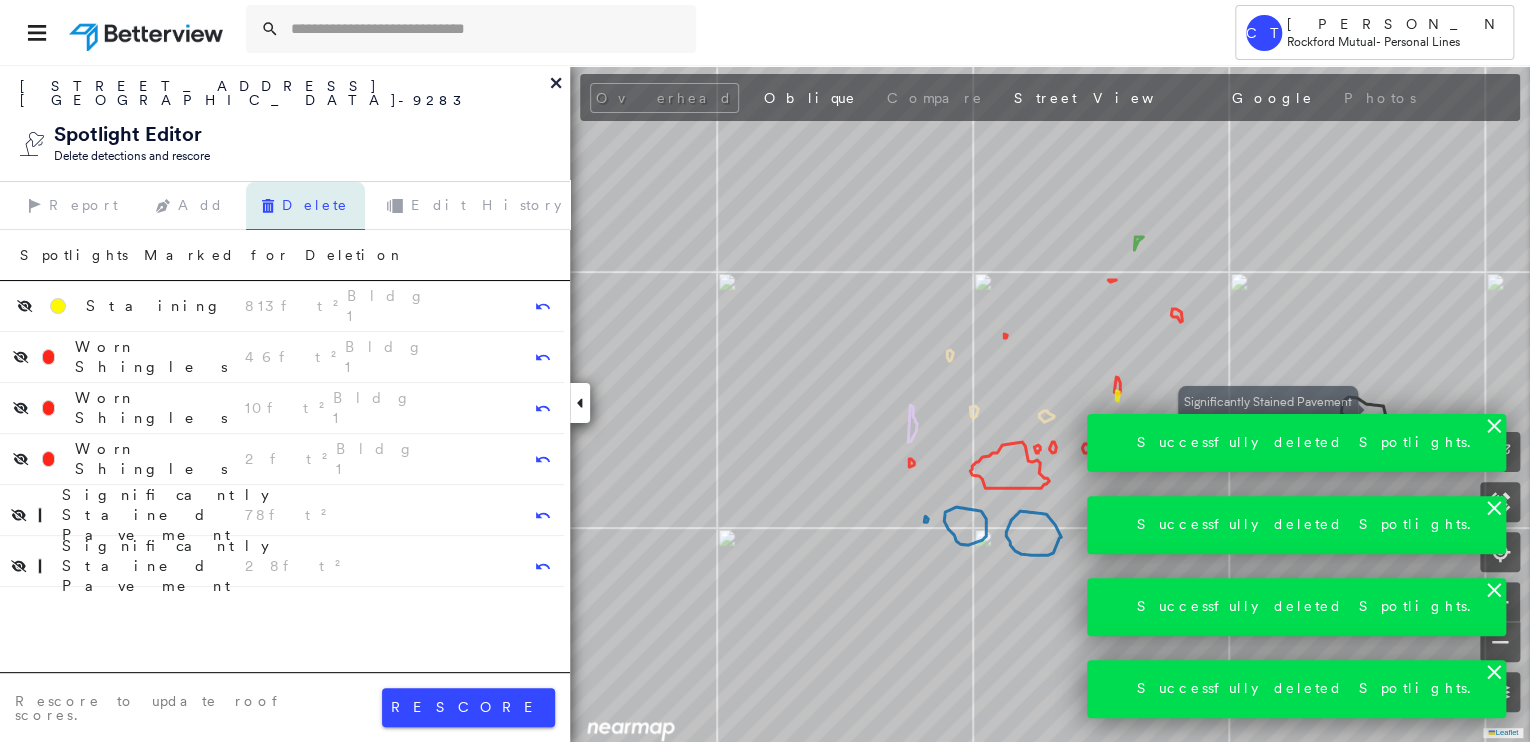 click 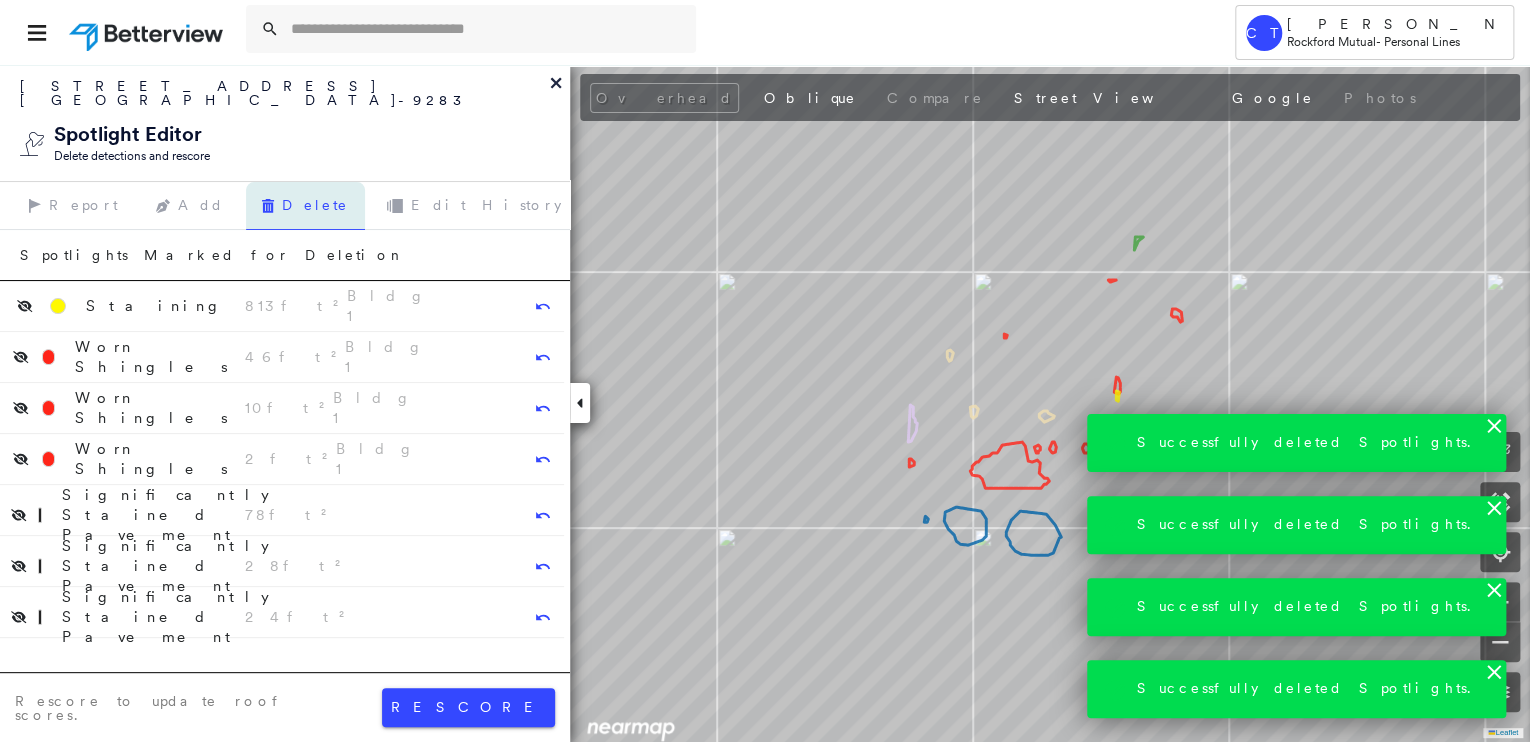 click 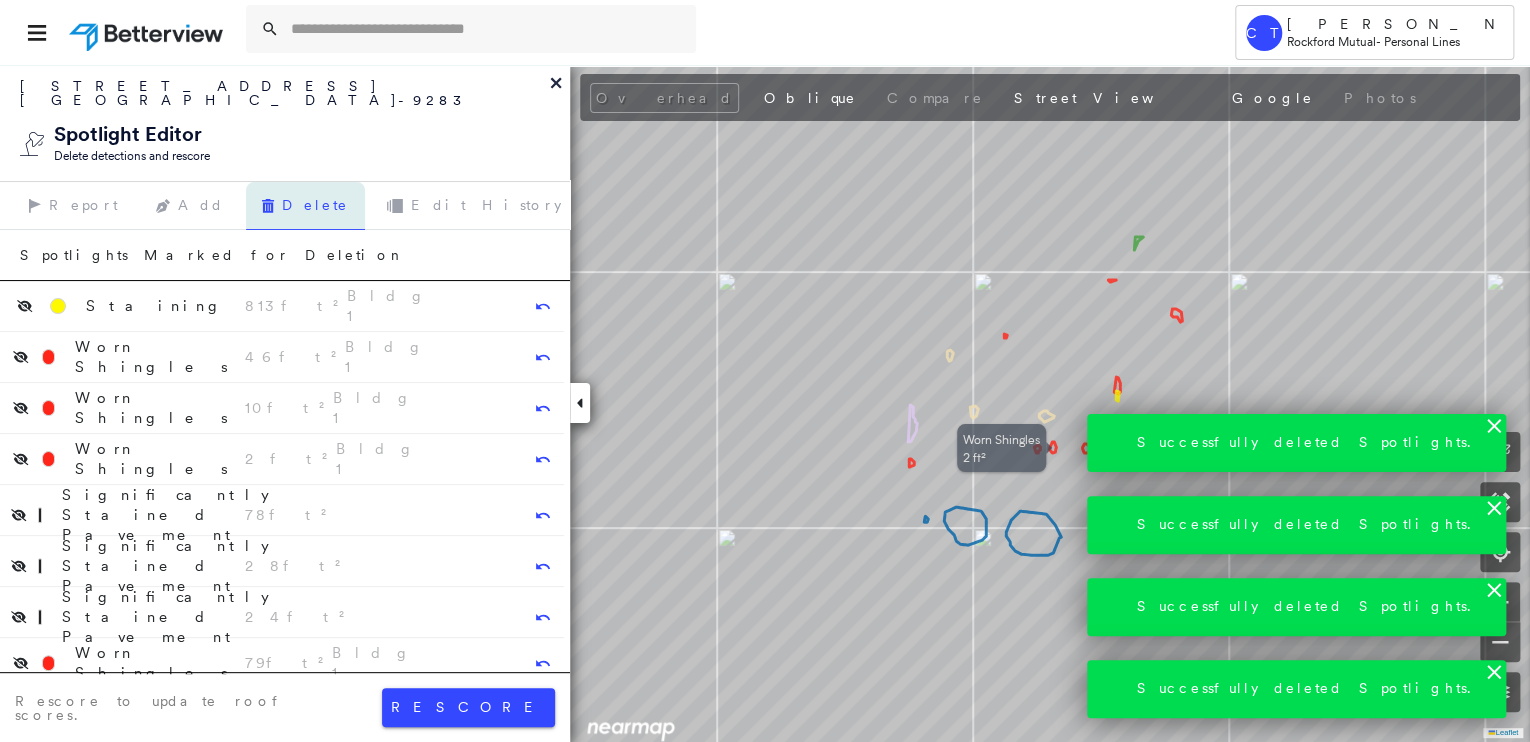 click 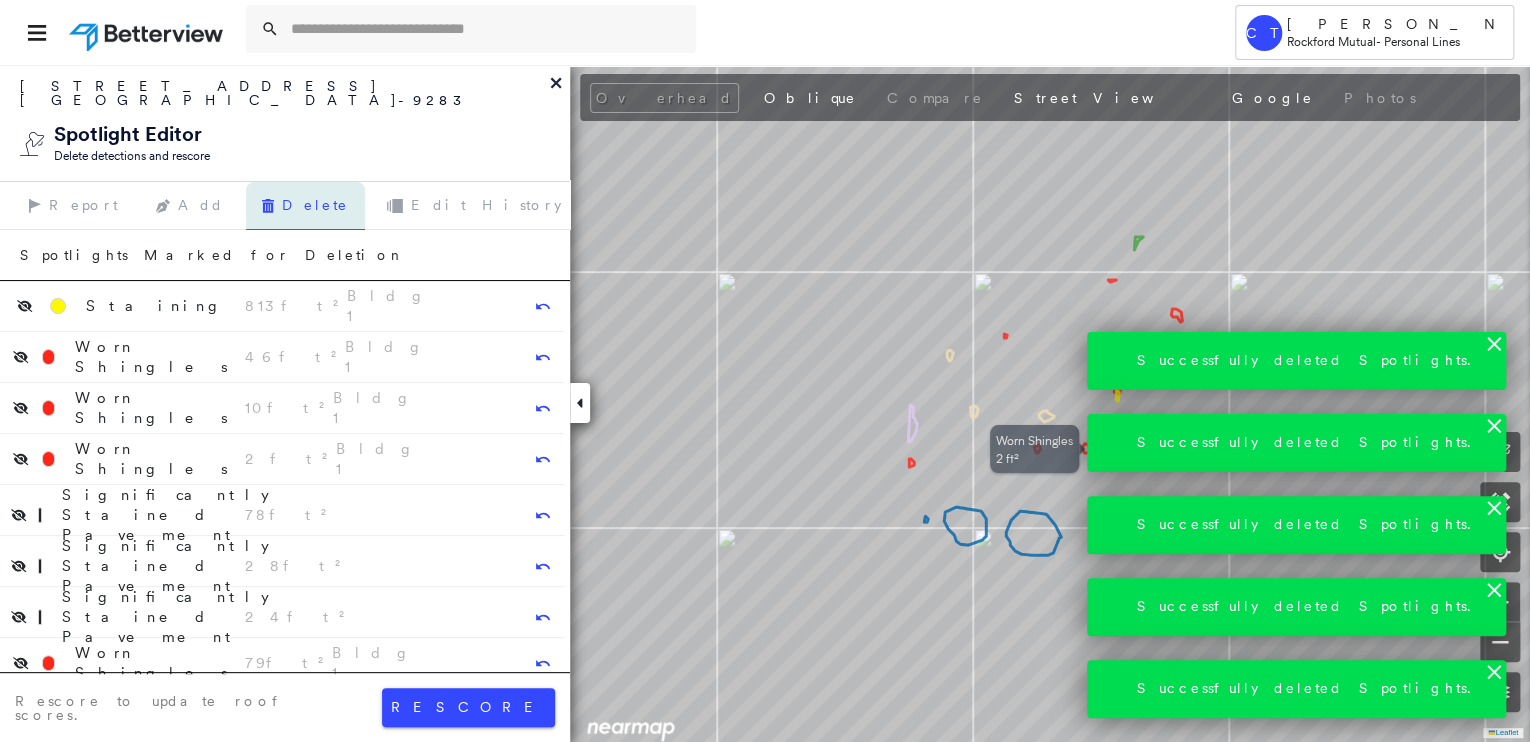 click 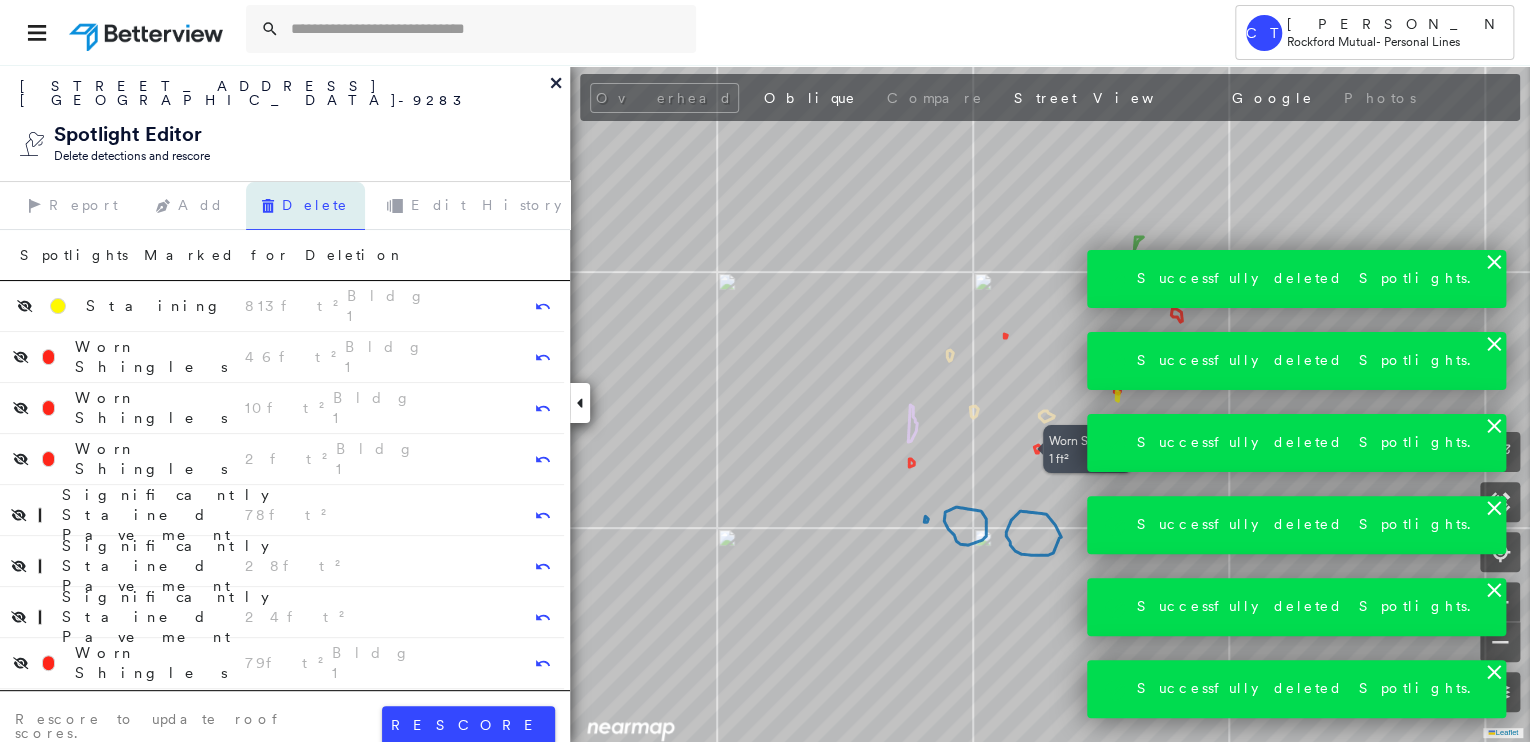 click 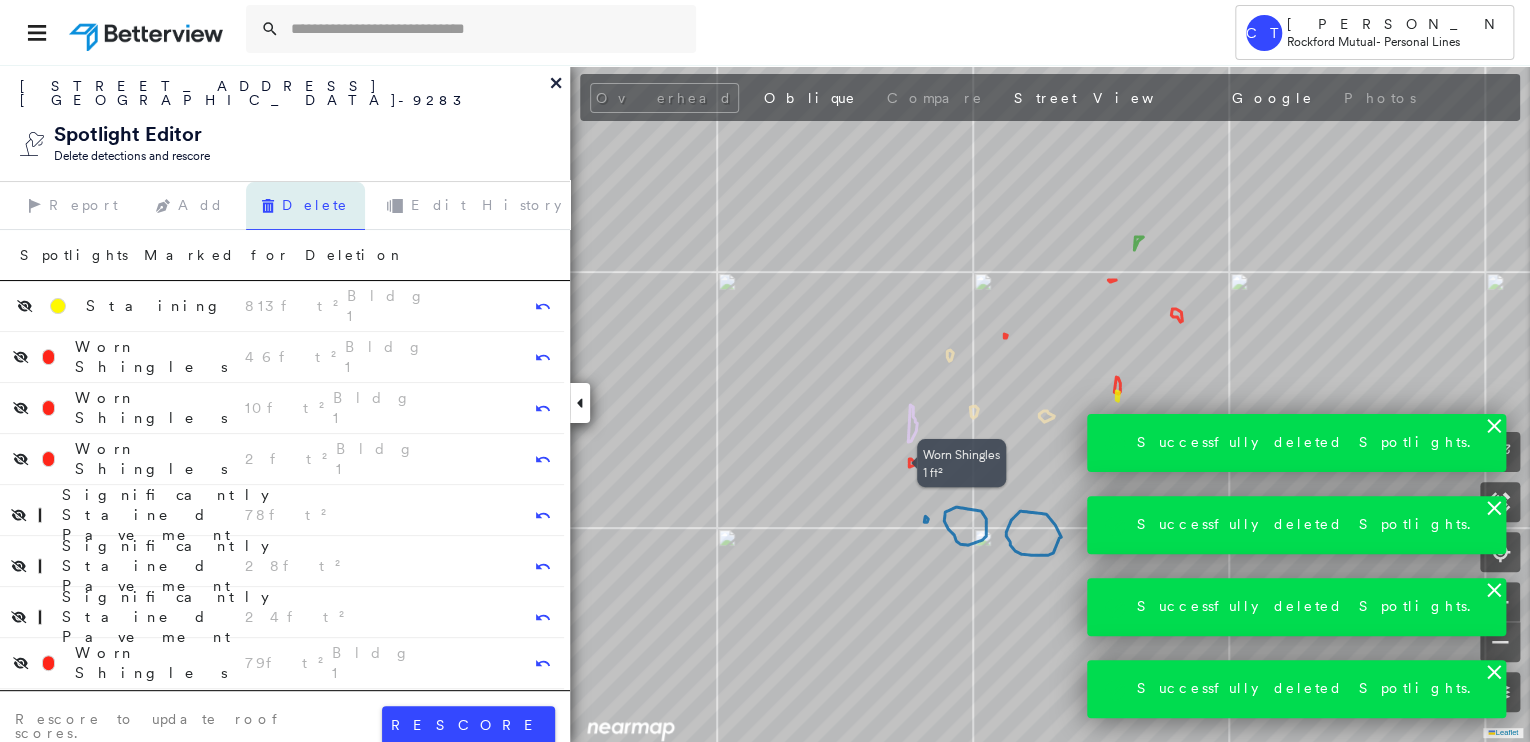 click 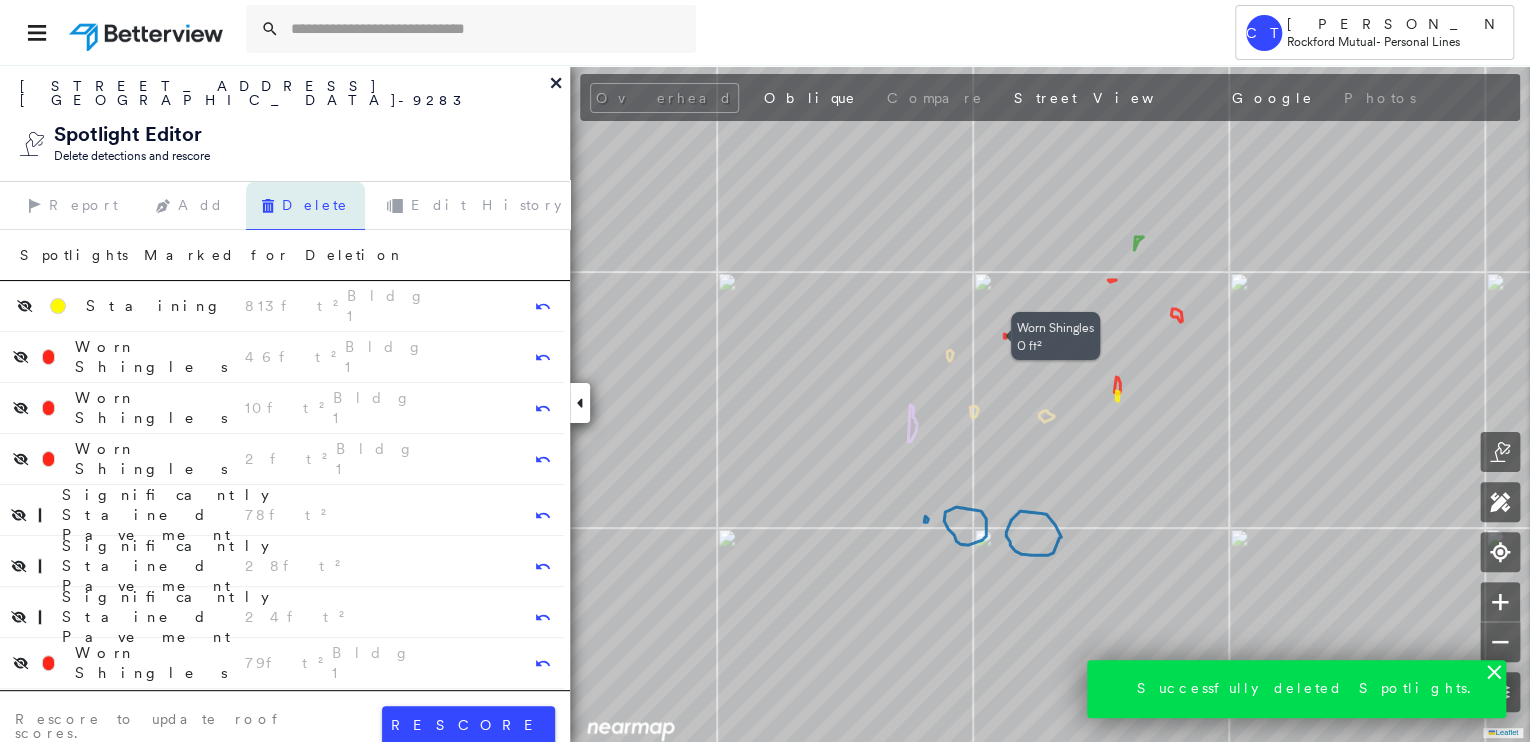 click 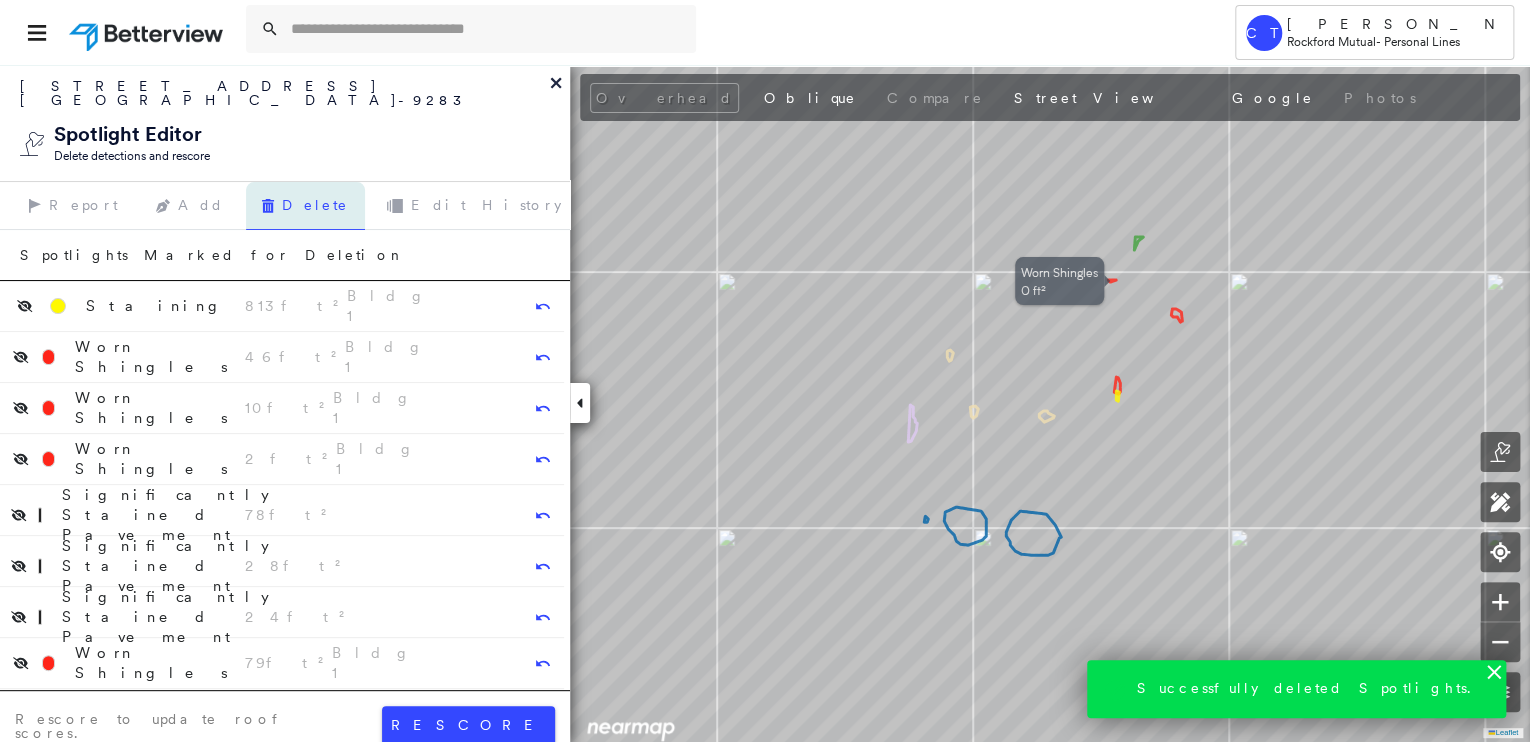 click 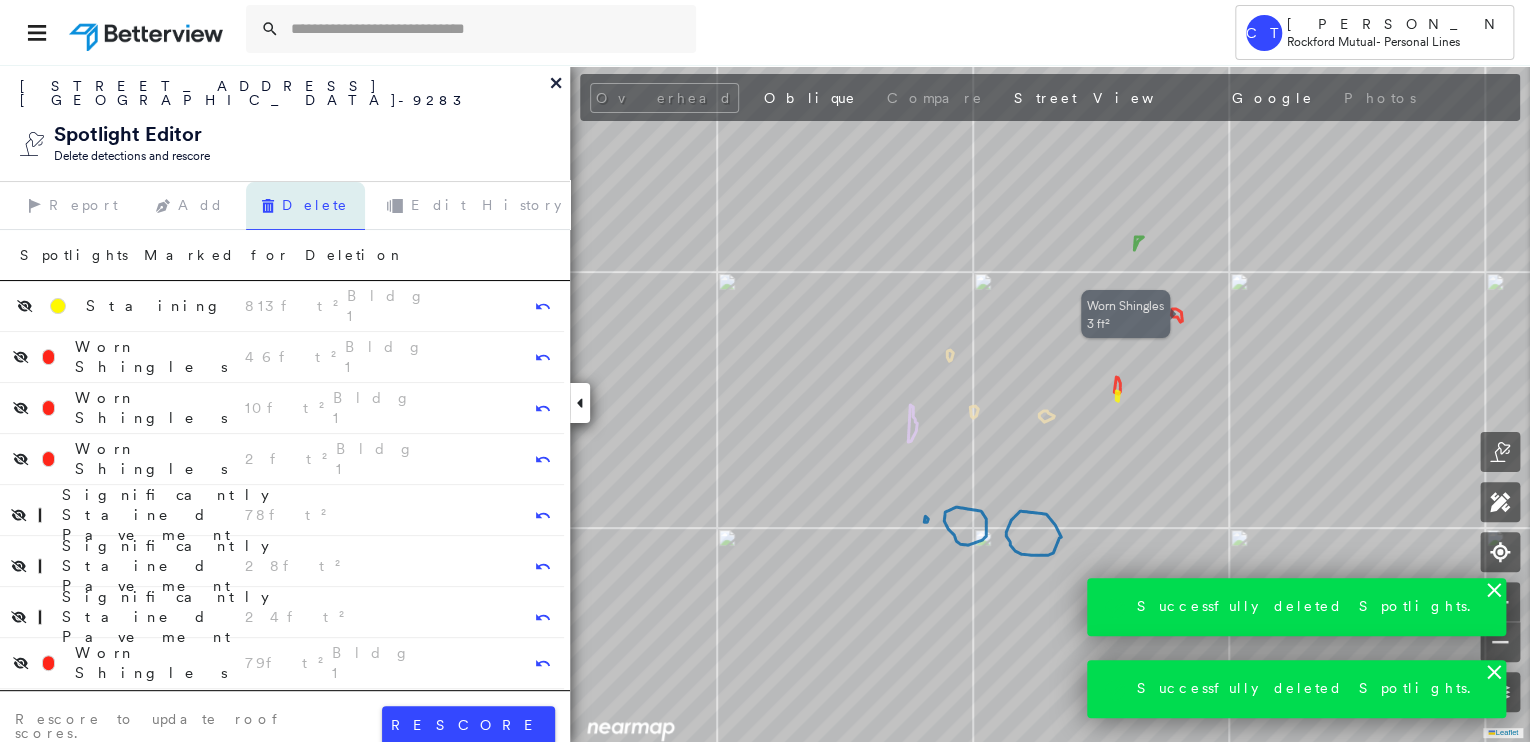 click 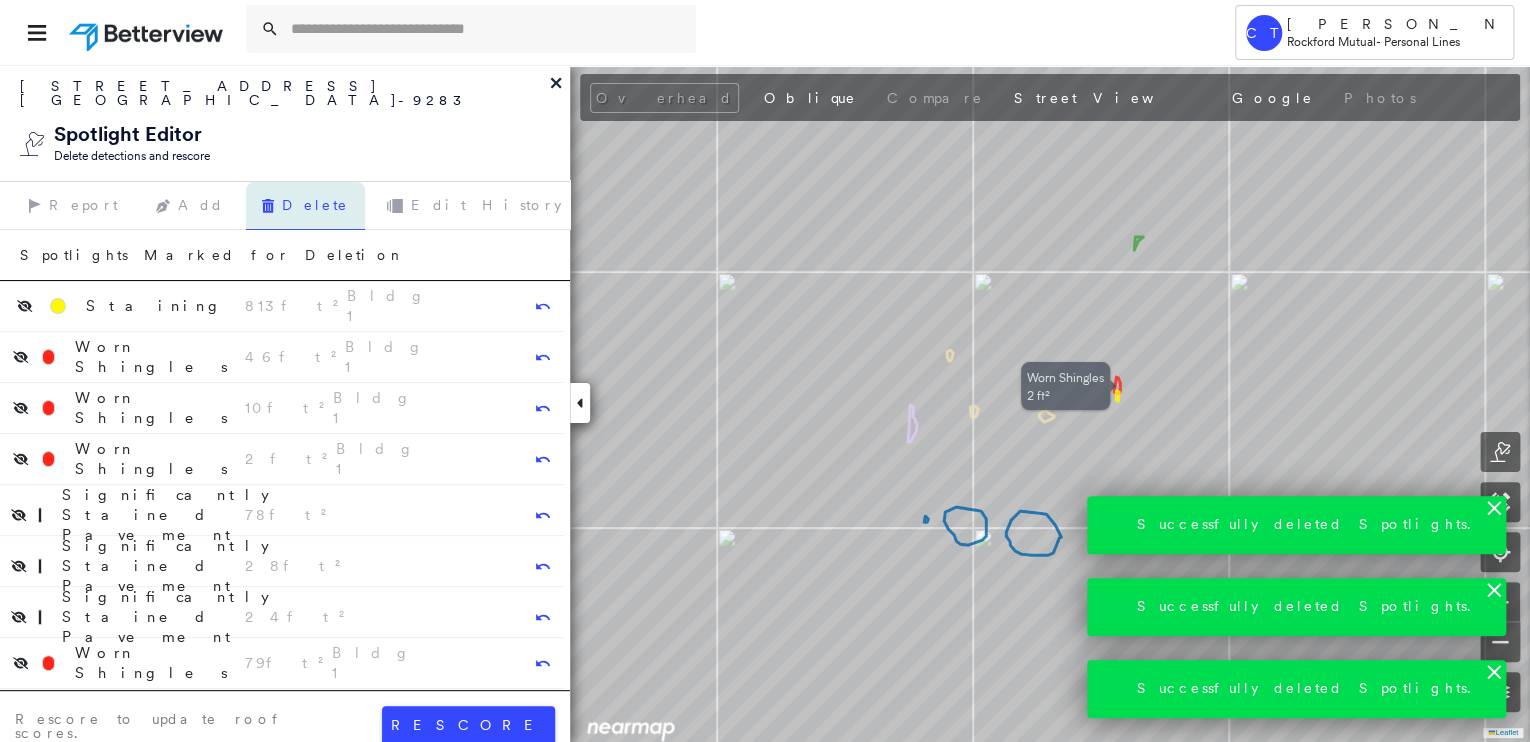 click 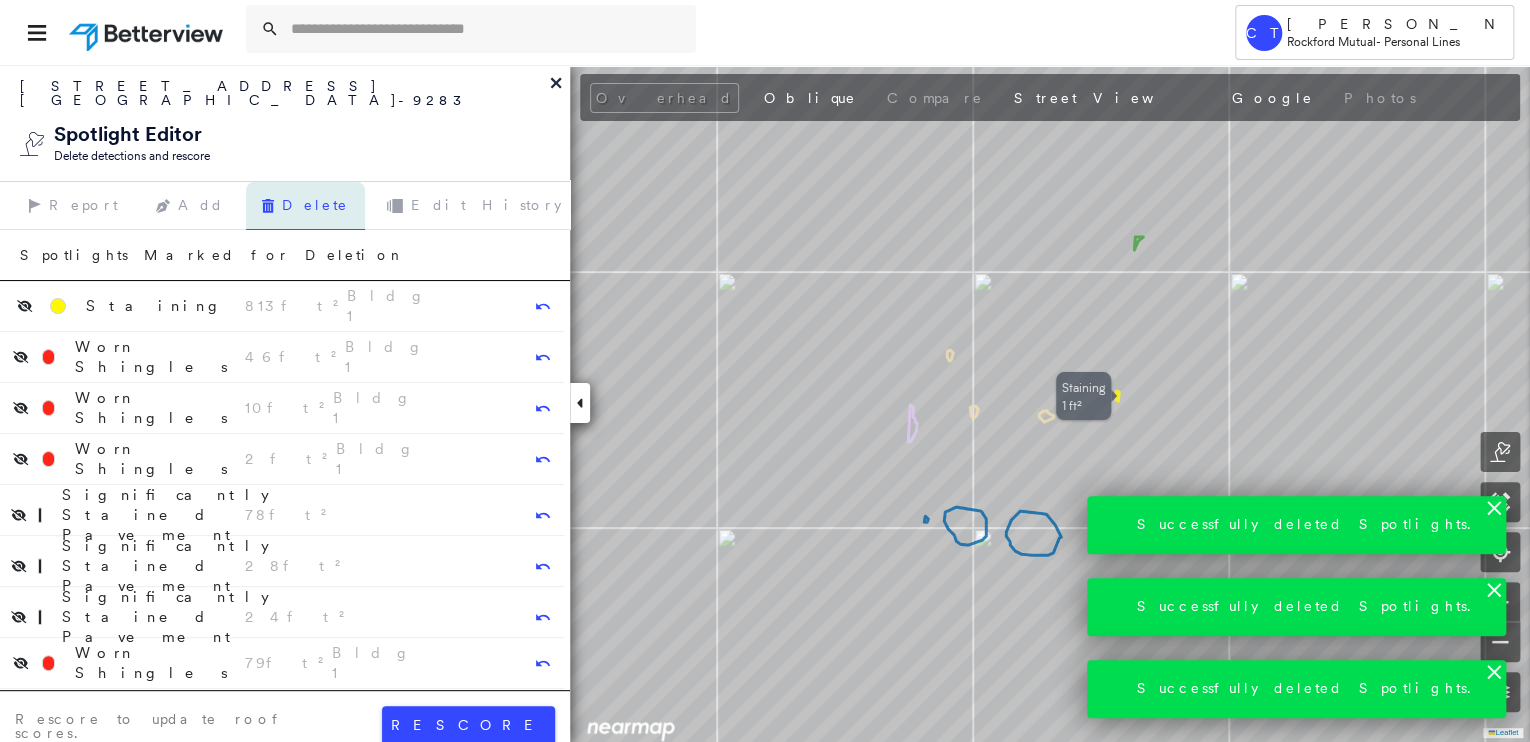 click 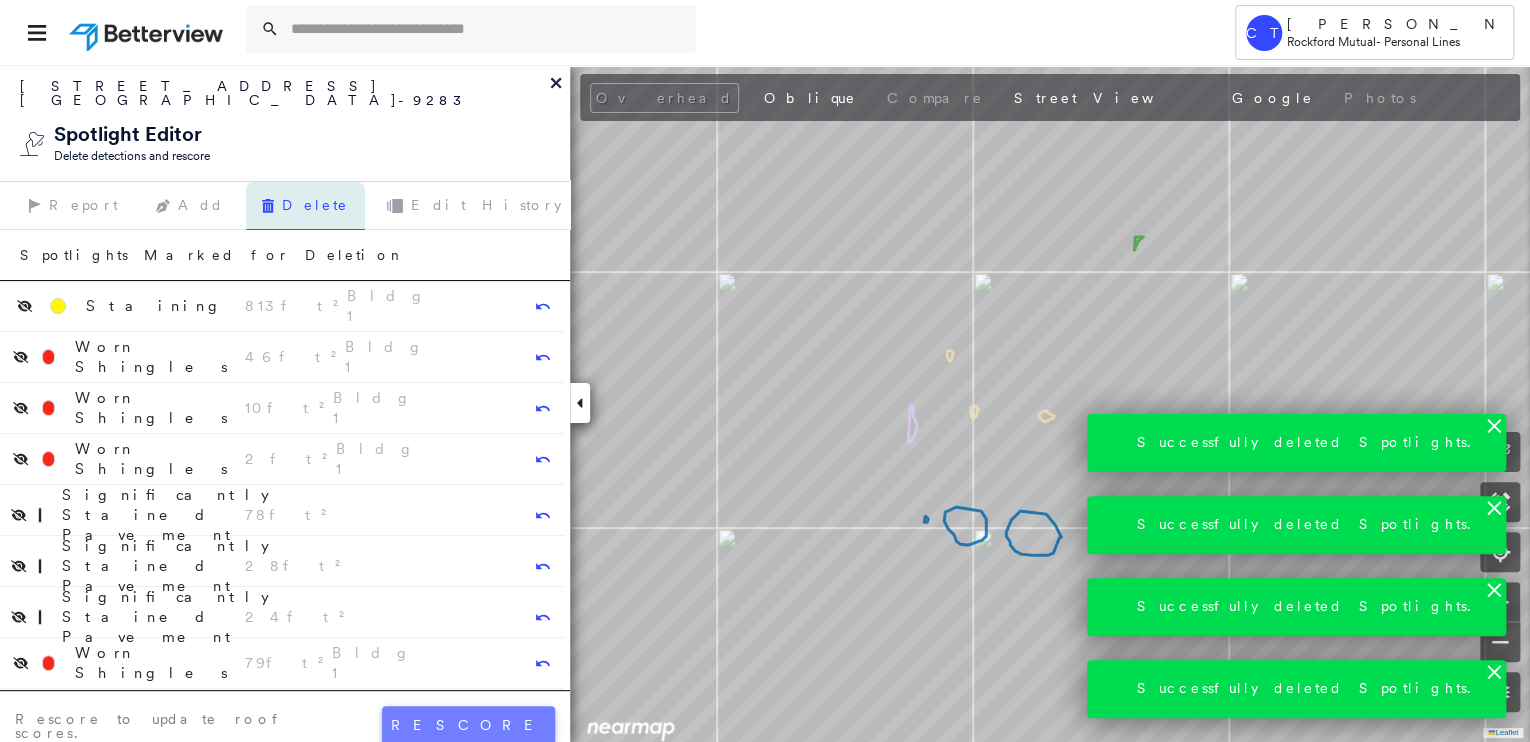 click on "rescore" at bounding box center [468, 725] 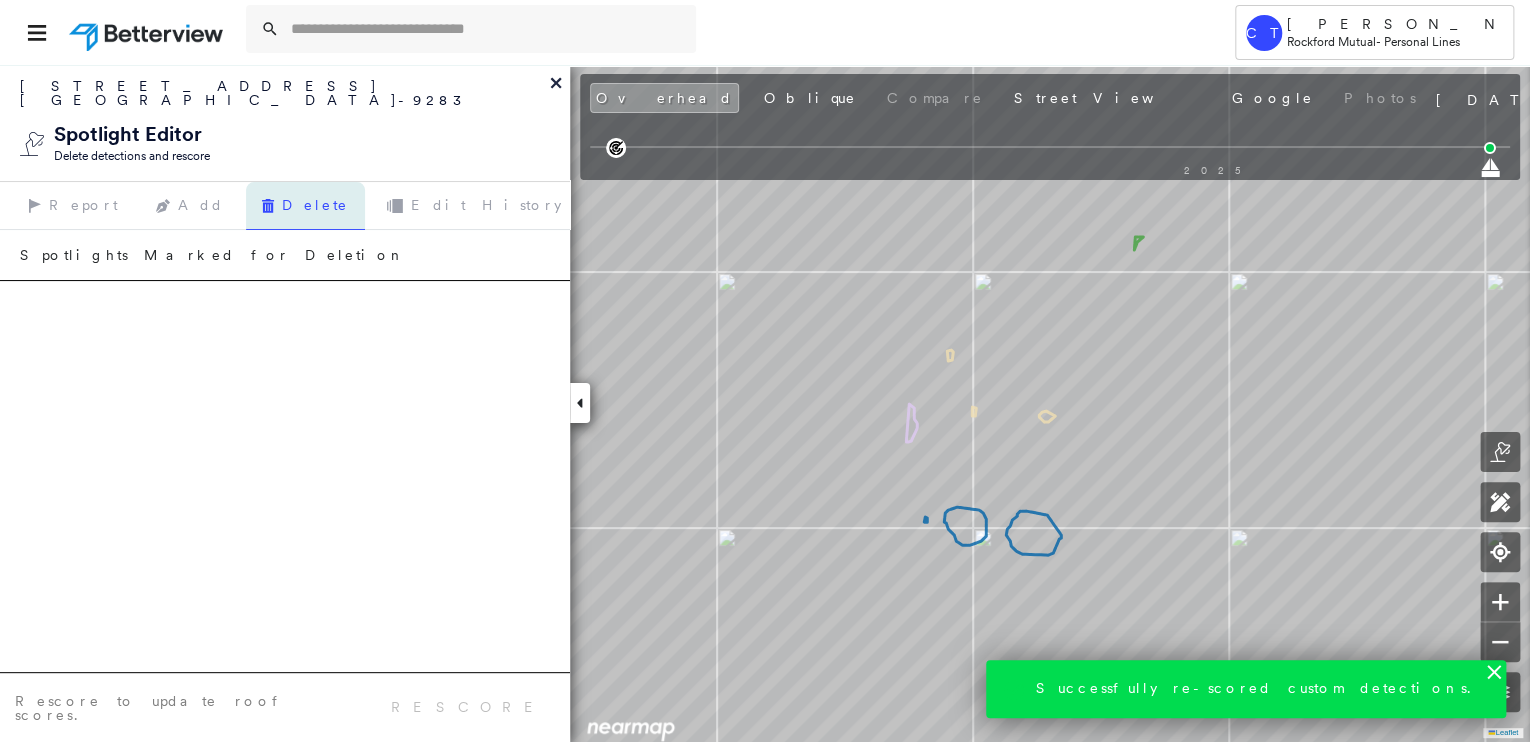 click 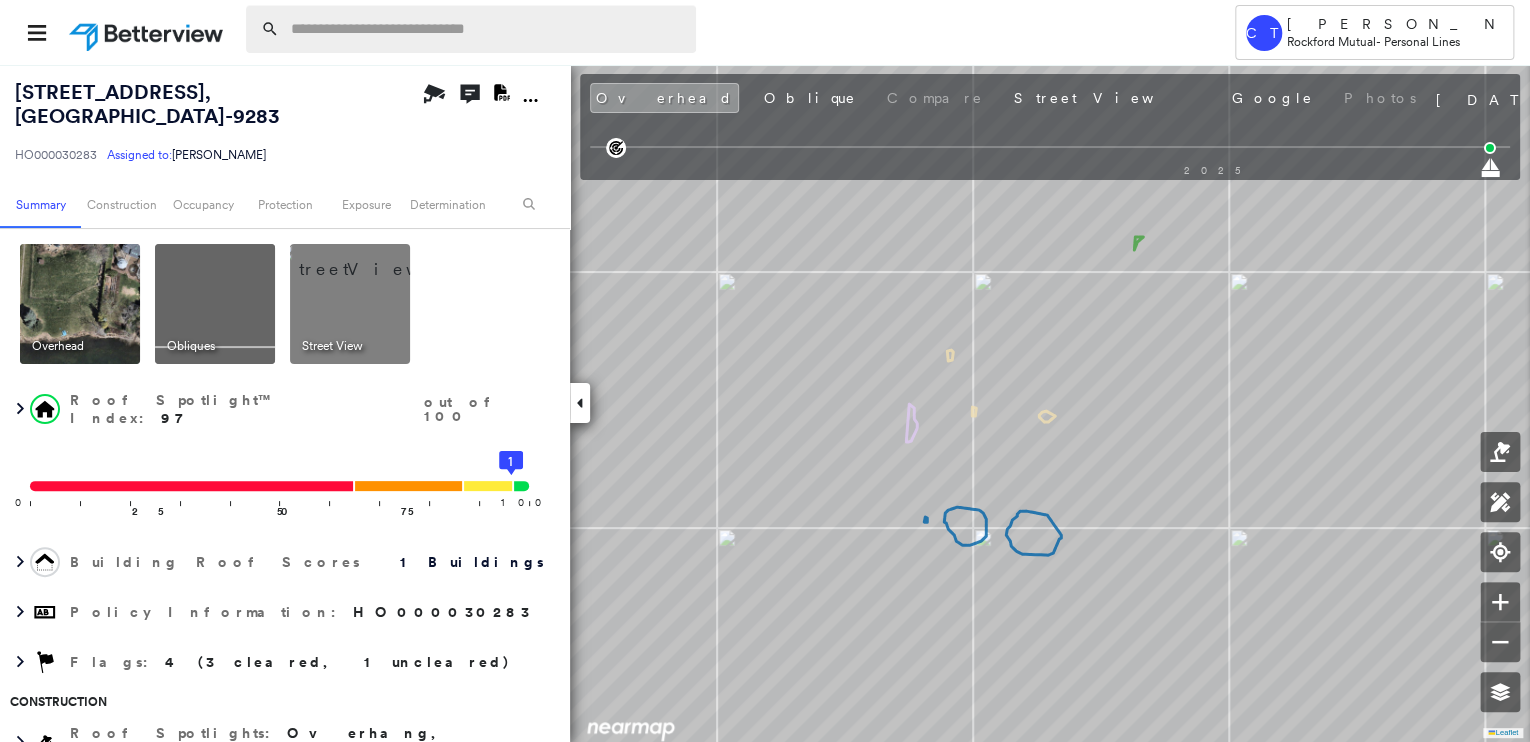 click at bounding box center [487, 29] 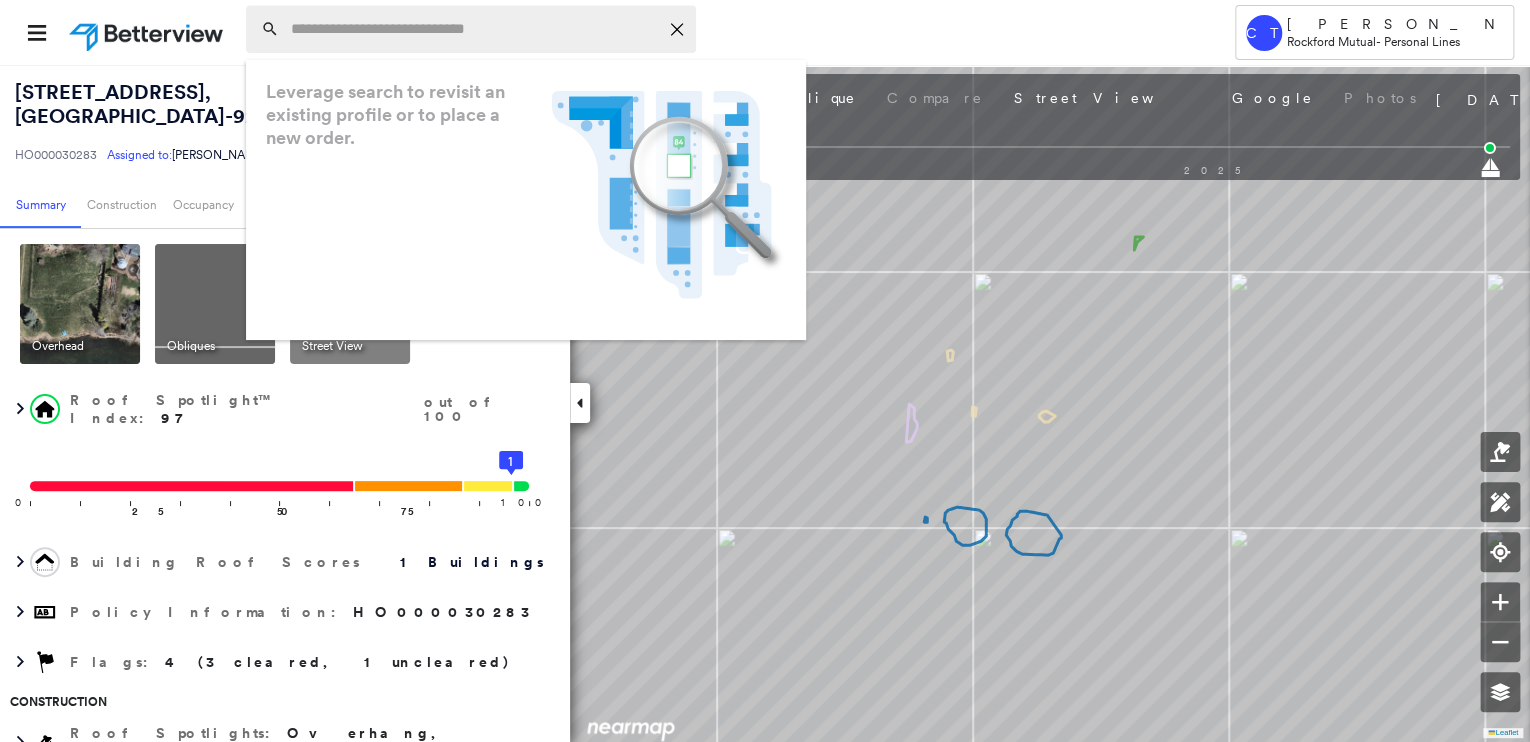 paste on "**********" 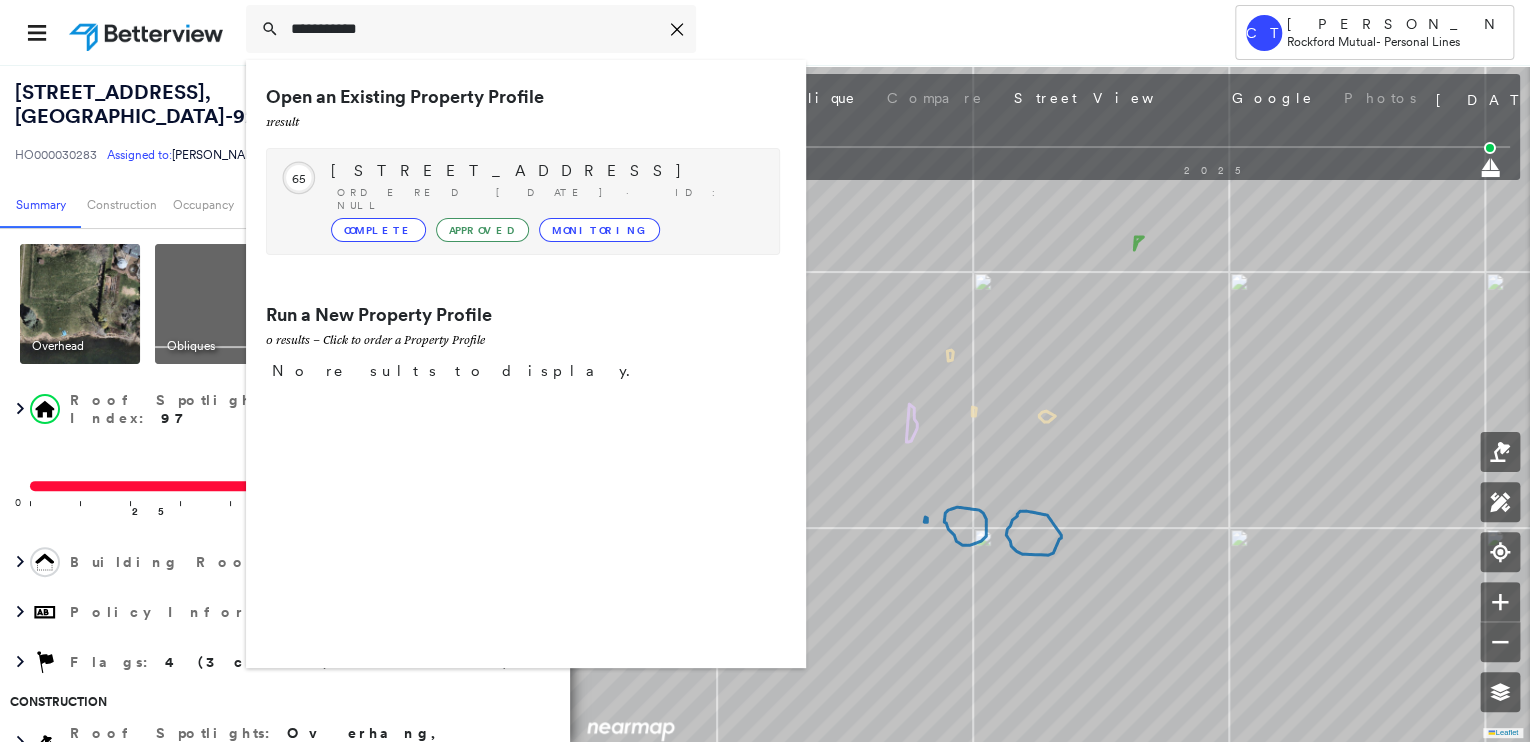 type on "**********" 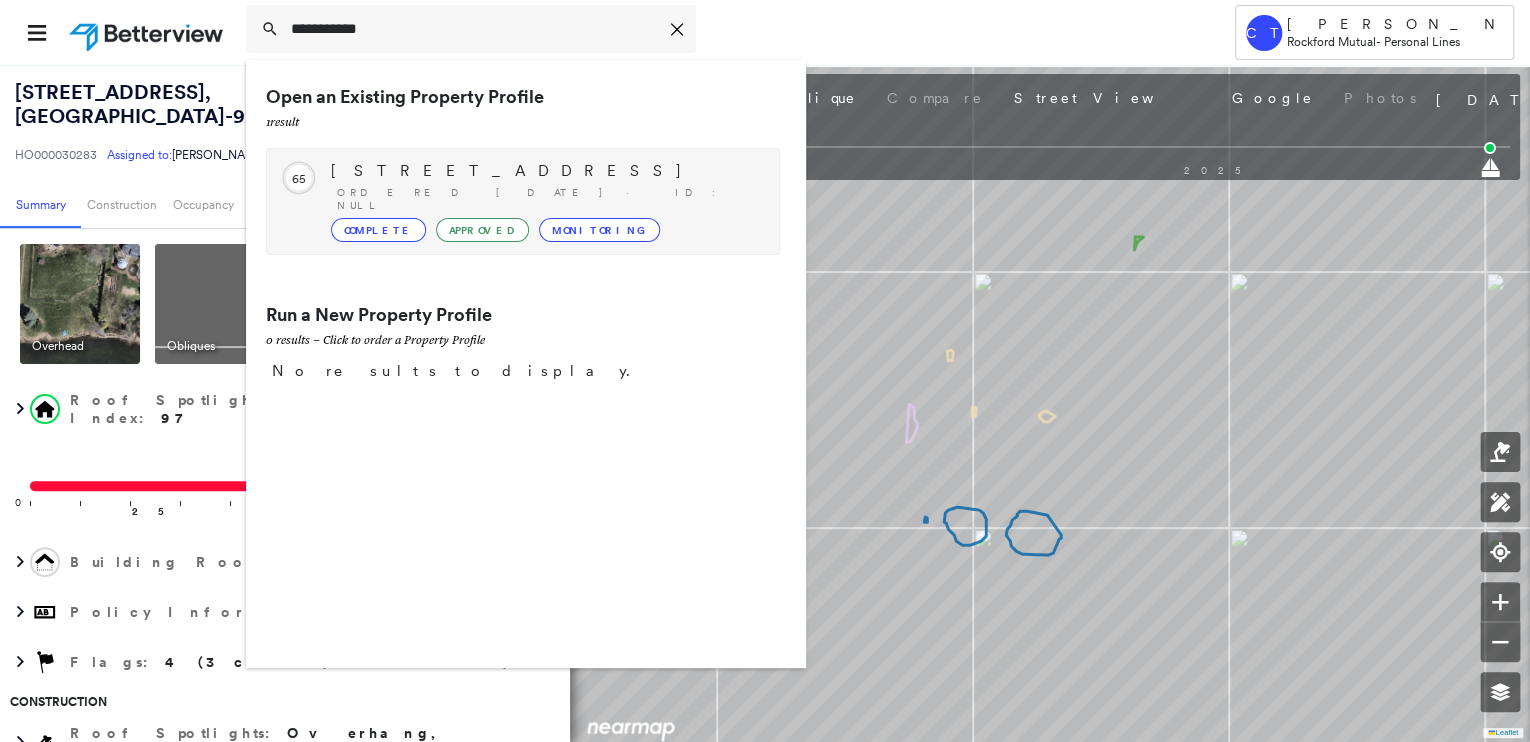 click on "7331 194th St, Tinley Park, IL 60487-5541" at bounding box center (545, 171) 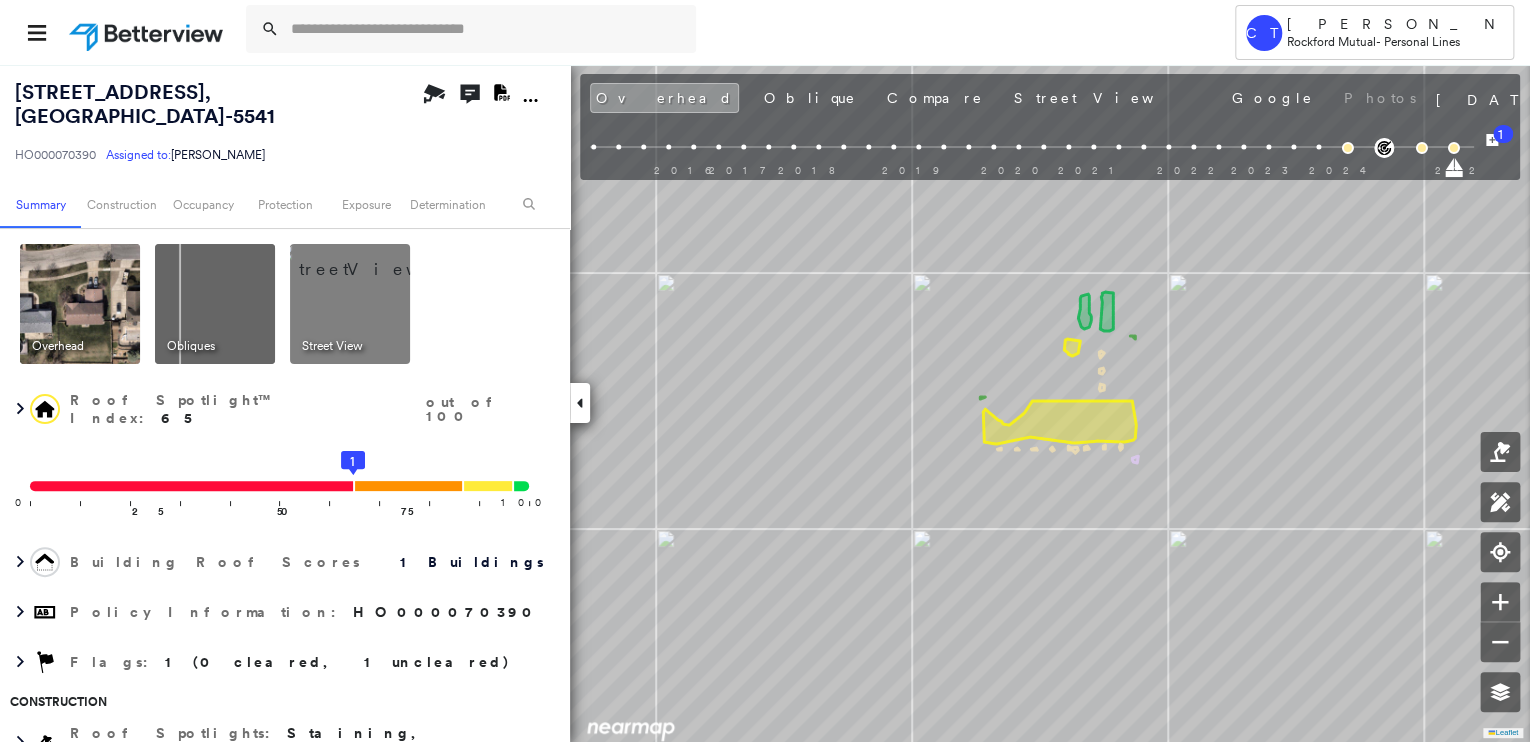 click at bounding box center [374, 259] 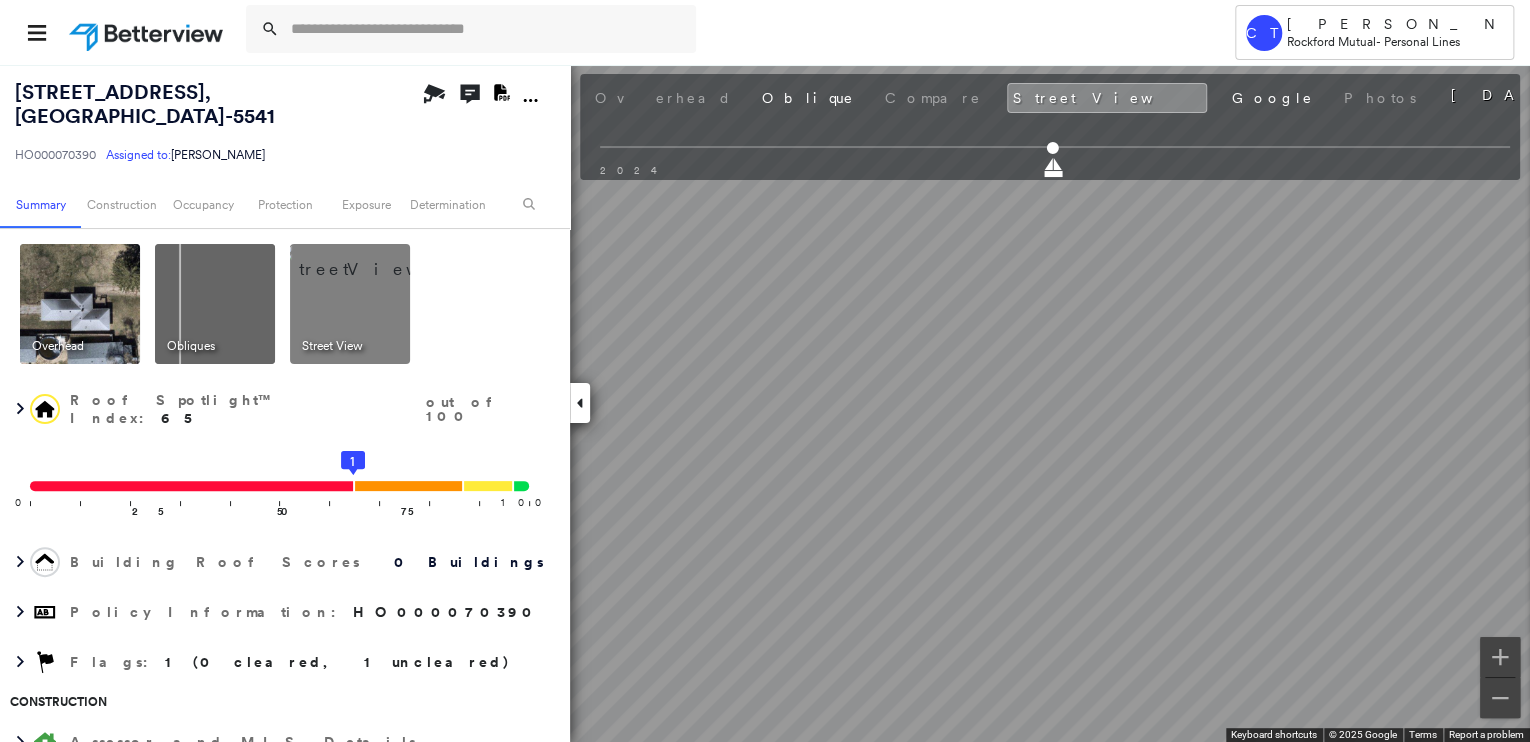 click at bounding box center (374, 259) 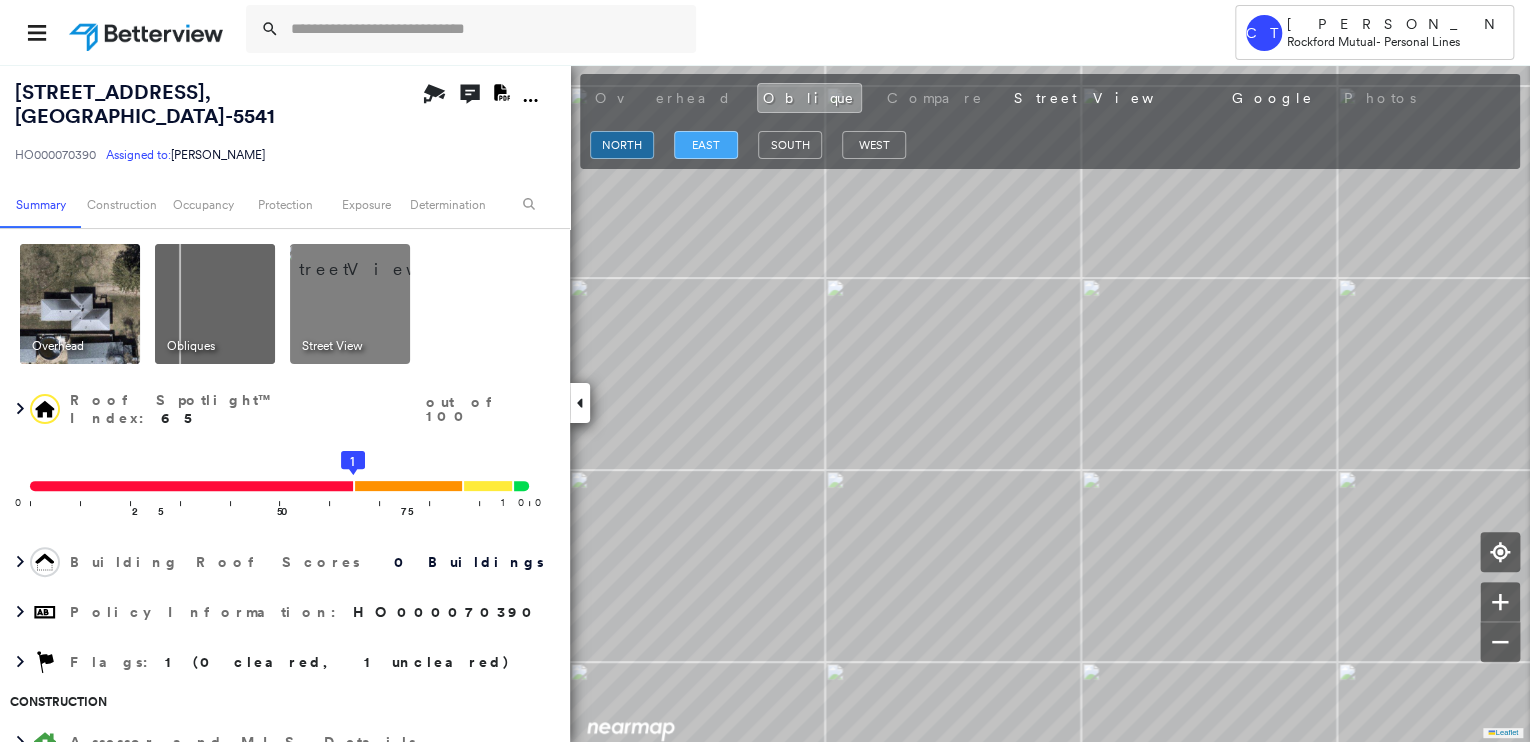 click on "east" at bounding box center (706, 145) 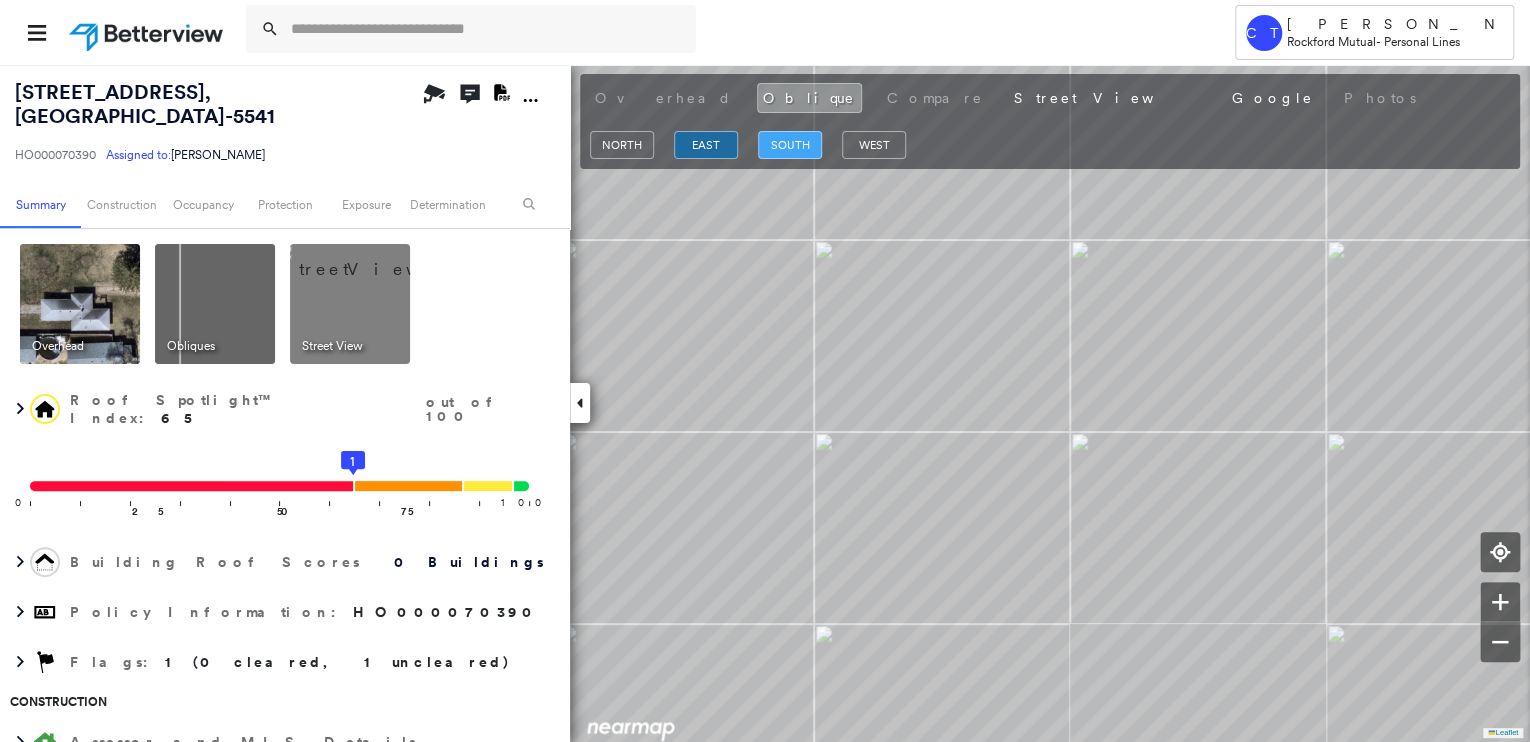 click on "south" at bounding box center [790, 145] 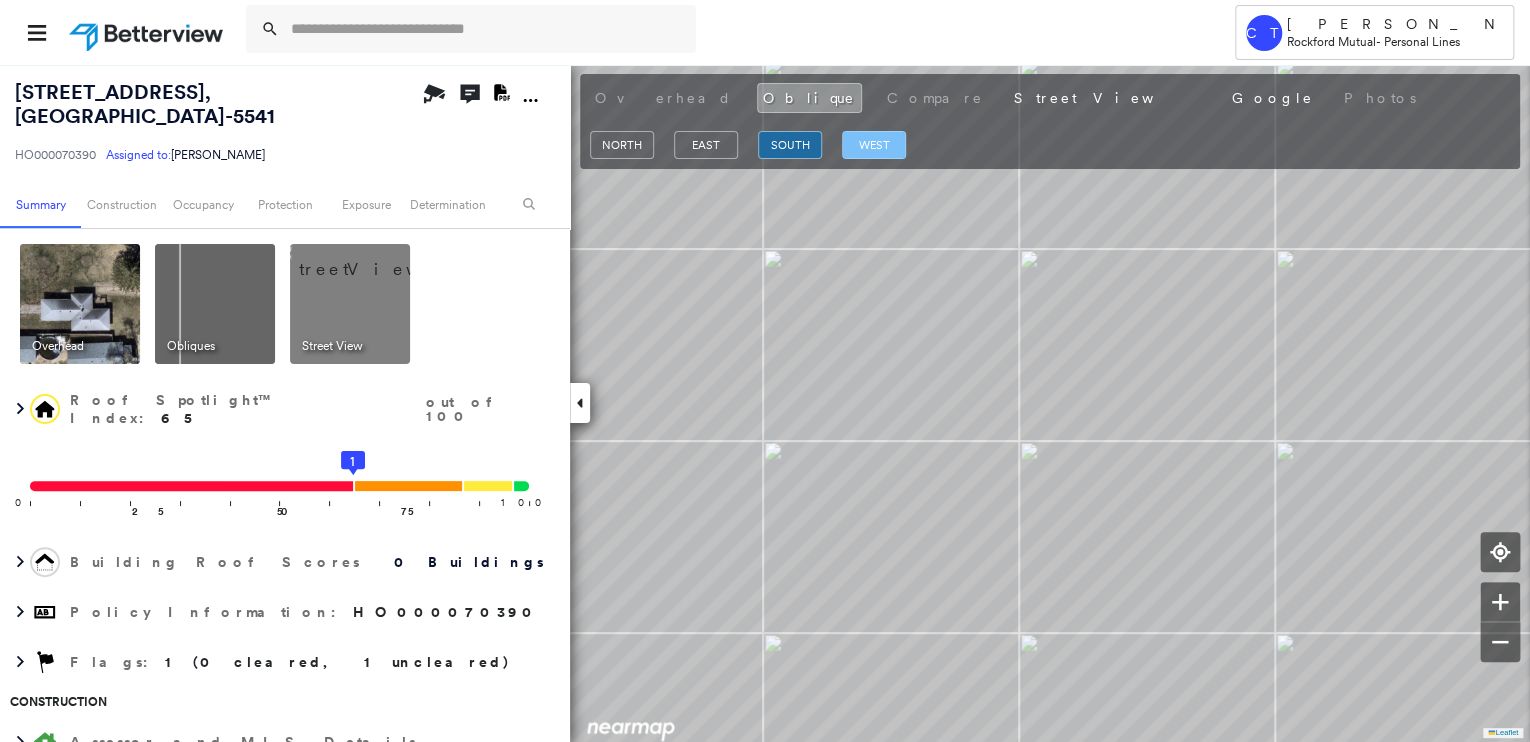click on "west" at bounding box center [874, 145] 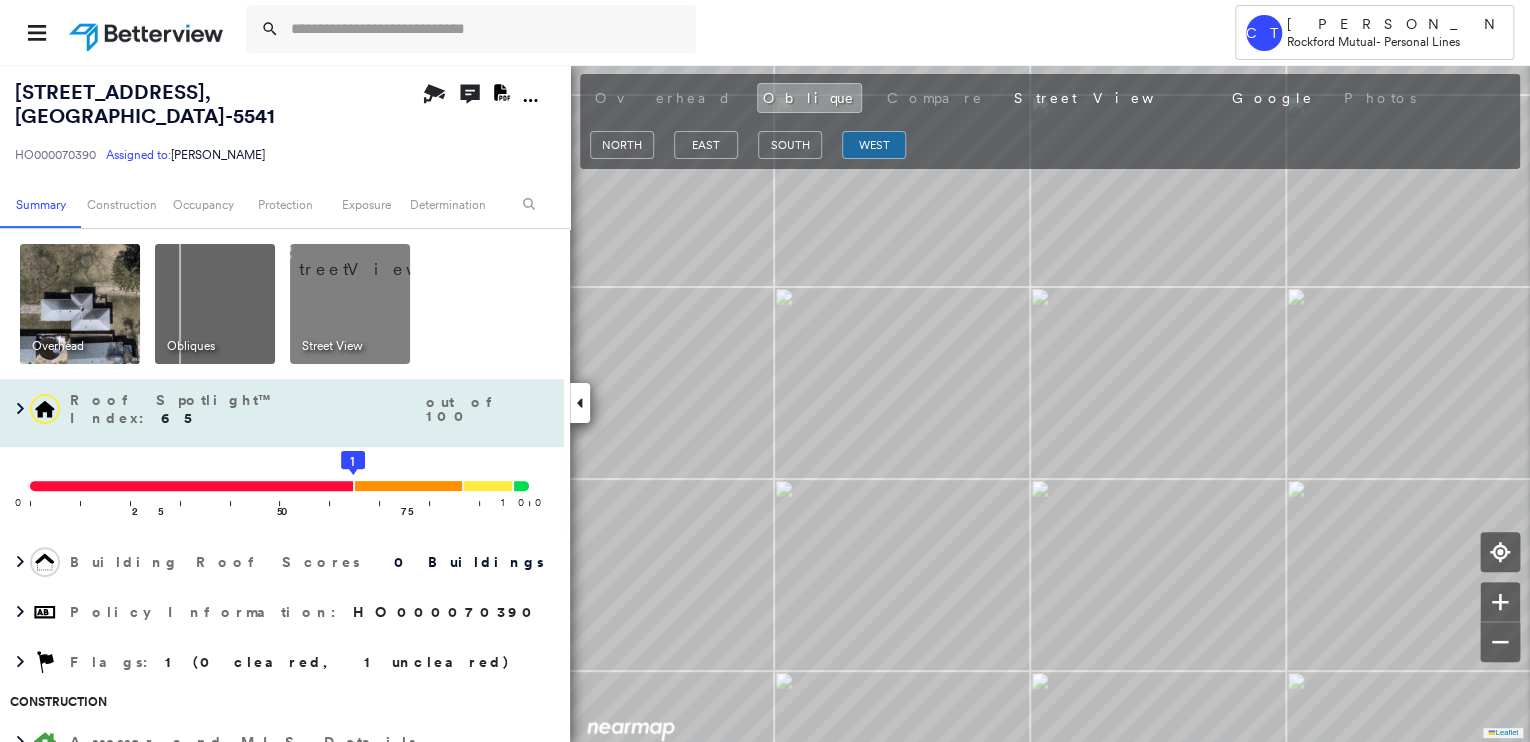 drag, startPoint x: 90, startPoint y: 272, endPoint x: 421, endPoint y: 412, distance: 359.38977 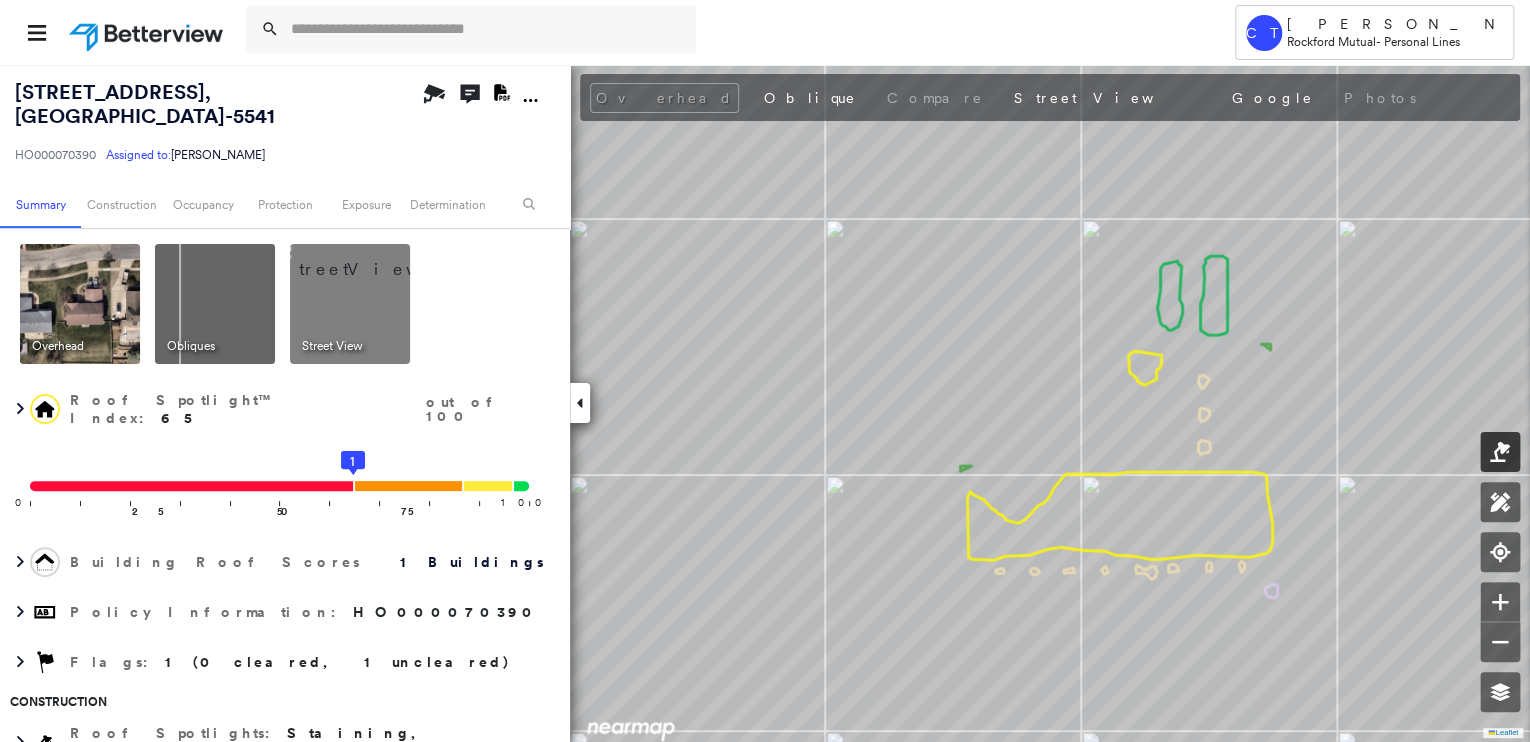 click 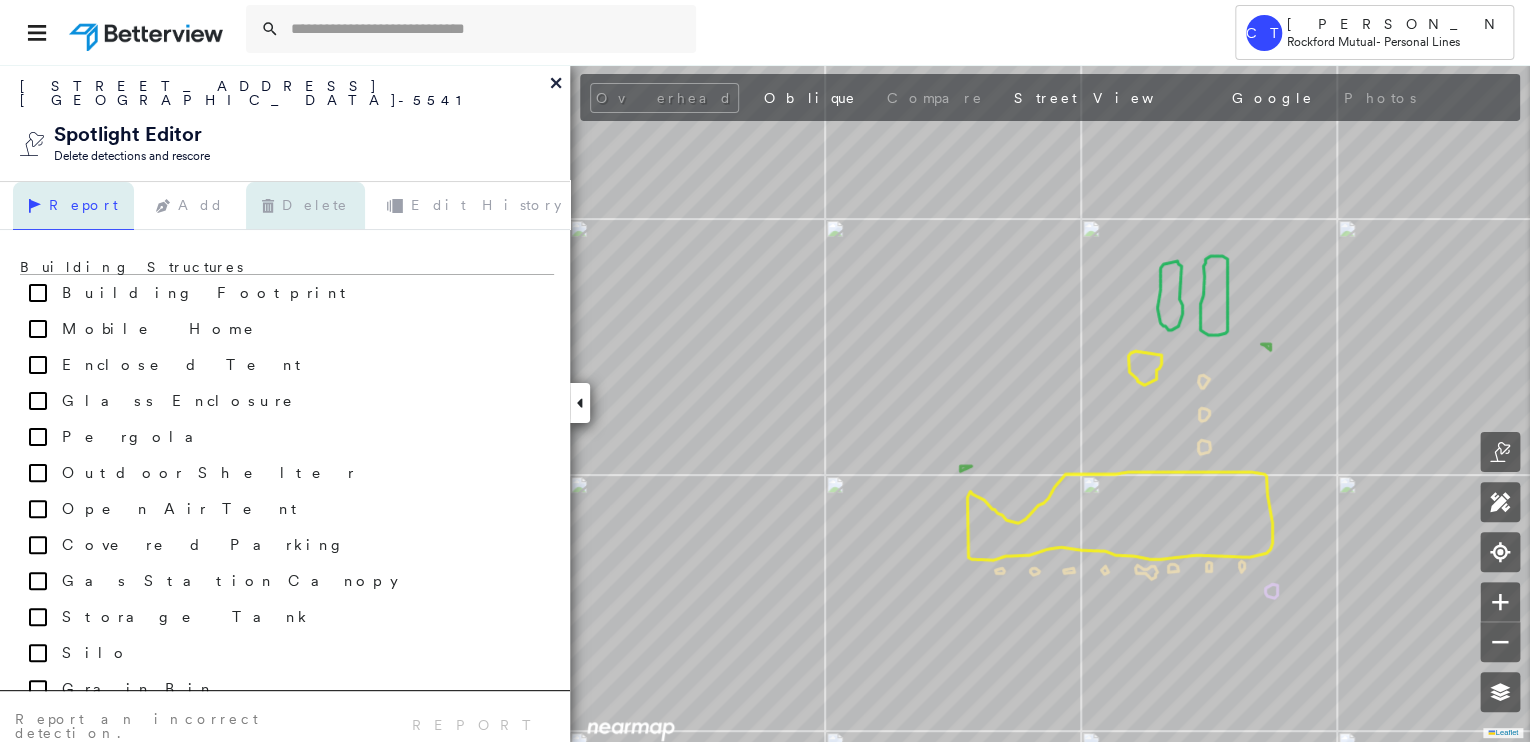 click on "Delete" at bounding box center [305, 206] 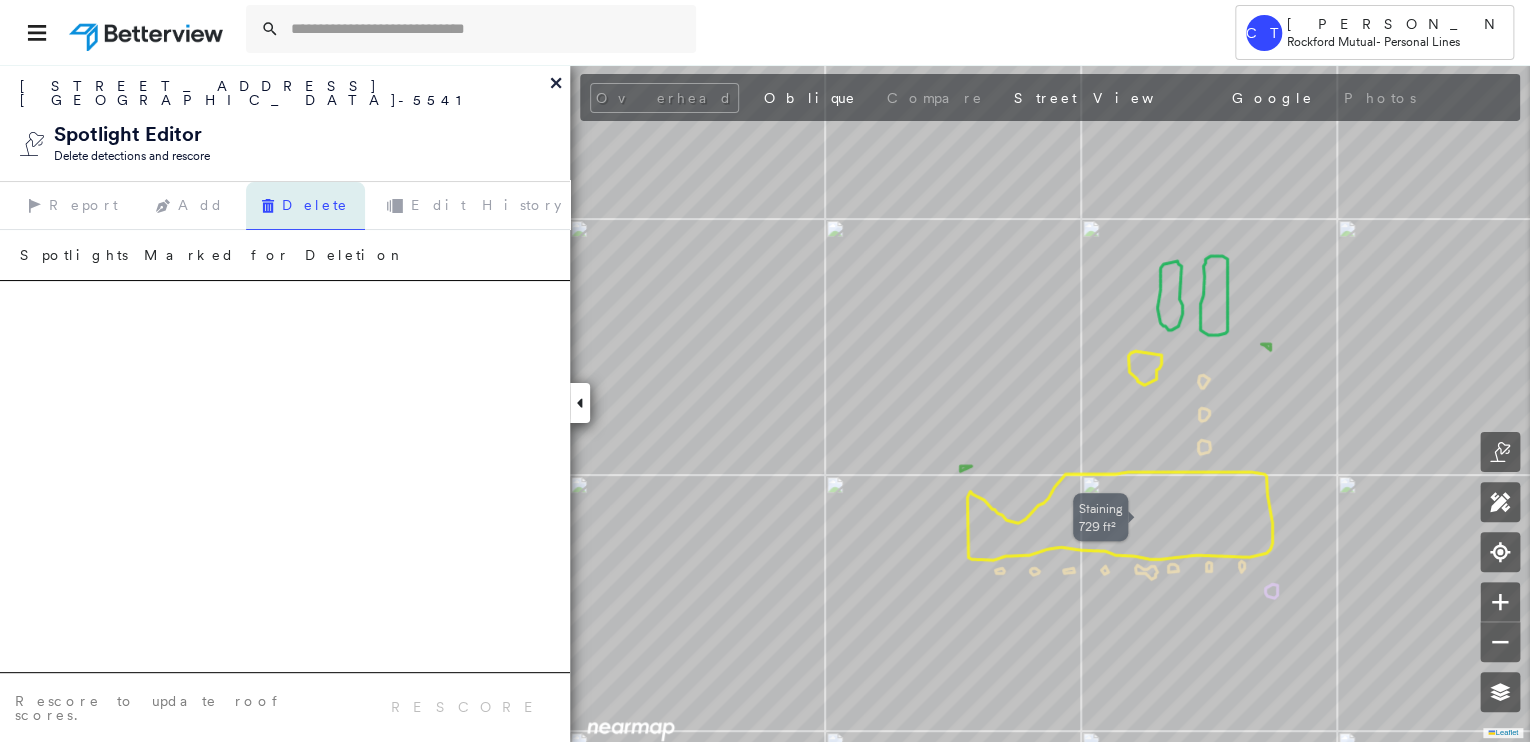 click 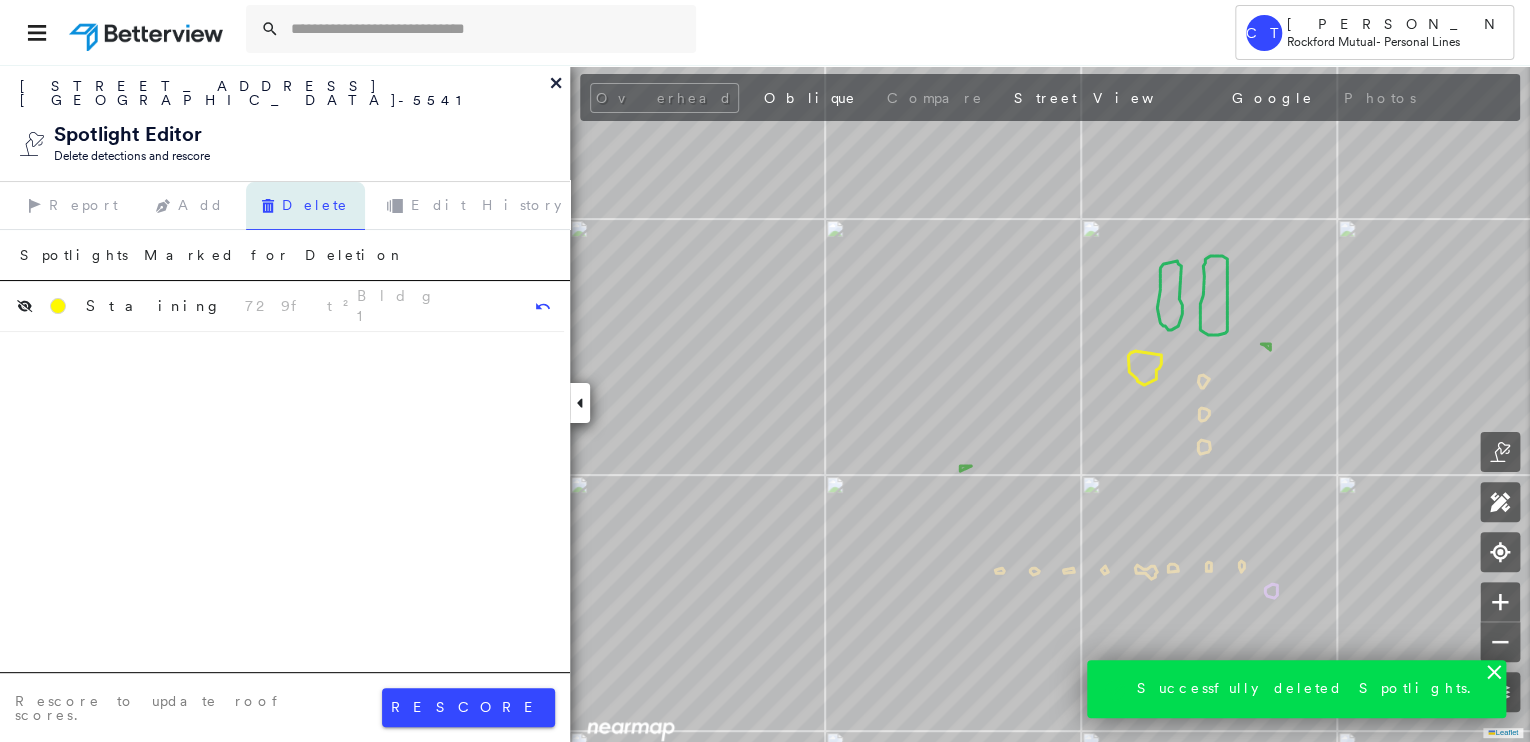 click 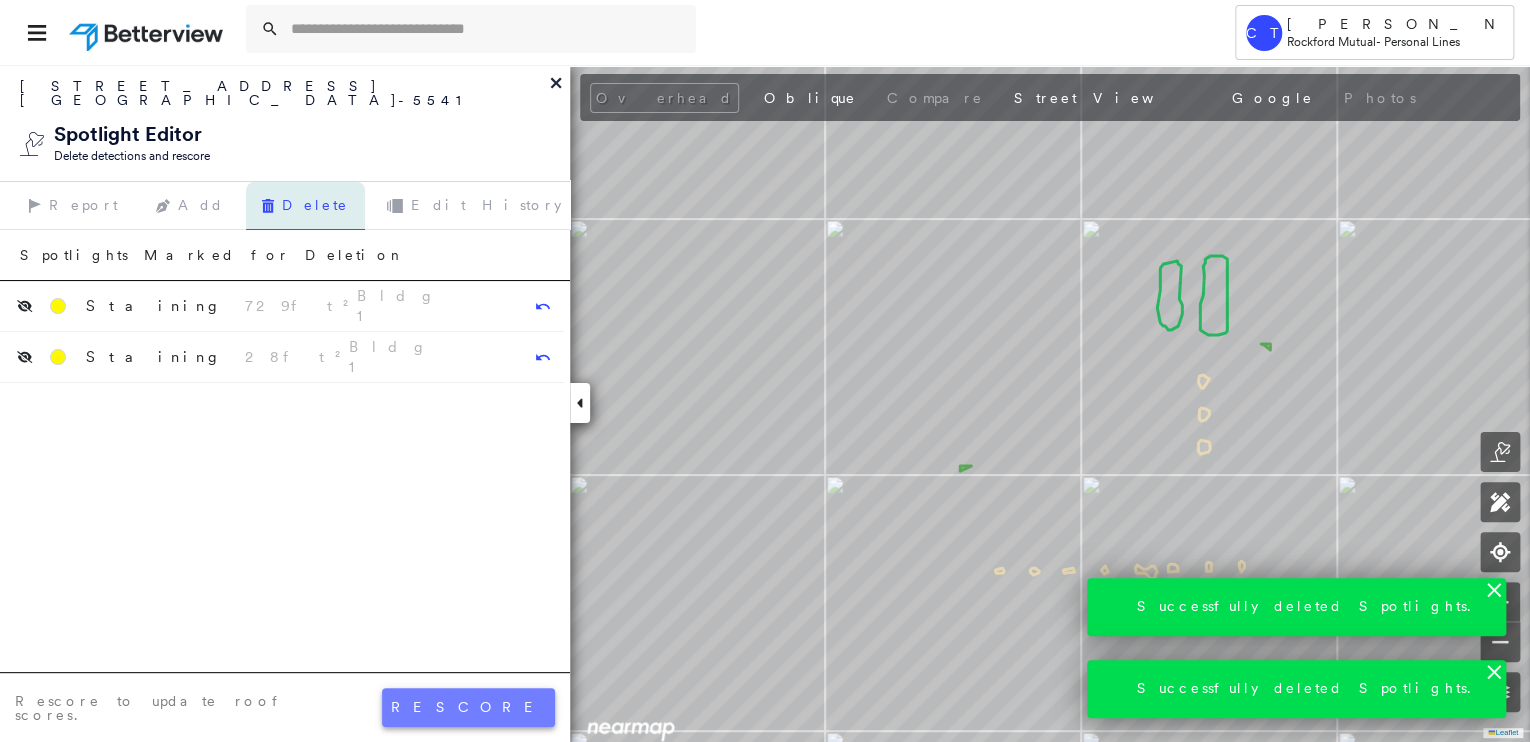 click on "rescore" at bounding box center (468, 707) 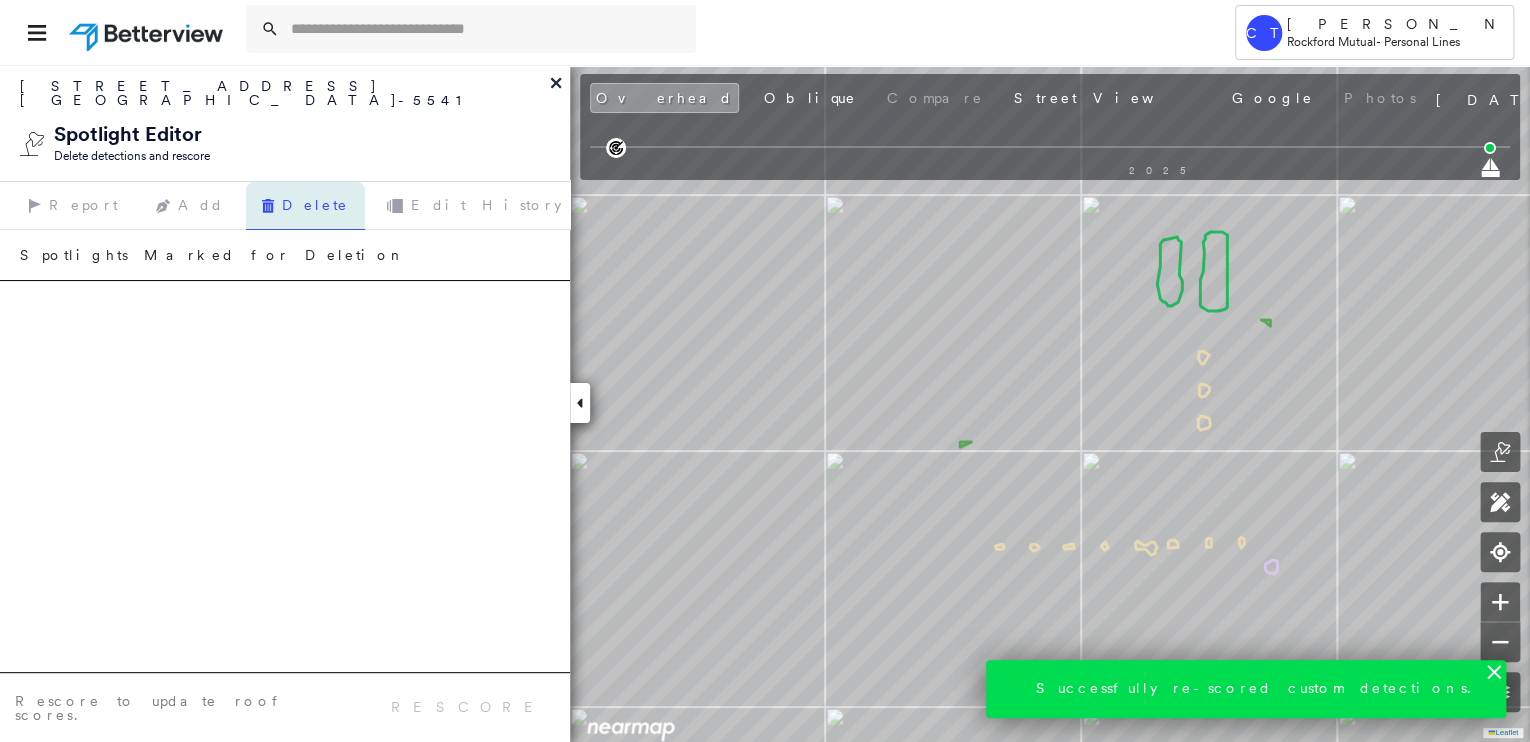 click 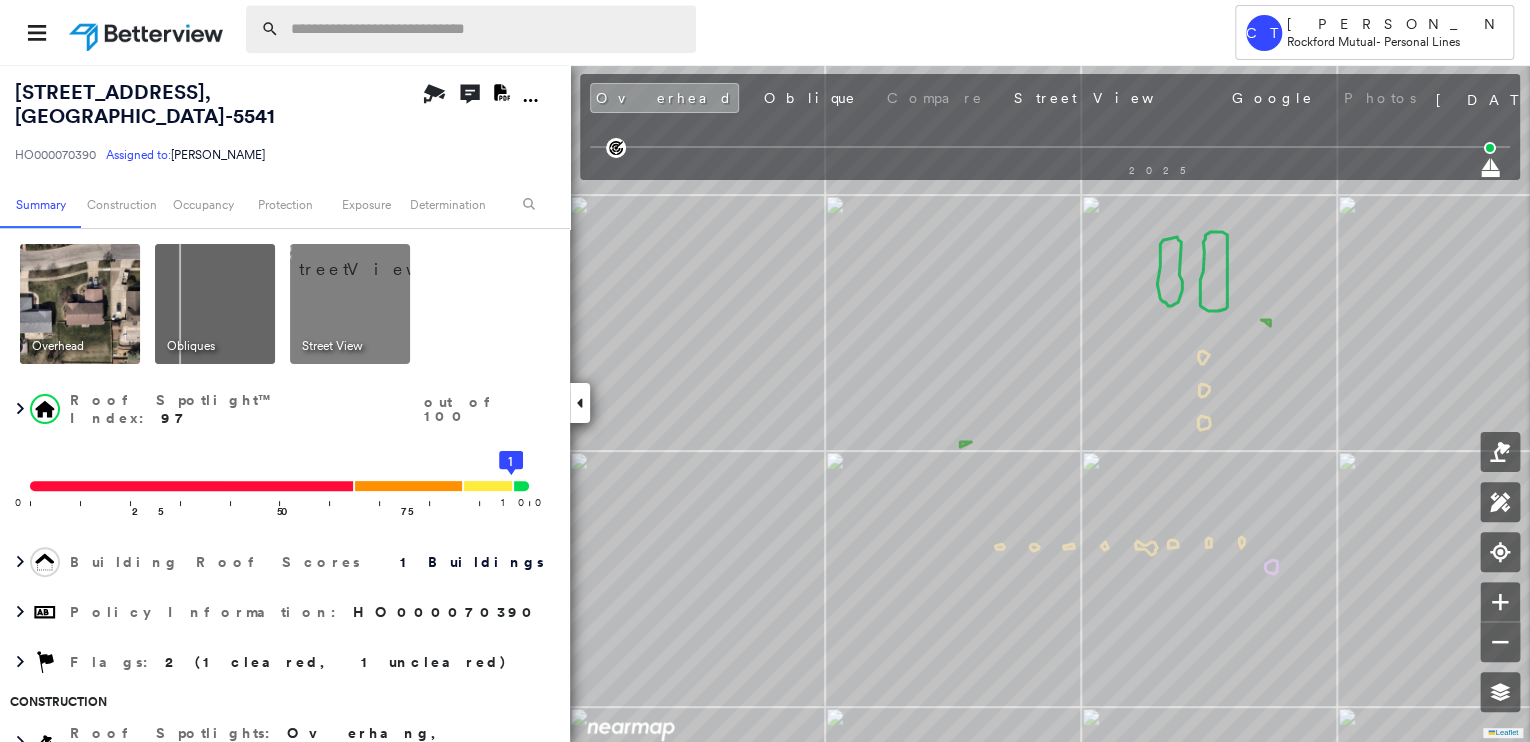 click at bounding box center (487, 29) 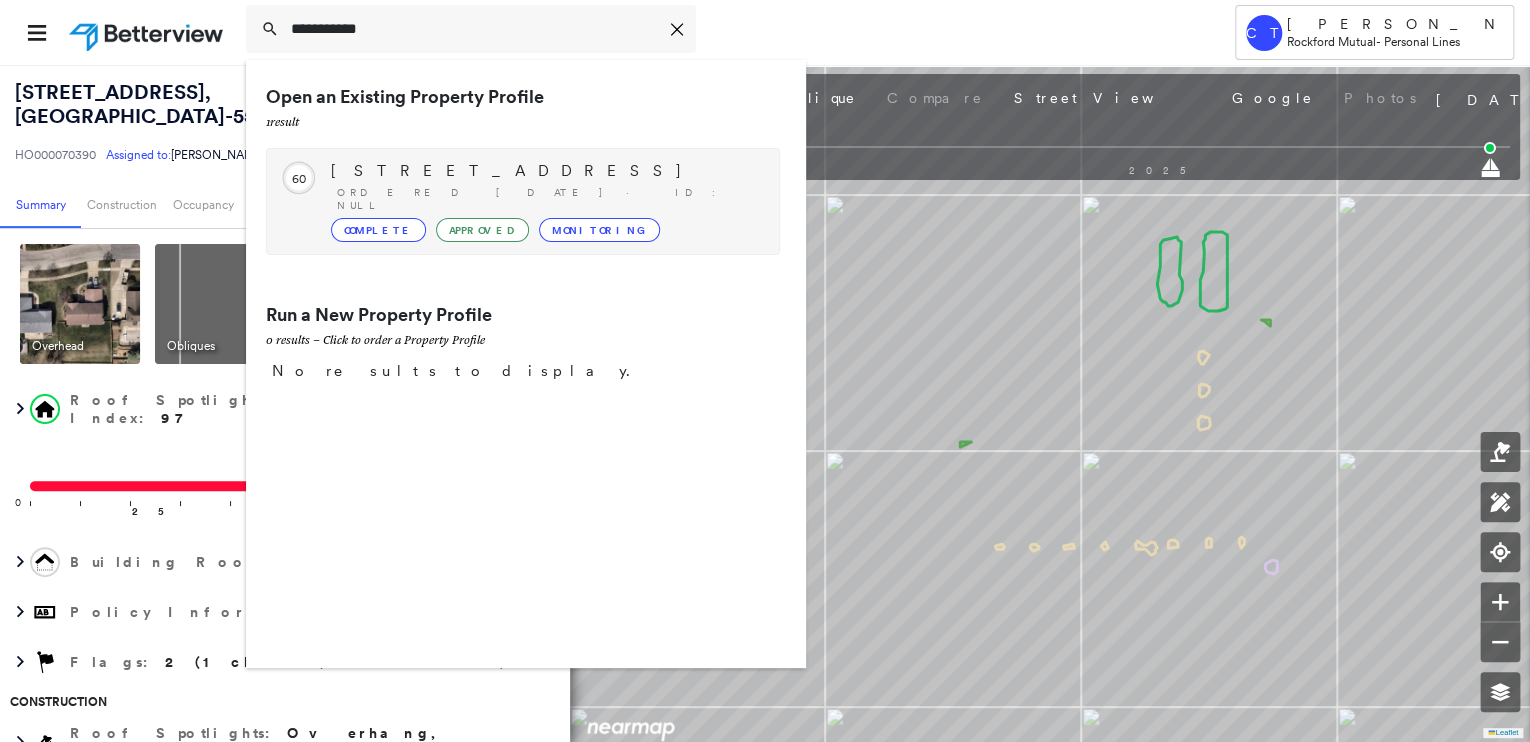 type on "**********" 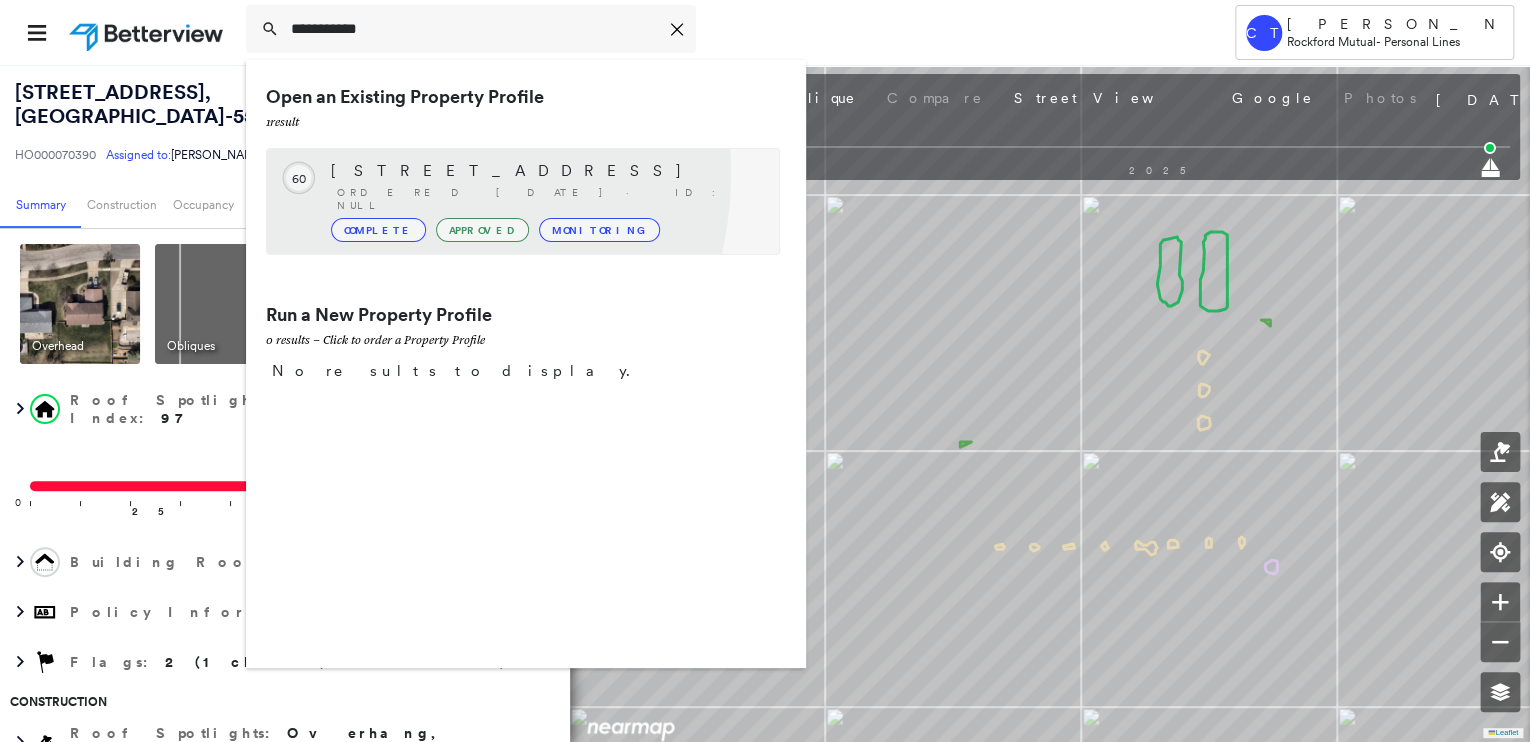 click on "226 W Meadow Dr, Cortland, IL 60112-4225" at bounding box center (545, 171) 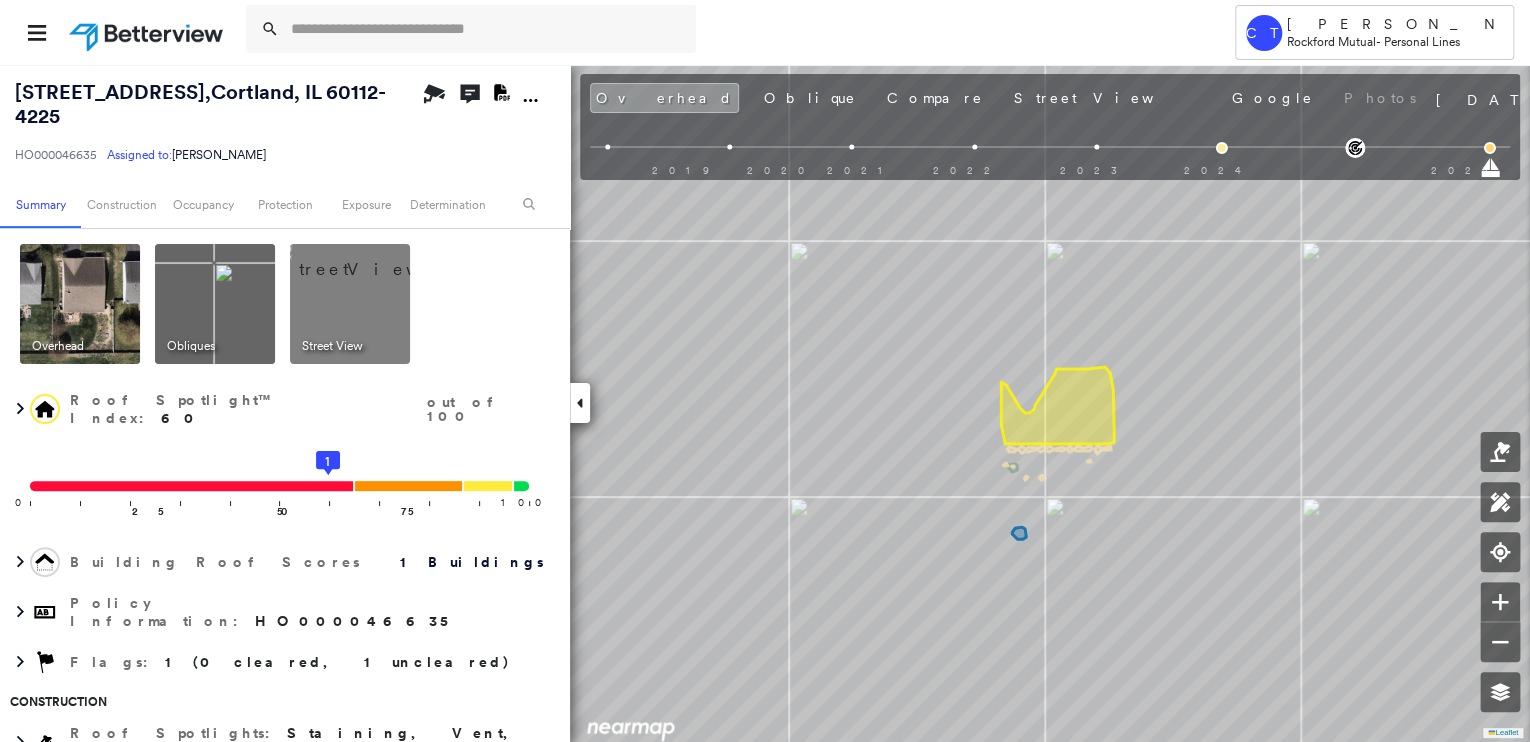 click at bounding box center (374, 259) 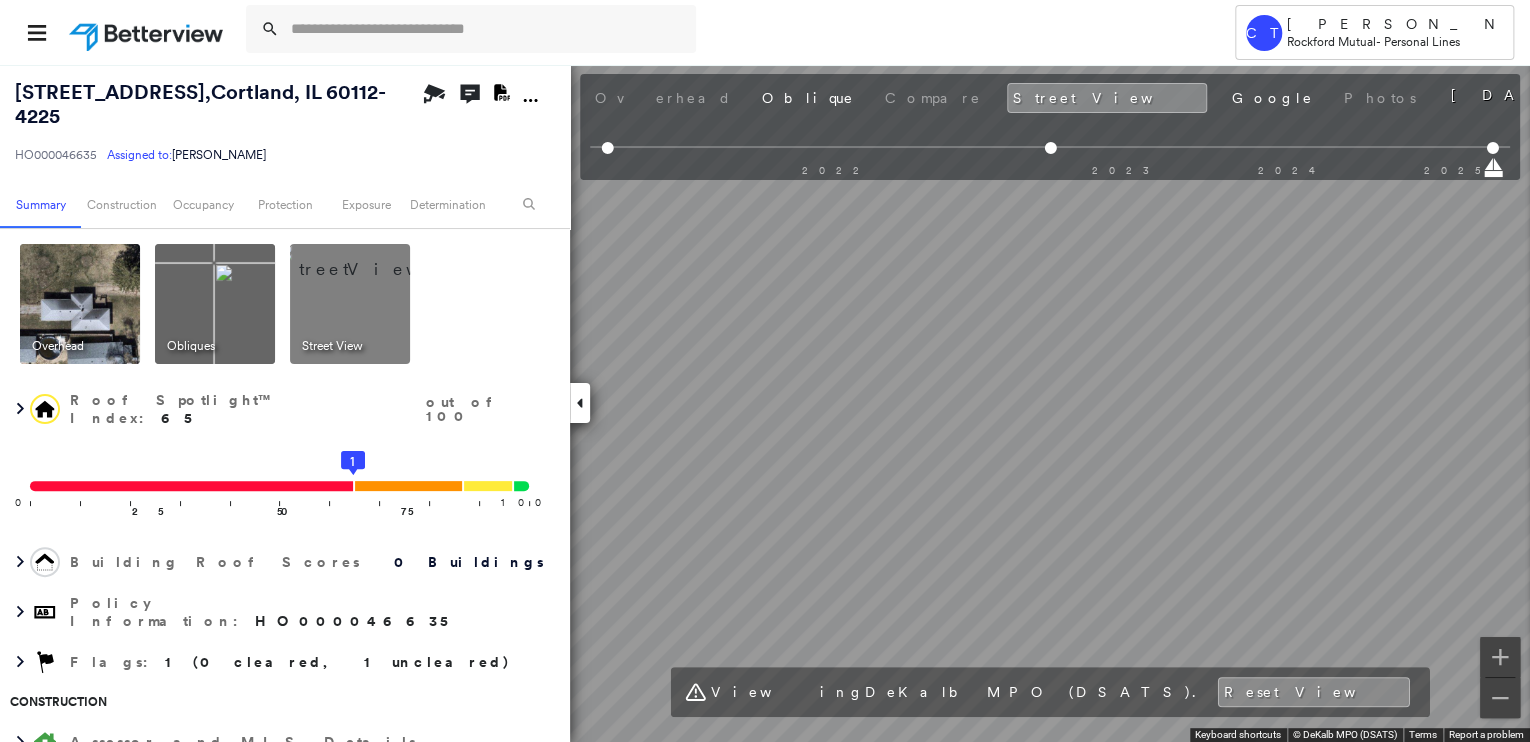 click on "Tower CT Camryn Tremper Rockford Mutual  -   Personal Lines 226 W Meadow Dr ,  Cortland, IL 60112-4225 HO000046635 Assigned to:  Cathy Burhenn Assigned to:  Cathy Burhenn HO000046635 Assigned to:  Cathy Burhenn Open Comments Download PDF Report Summary Construction Occupancy Protection Exposure Determination Overhead Obliques Street View Roof Spotlight™ Index :  65 out of 100 0 100 25 50 75 1 Building Roof Scores 0 Buildings Policy Information :  HO000046635 Flags :  1 (0 cleared, 1 uncleared) Construction Assessor and MLS Details BuildZoom - Building Permit Data and Analysis Occupancy Ownership Place Detail Protection Exposure FEMA Risk Index Additional Perils Determination Flags :  1 (0 cleared, 1 uncleared) Uncleared Flags (1) Cleared Flags  (0) MED Medium Priority Roof Score Flagged 08/05/24 Clear Action Taken New Entry History Quote/New Business Terms & Conditions Added ACV Endorsement Added Cosmetic Endorsement Inspection/Loss Control Report Information Added to Inspection Survey General Save Renewal" at bounding box center [765, 371] 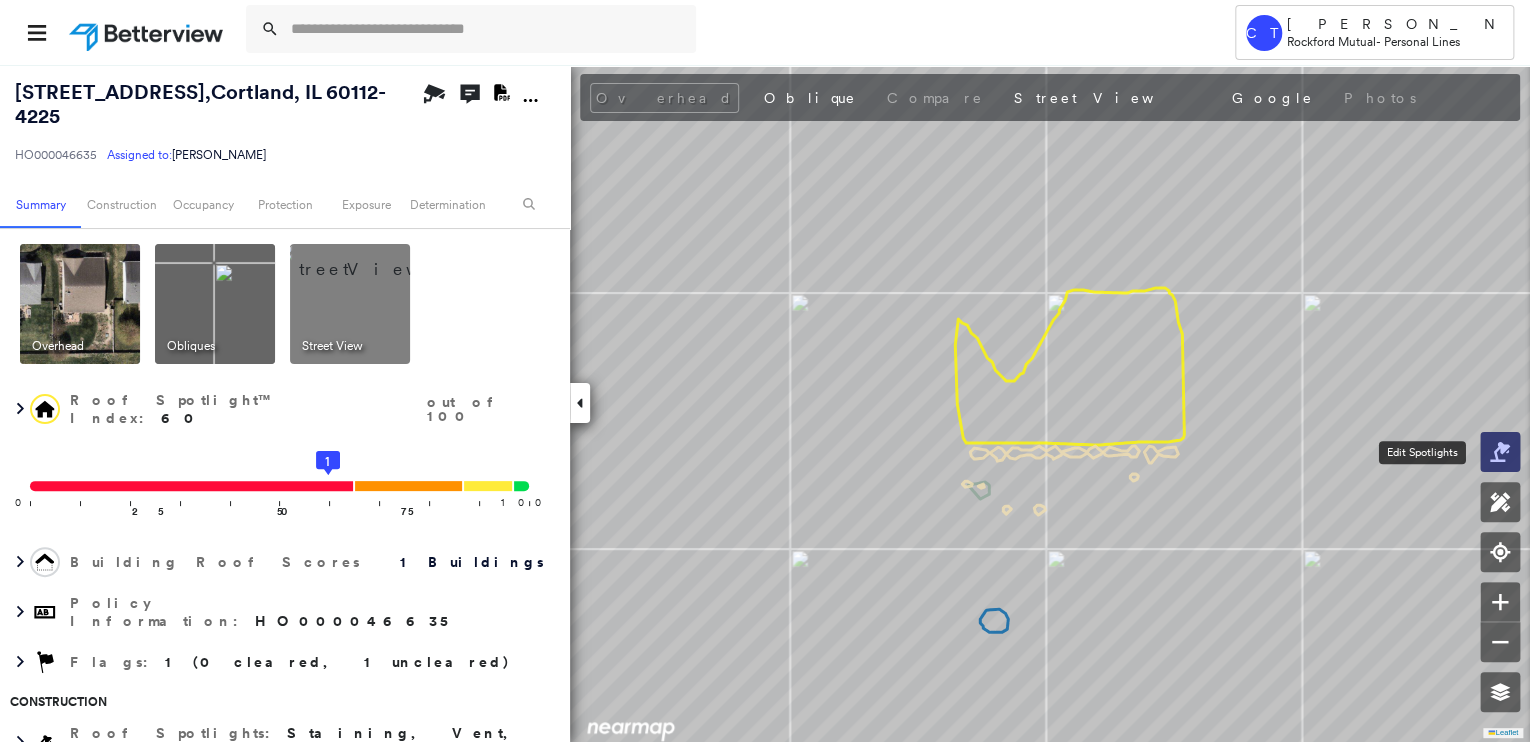 click 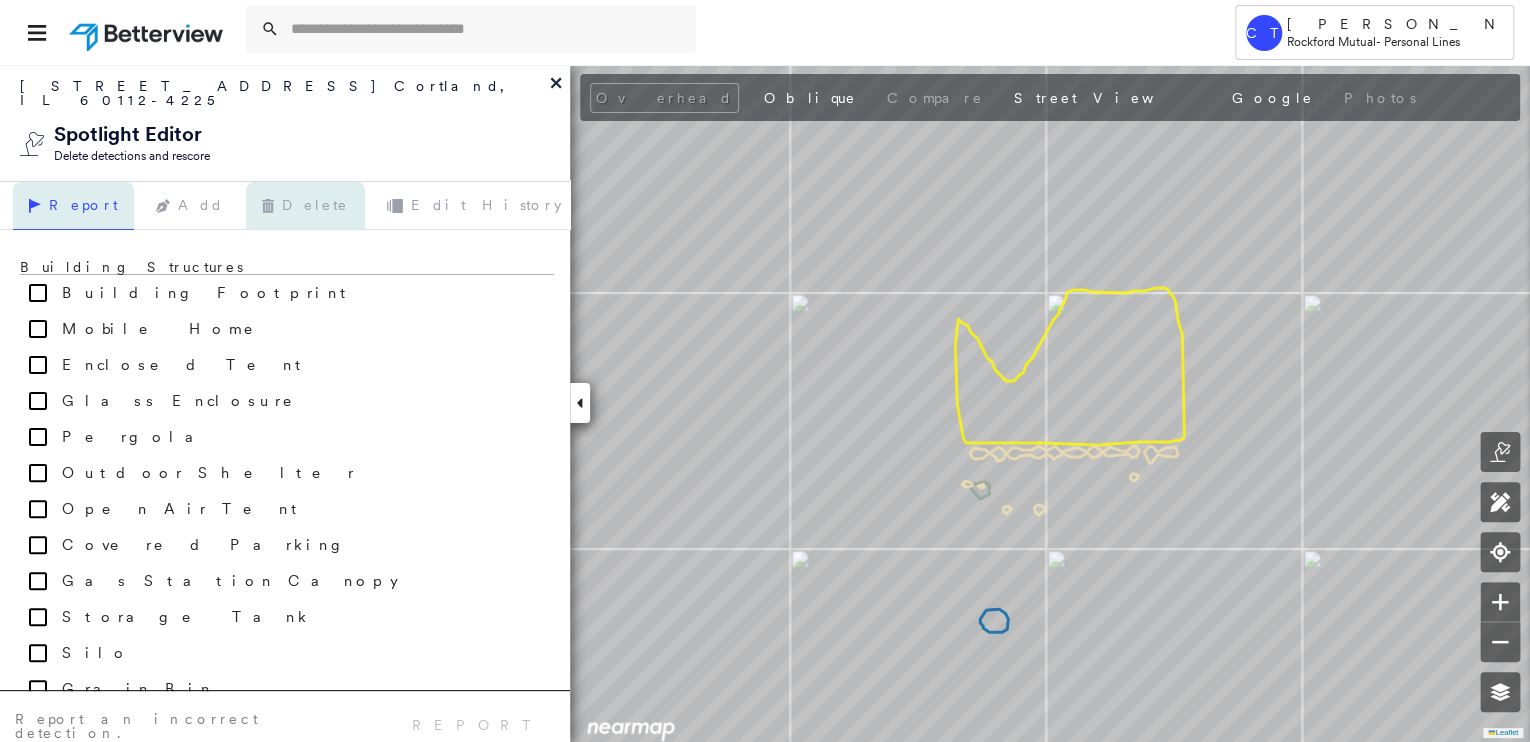 click on "Delete" at bounding box center (305, 206) 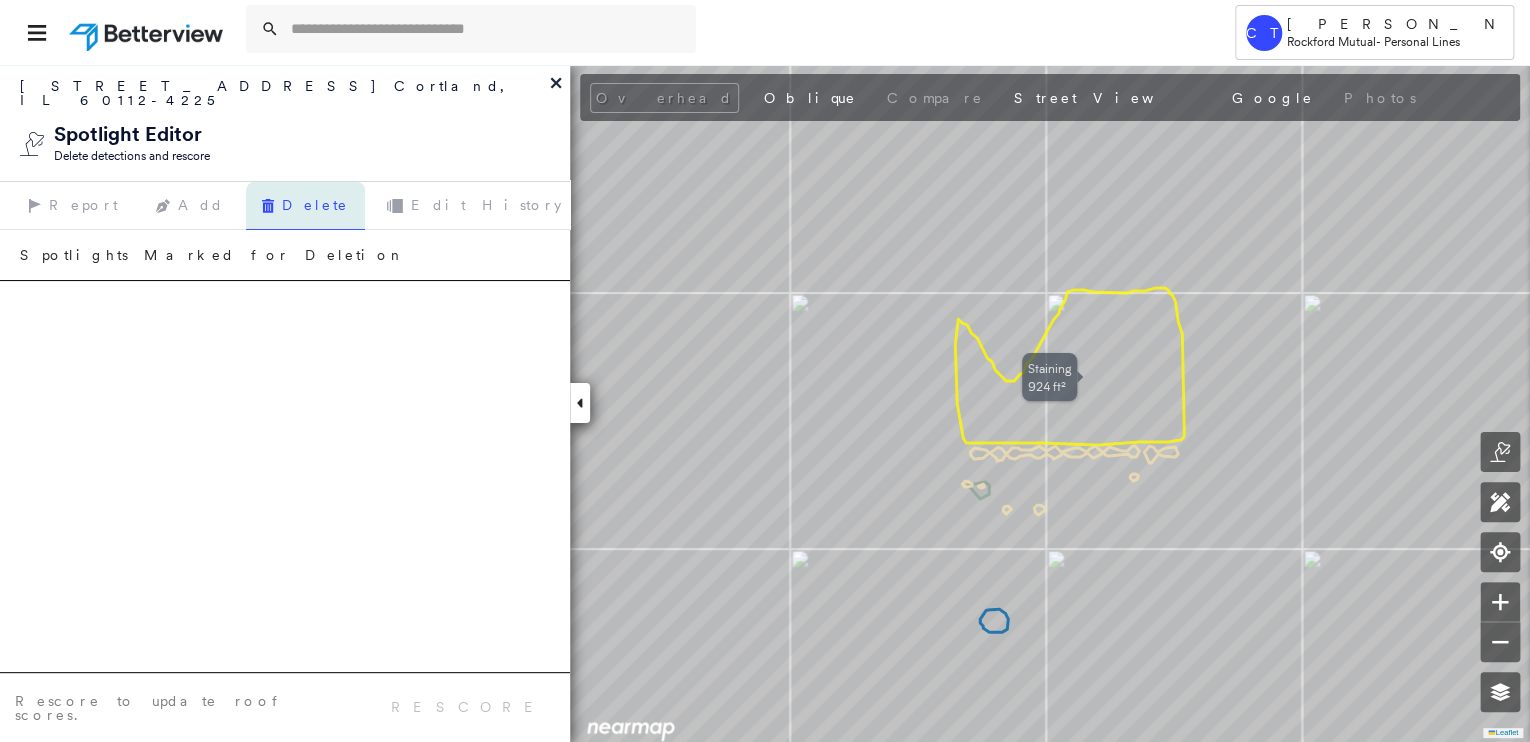 click 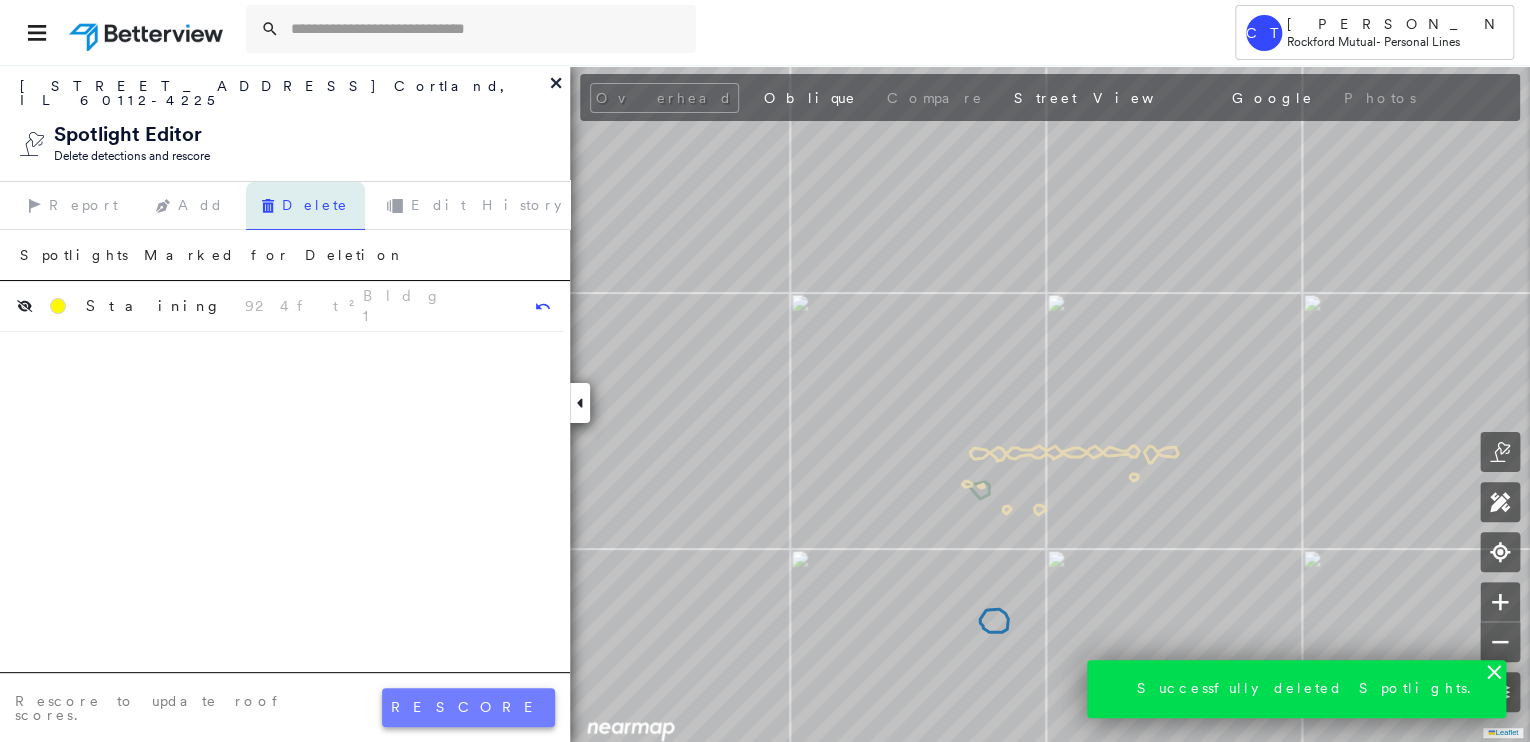 click on "rescore" at bounding box center (468, 707) 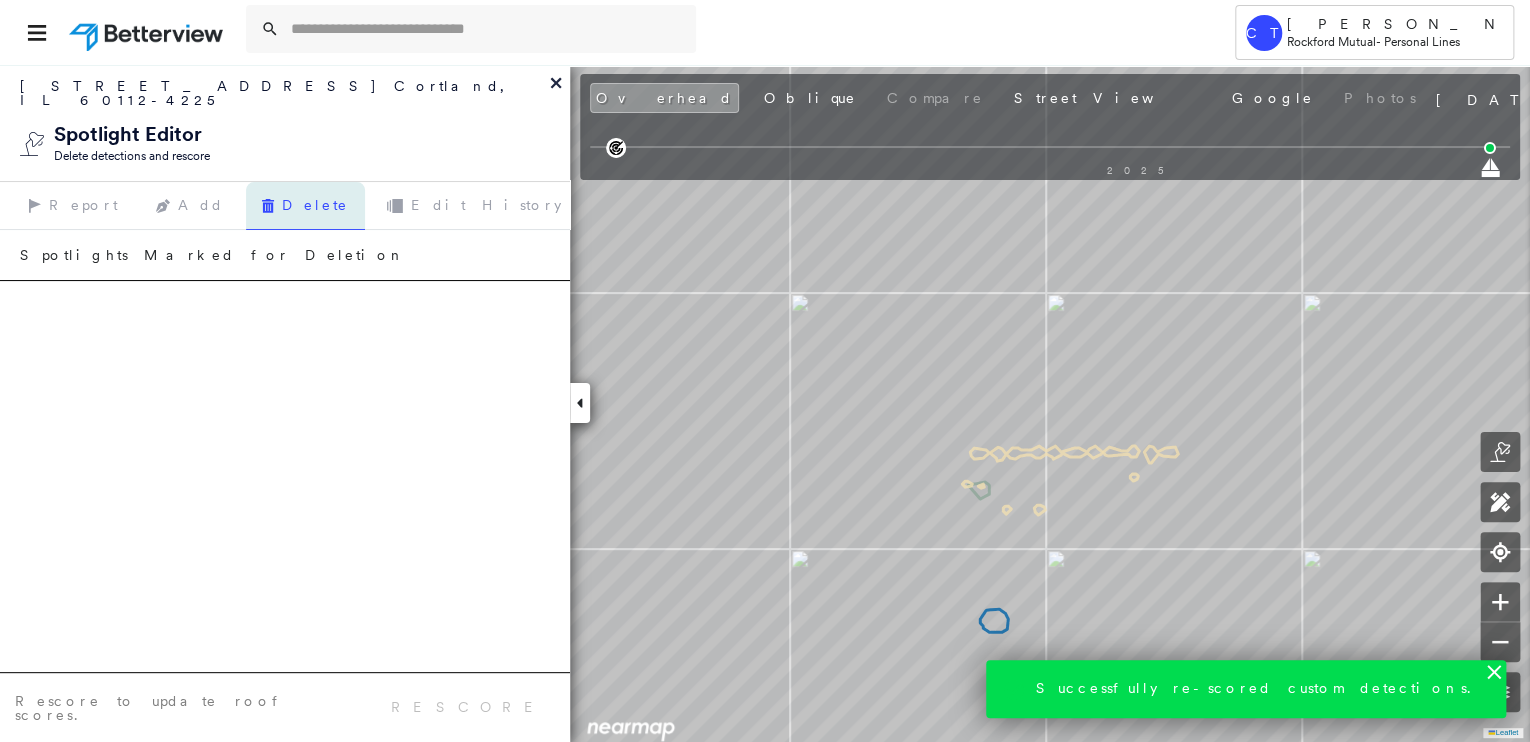click on "226 W Meadow Dr   Cortland, IL 60112-4225 Spotlight Editor Delete detections and rescore" at bounding box center (285, 123) 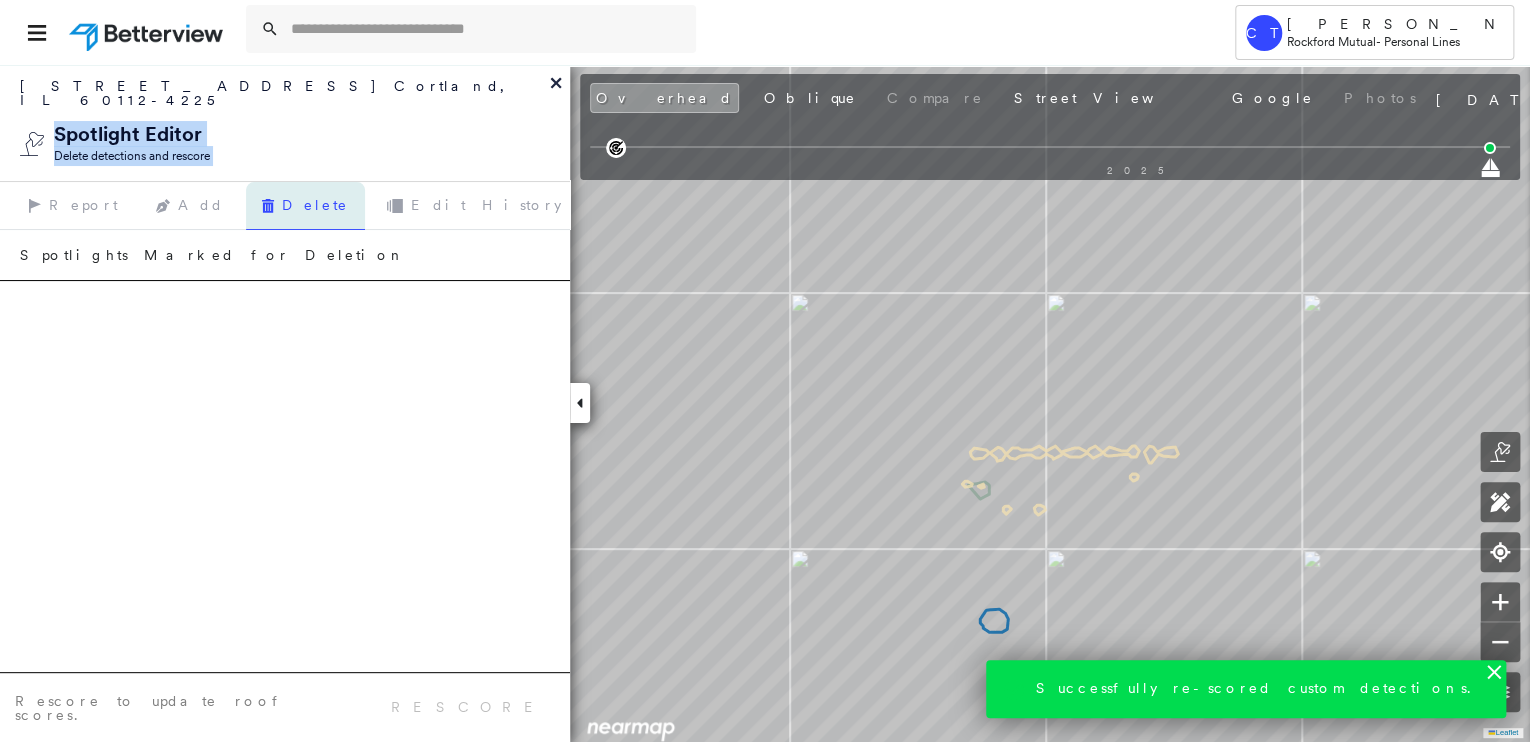 click 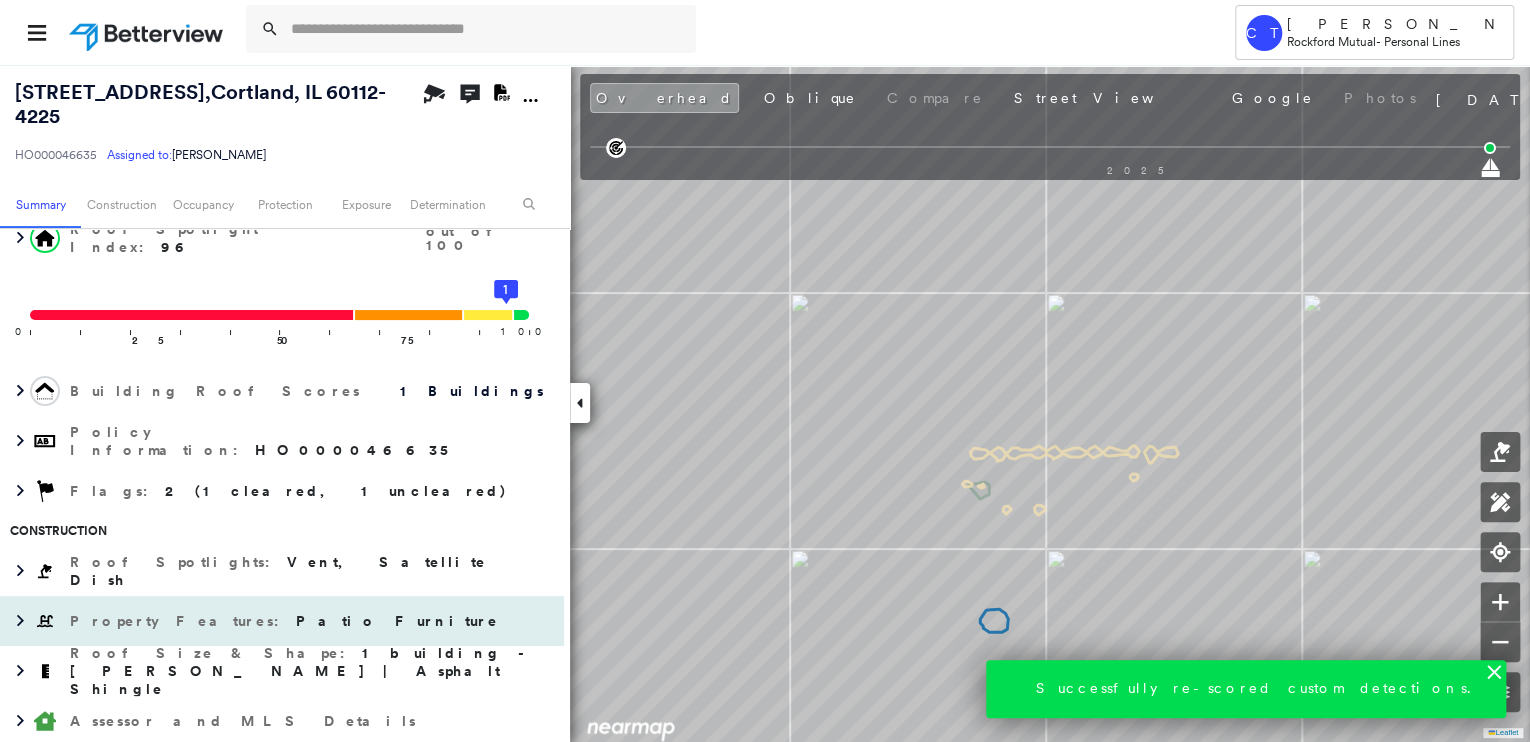 scroll, scrollTop: 400, scrollLeft: 0, axis: vertical 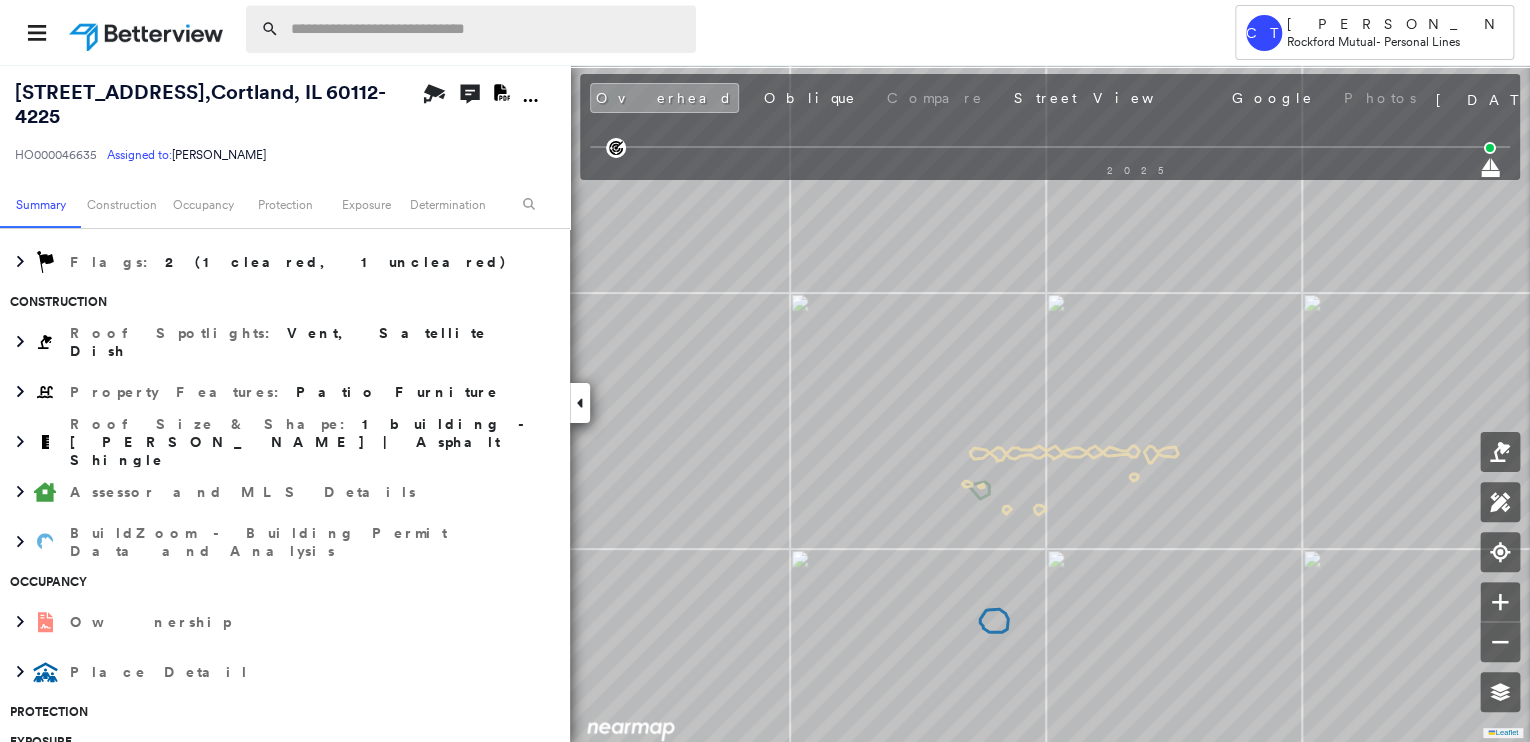 click at bounding box center (487, 29) 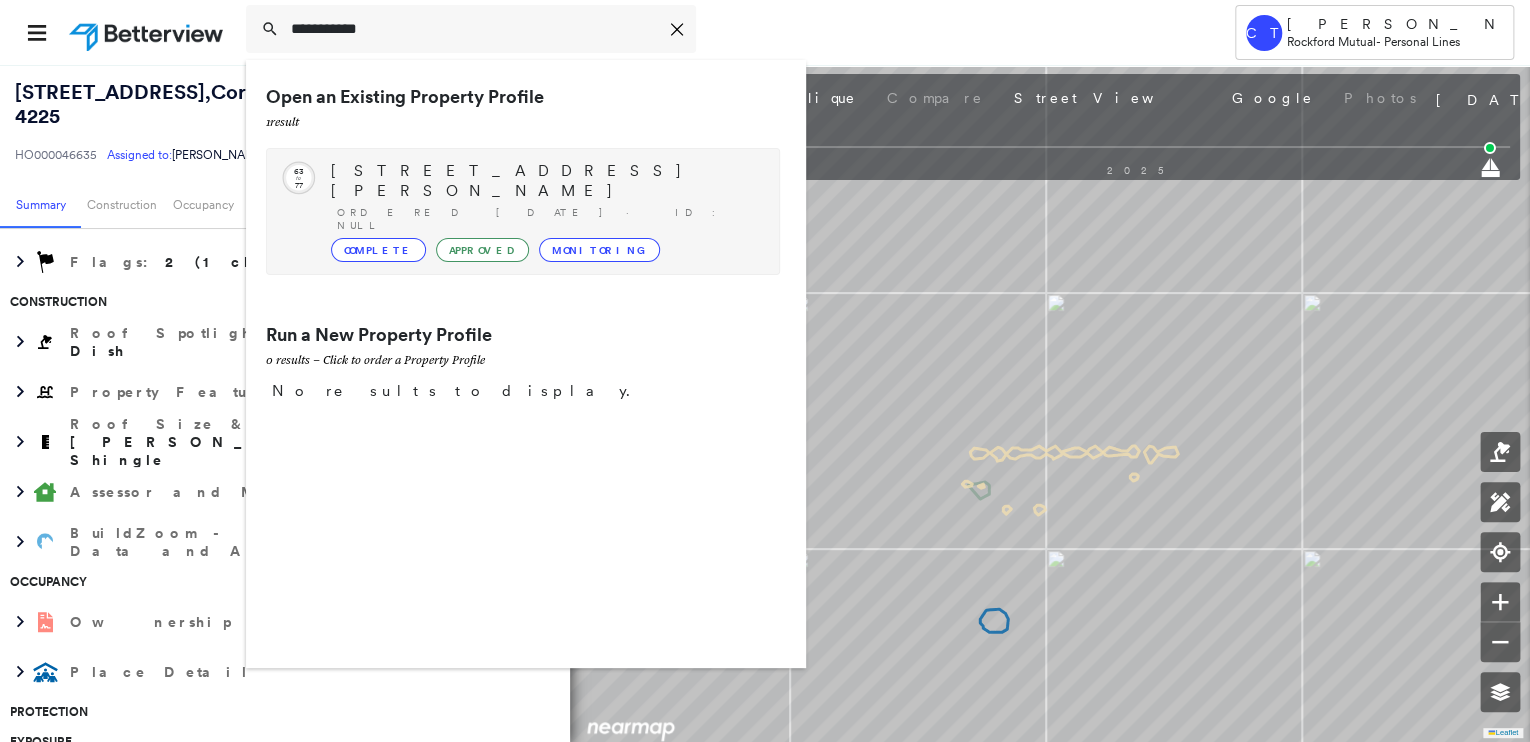 type on "**********" 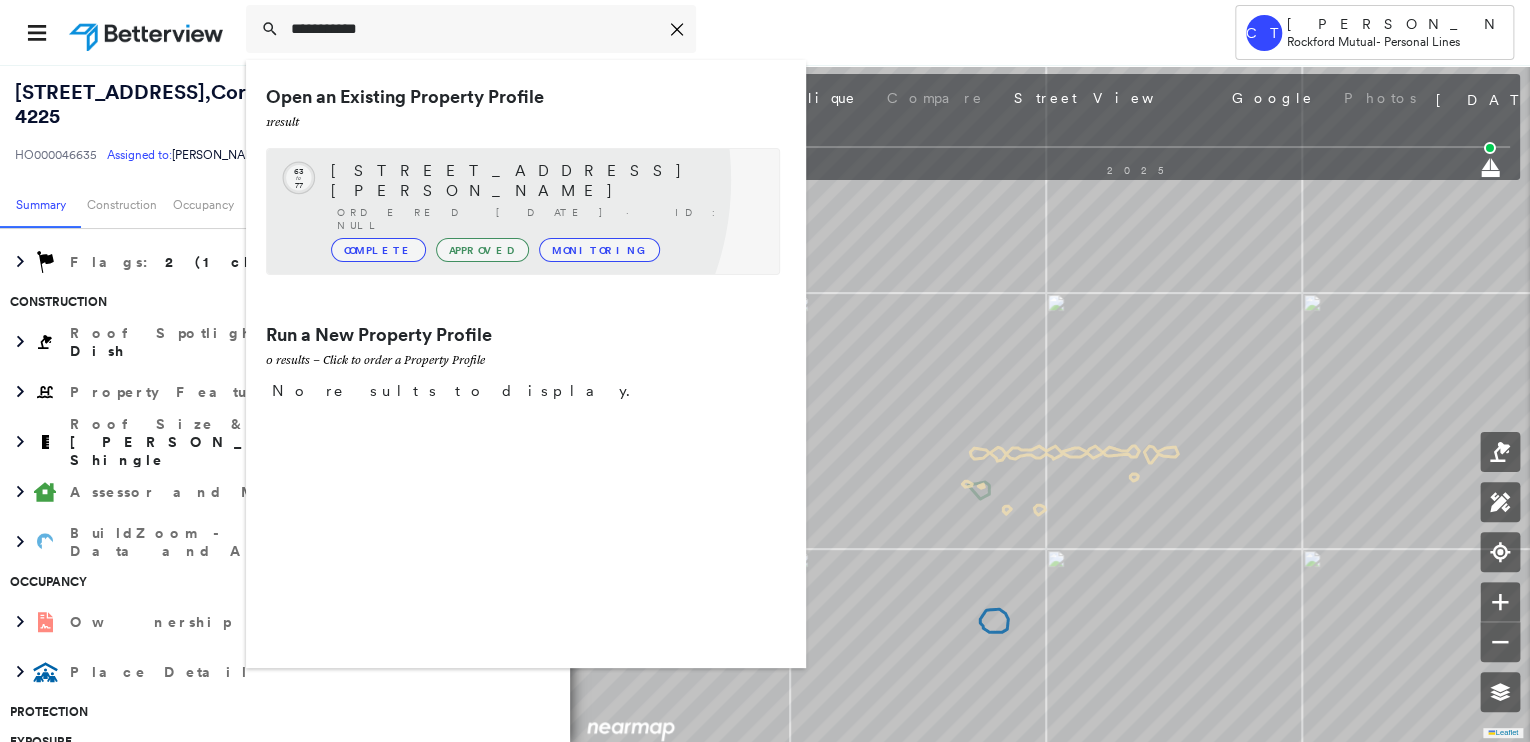 click on "6749 S Shore Dr, Hazelhurst, WI 54531-9708" at bounding box center (545, 181) 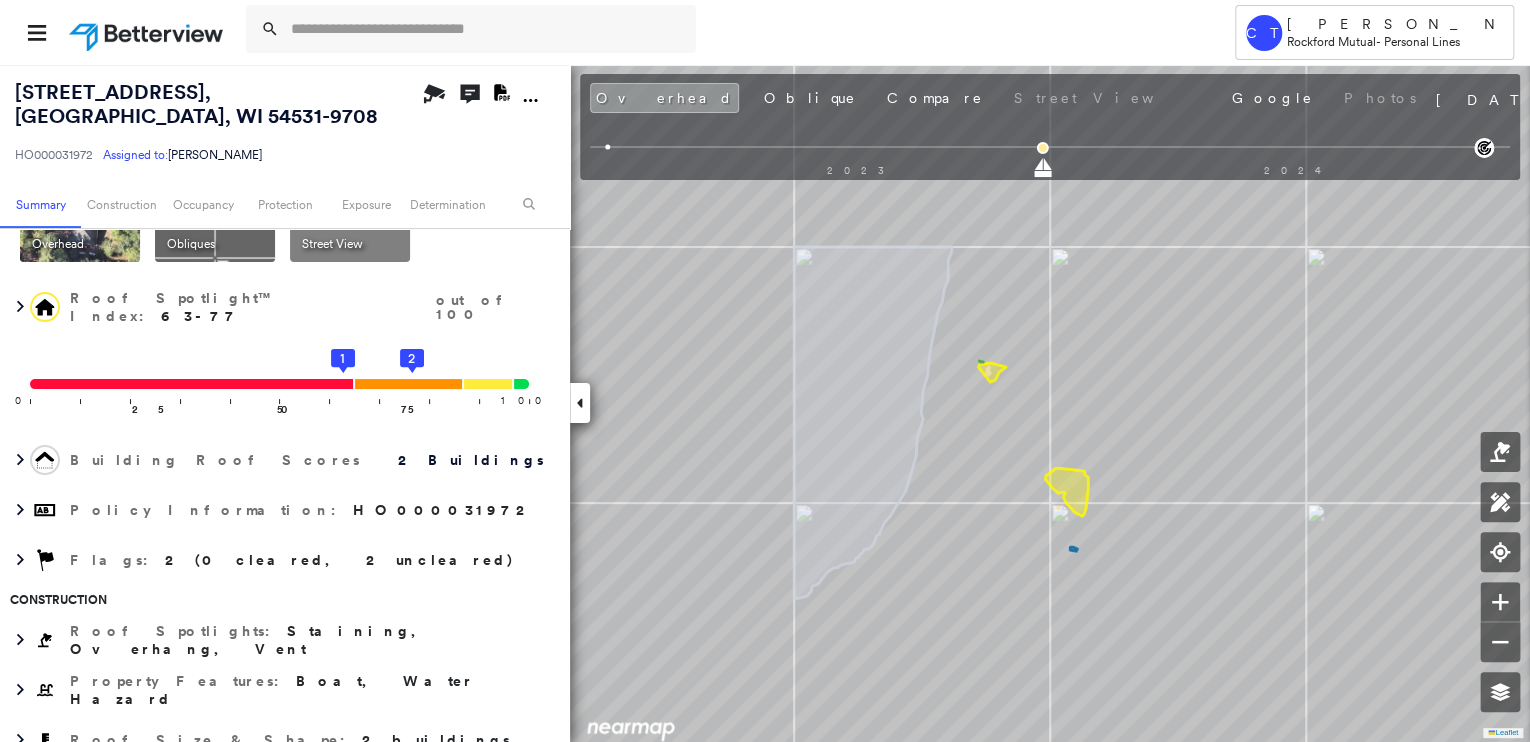 scroll, scrollTop: 0, scrollLeft: 0, axis: both 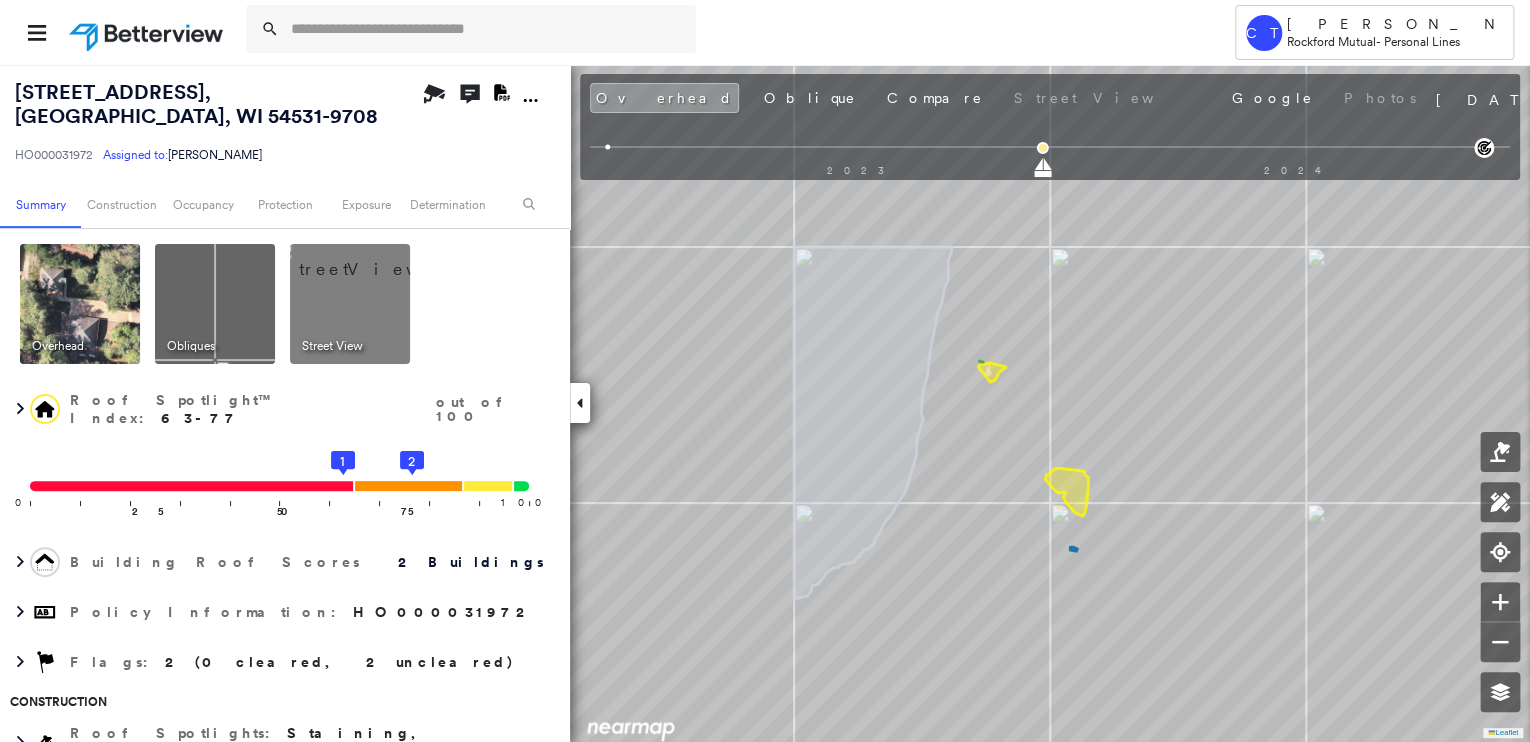 click on "Overhead Obliques Street View" at bounding box center (282, 304) 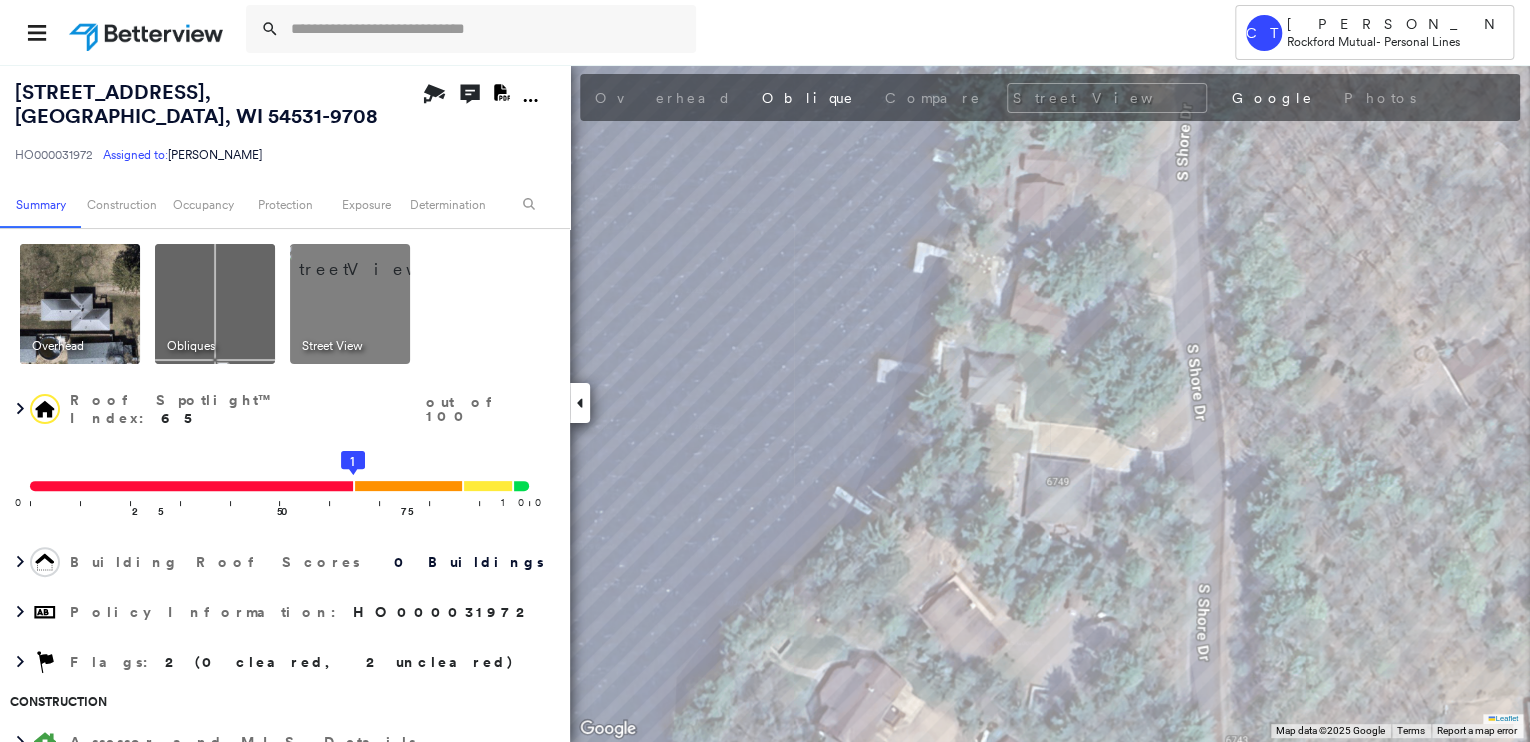 click at bounding box center (215, 304) 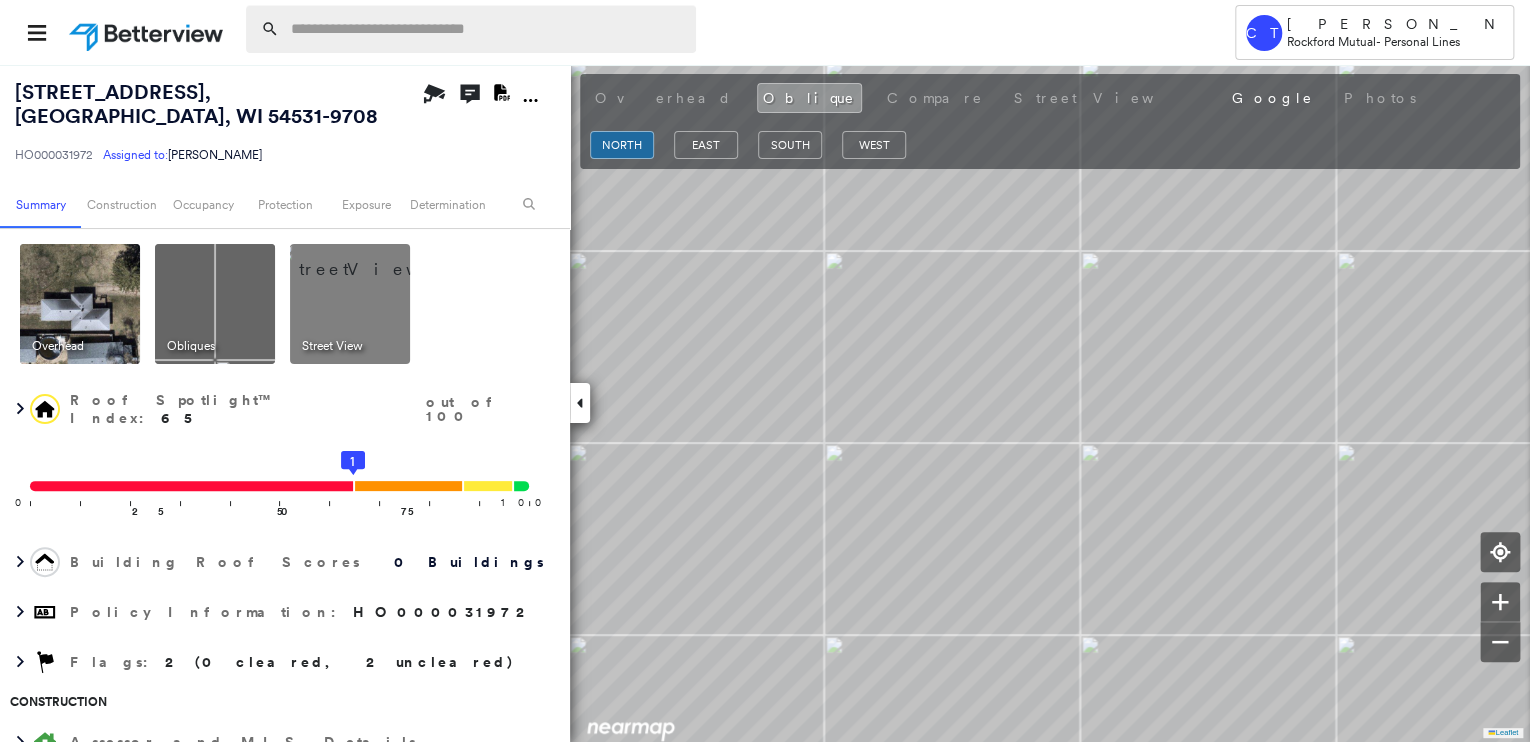 click at bounding box center (487, 29) 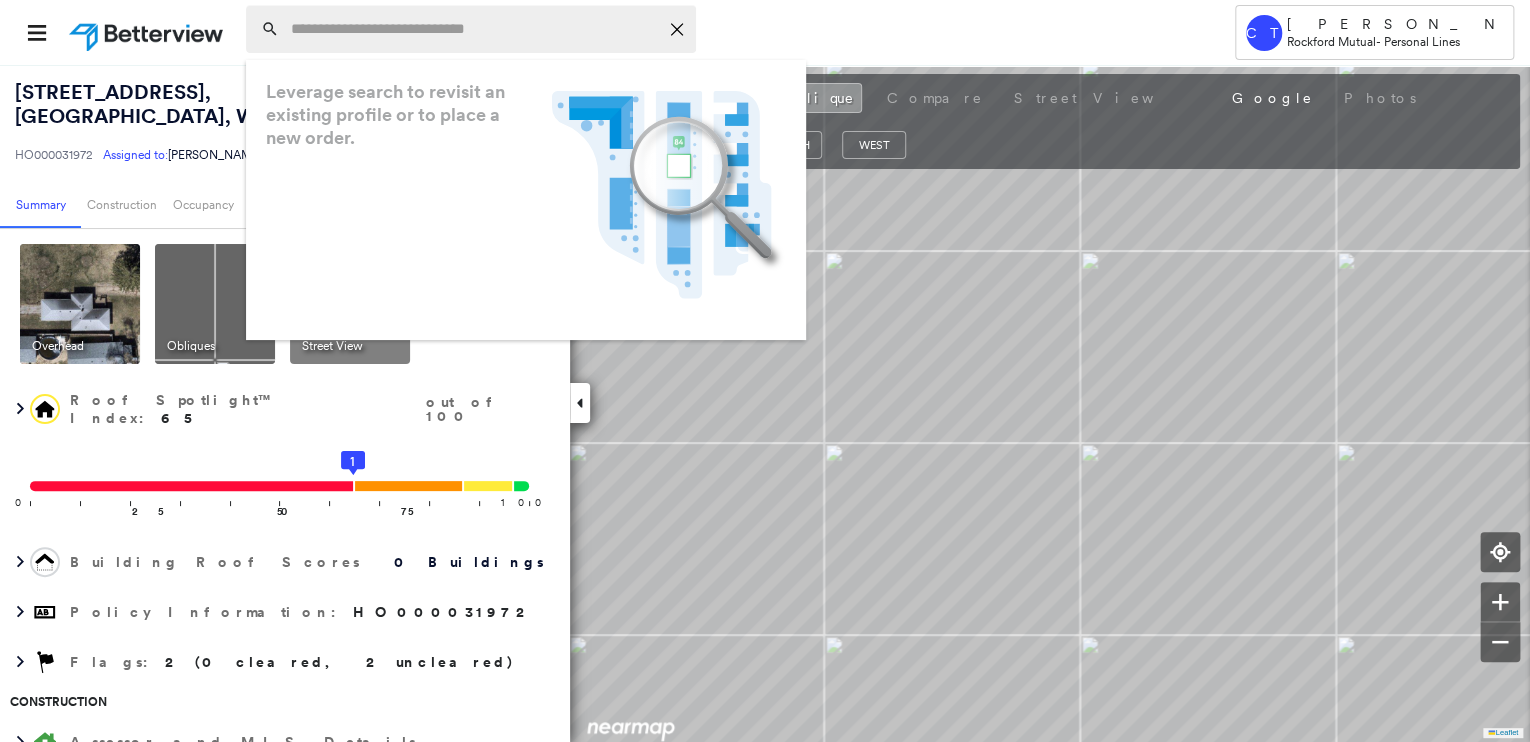 paste on "**********" 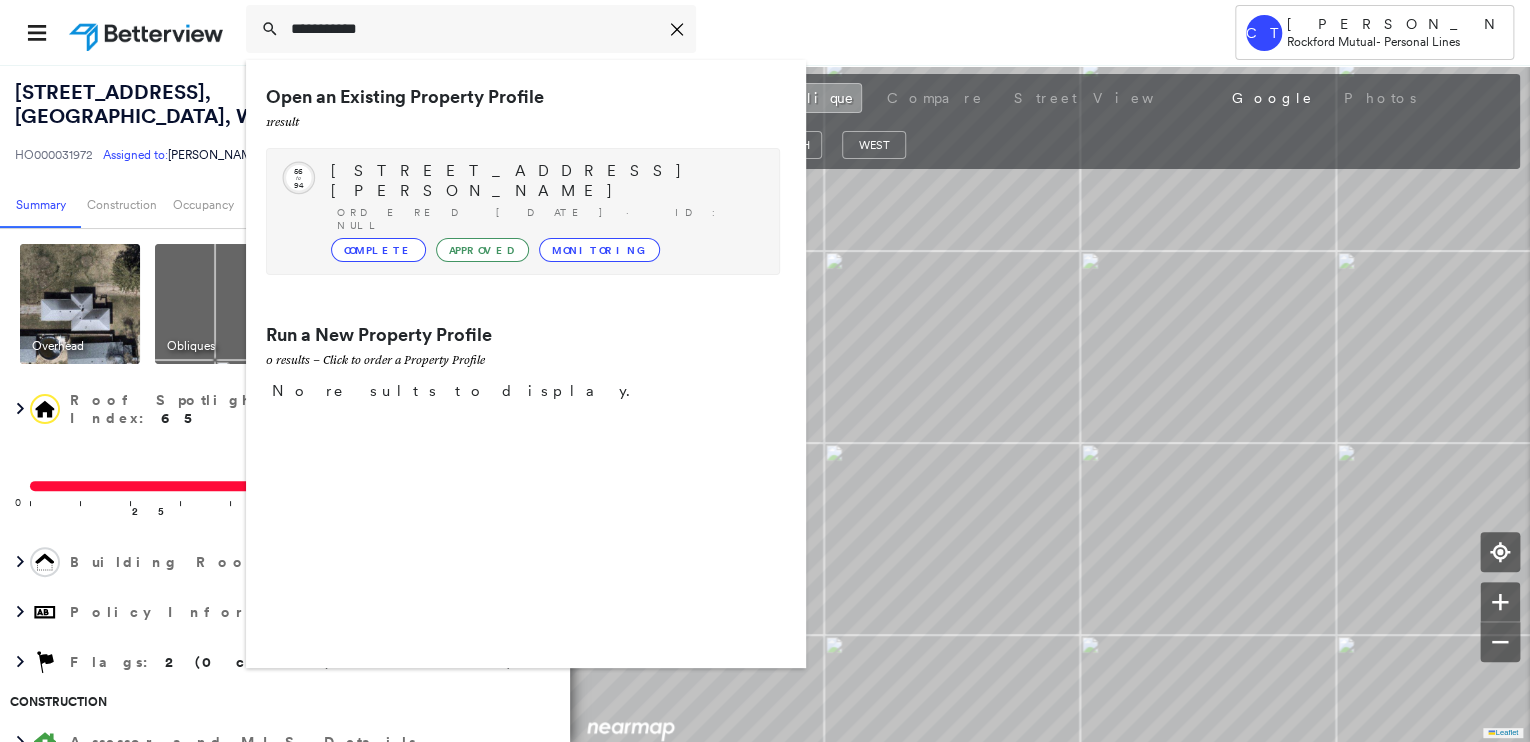 type on "**********" 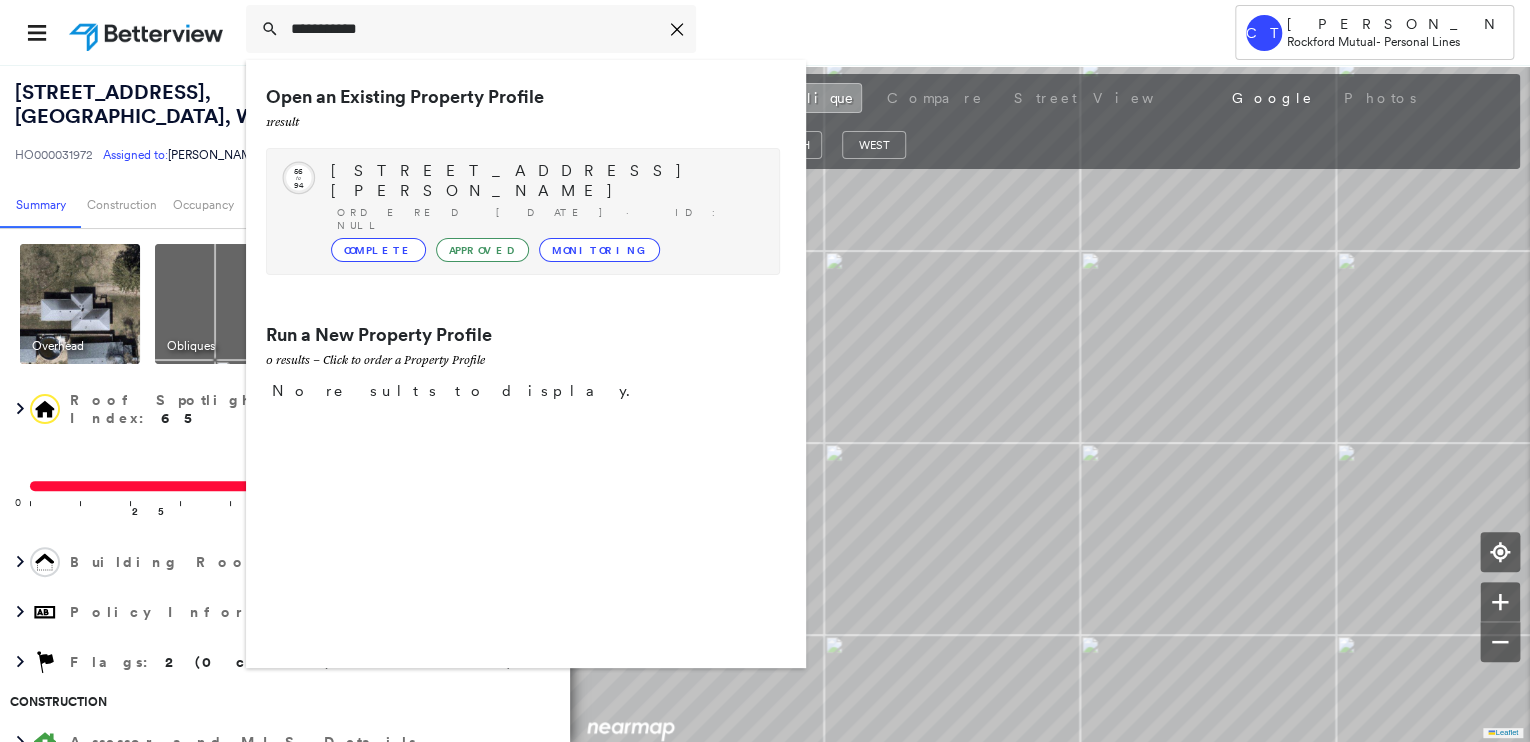 click on "1121 Carver Ave, Sheboygan, WI 53083-1331 Ordered 08/05/24 · ID: null Complete Approved Monitoring" at bounding box center (545, 211) 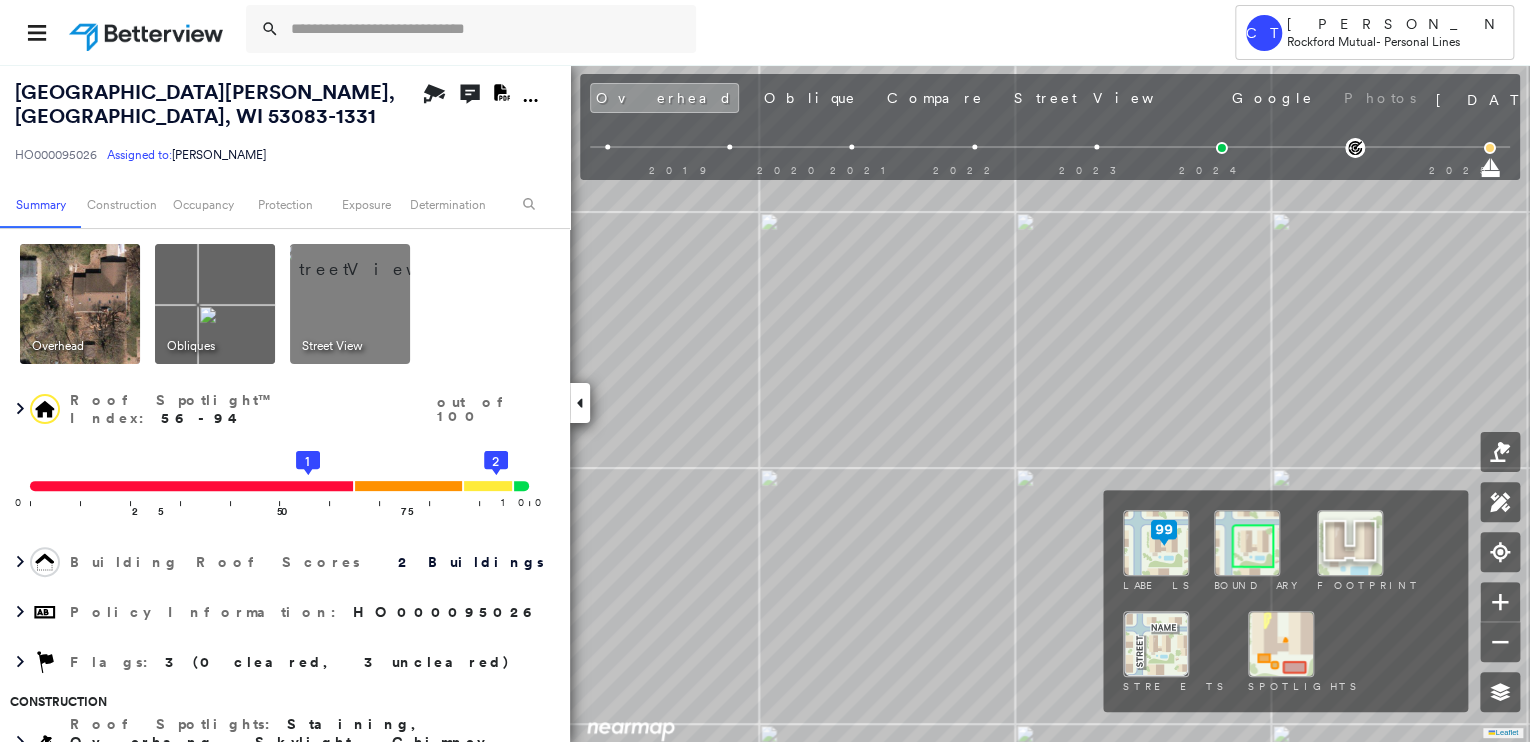 click at bounding box center [1281, 644] 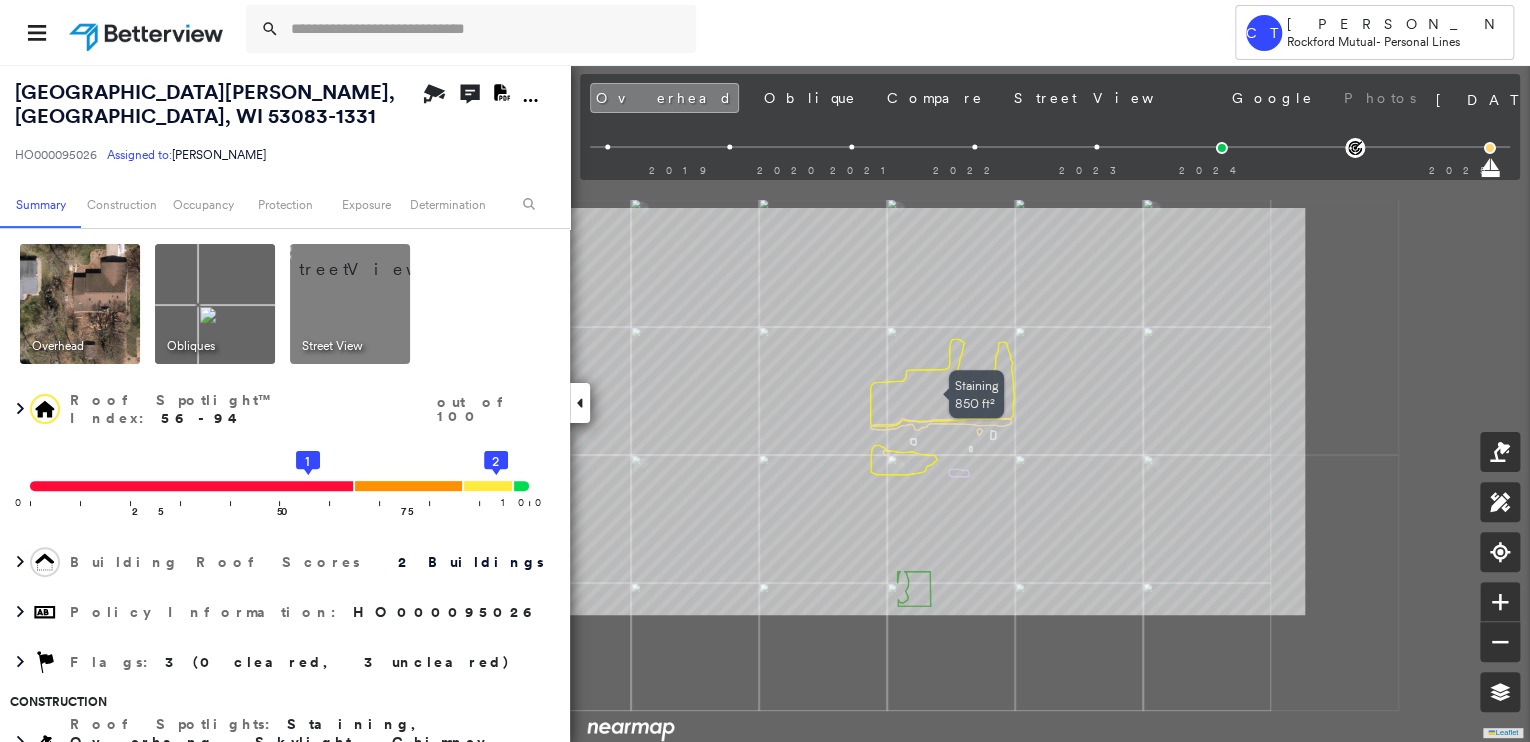 click at bounding box center (374, 259) 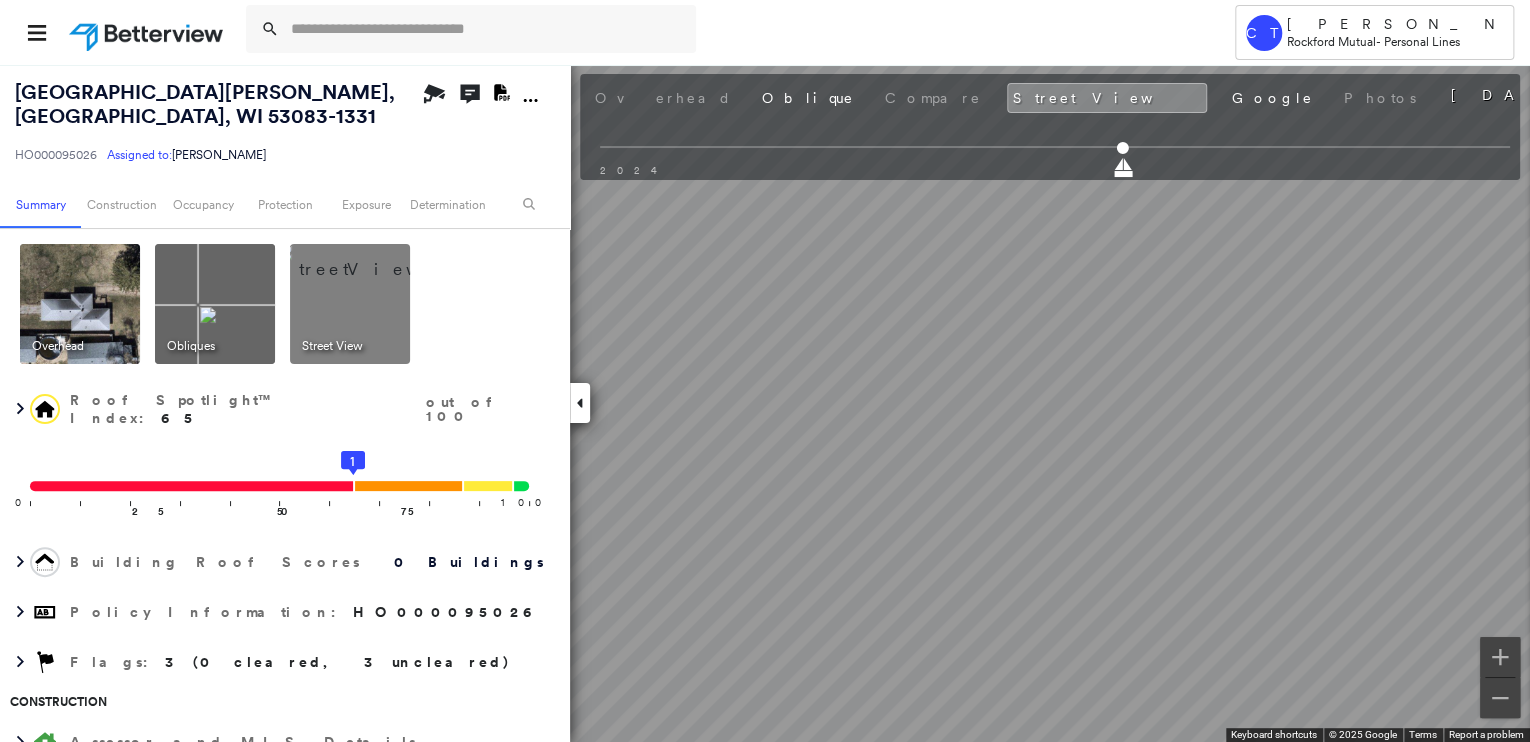click at bounding box center (80, 304) 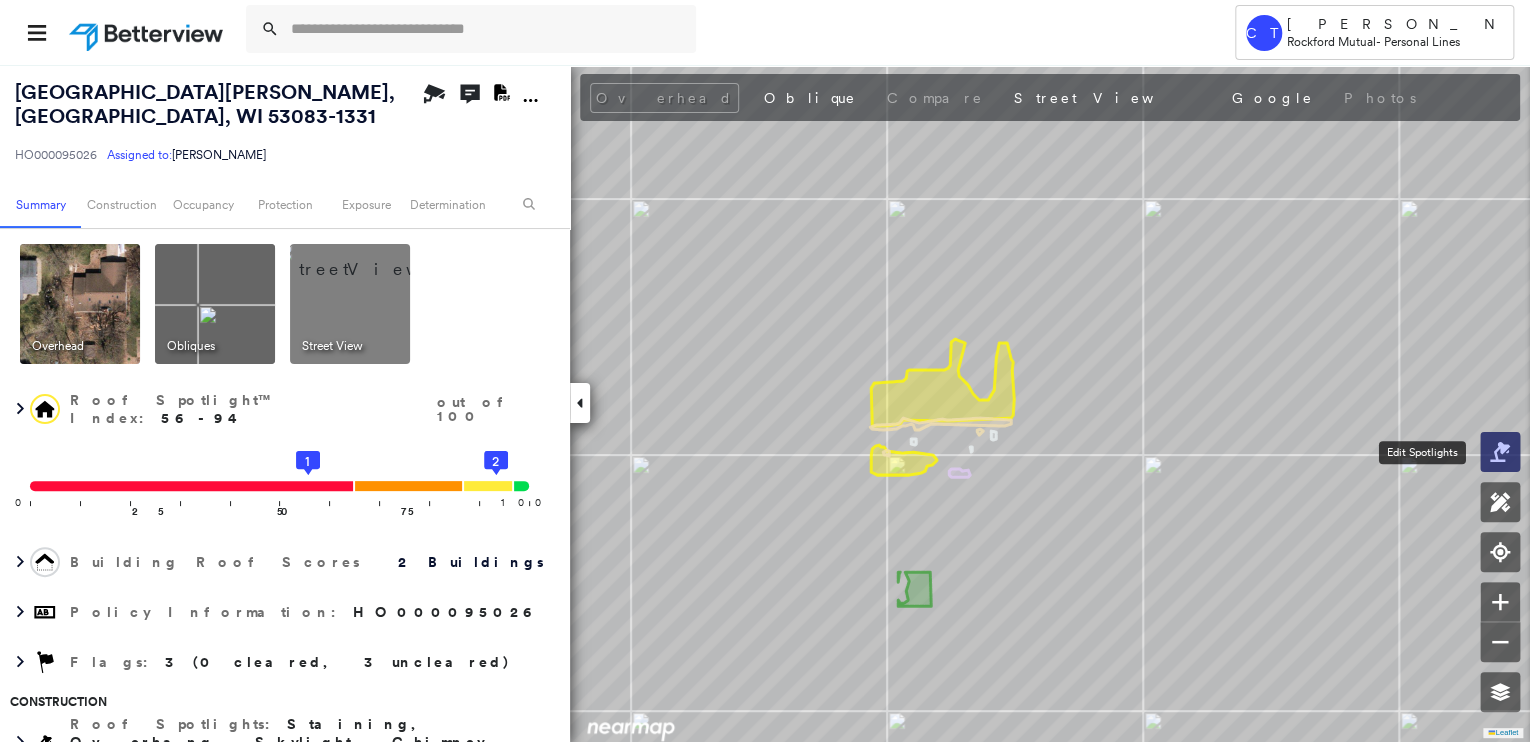 click at bounding box center [1500, 452] 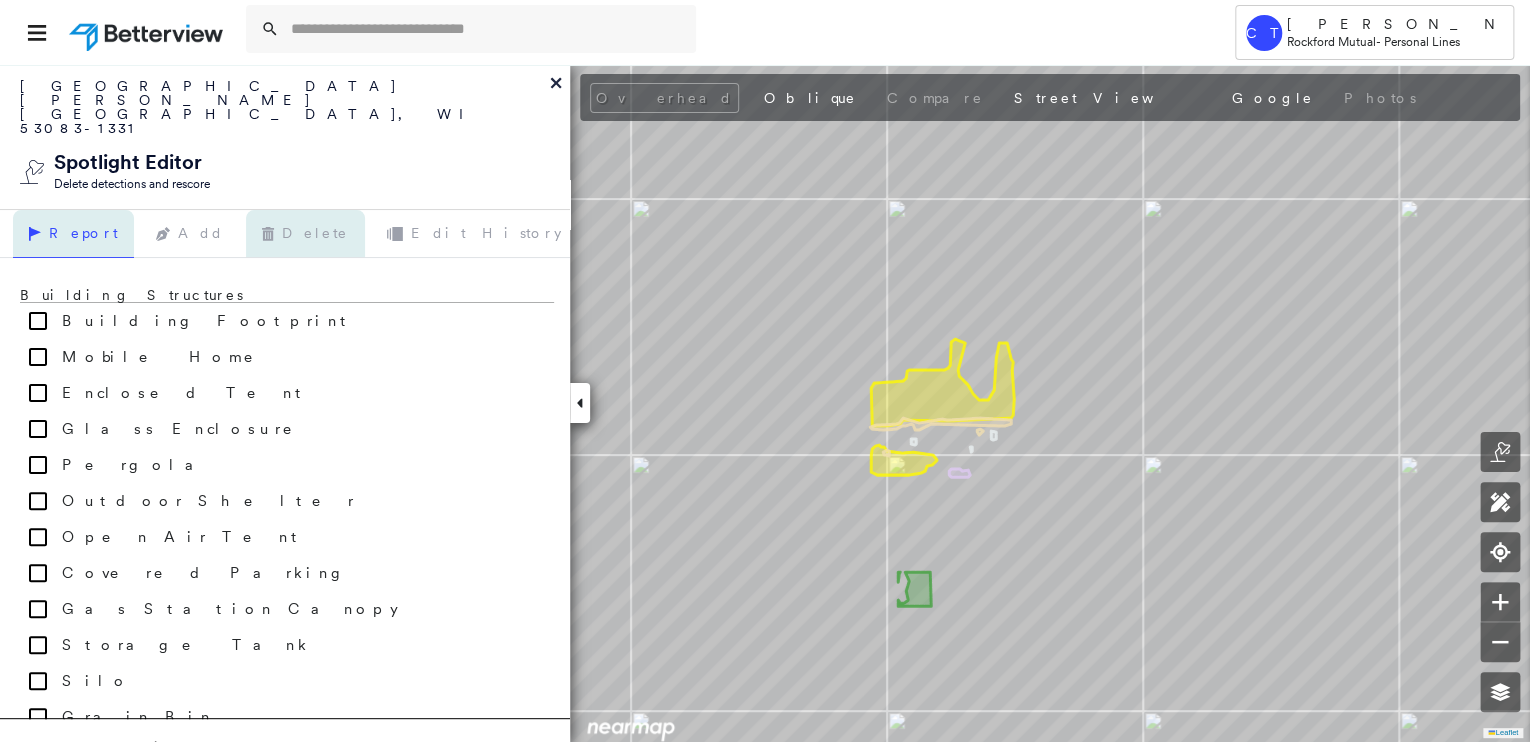 click on "Delete" at bounding box center (305, 234) 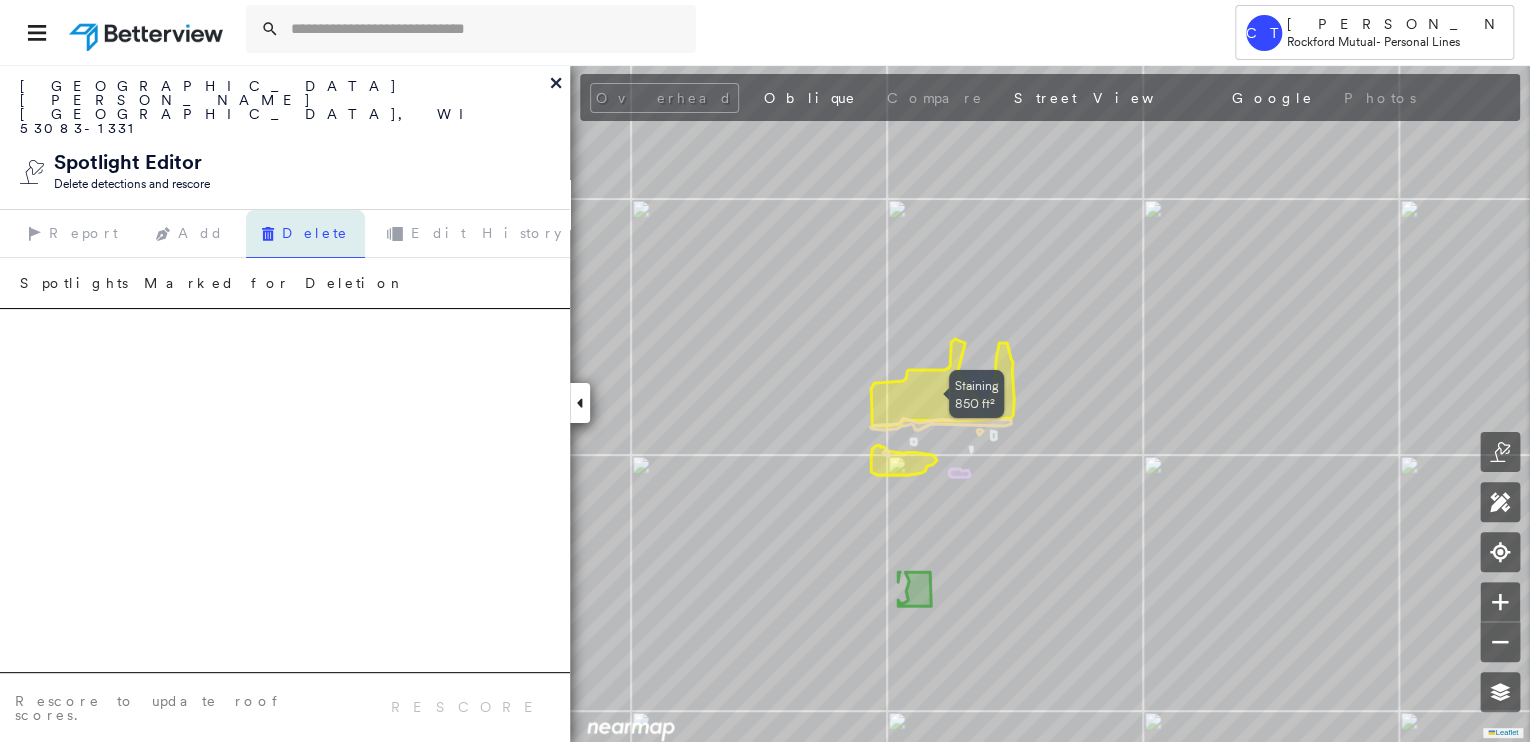 click 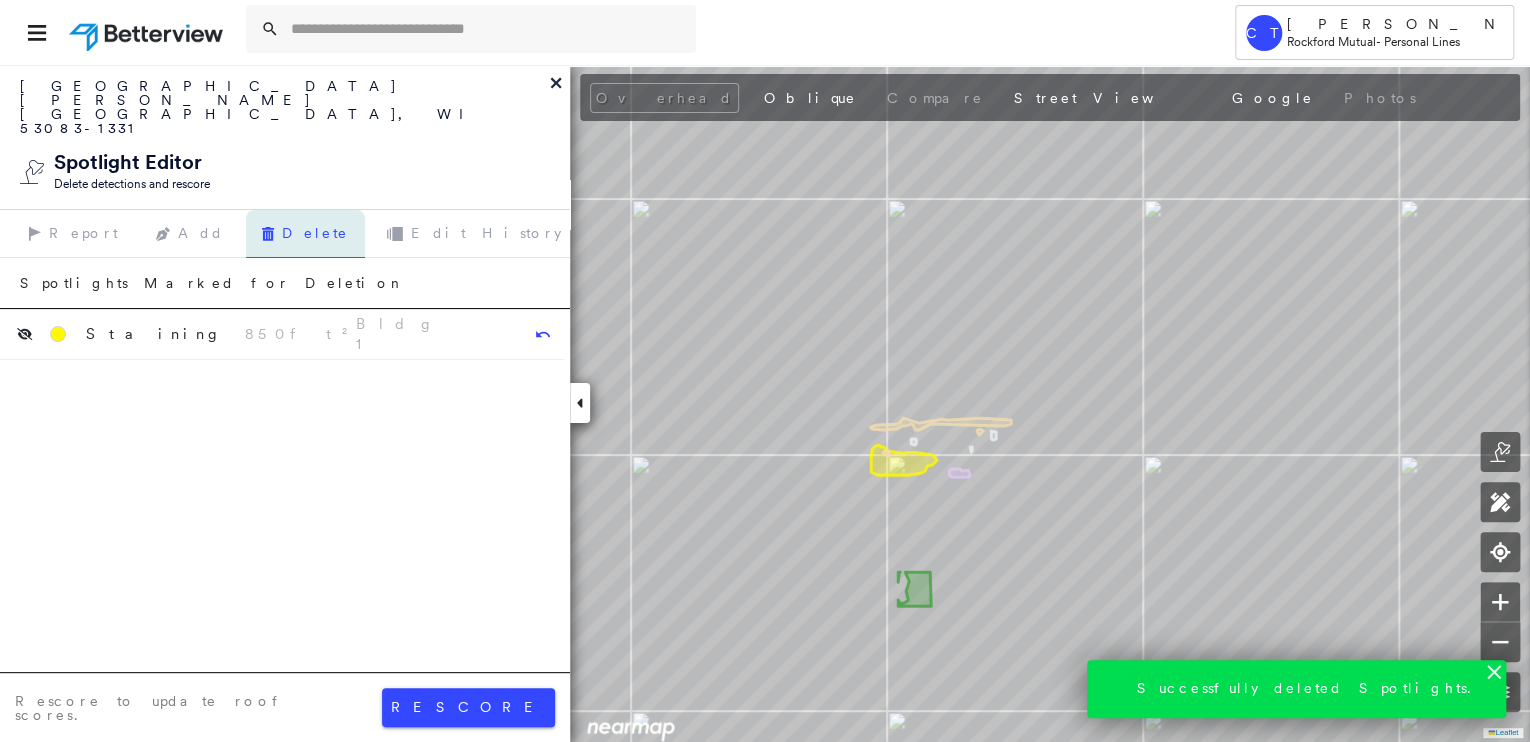 click 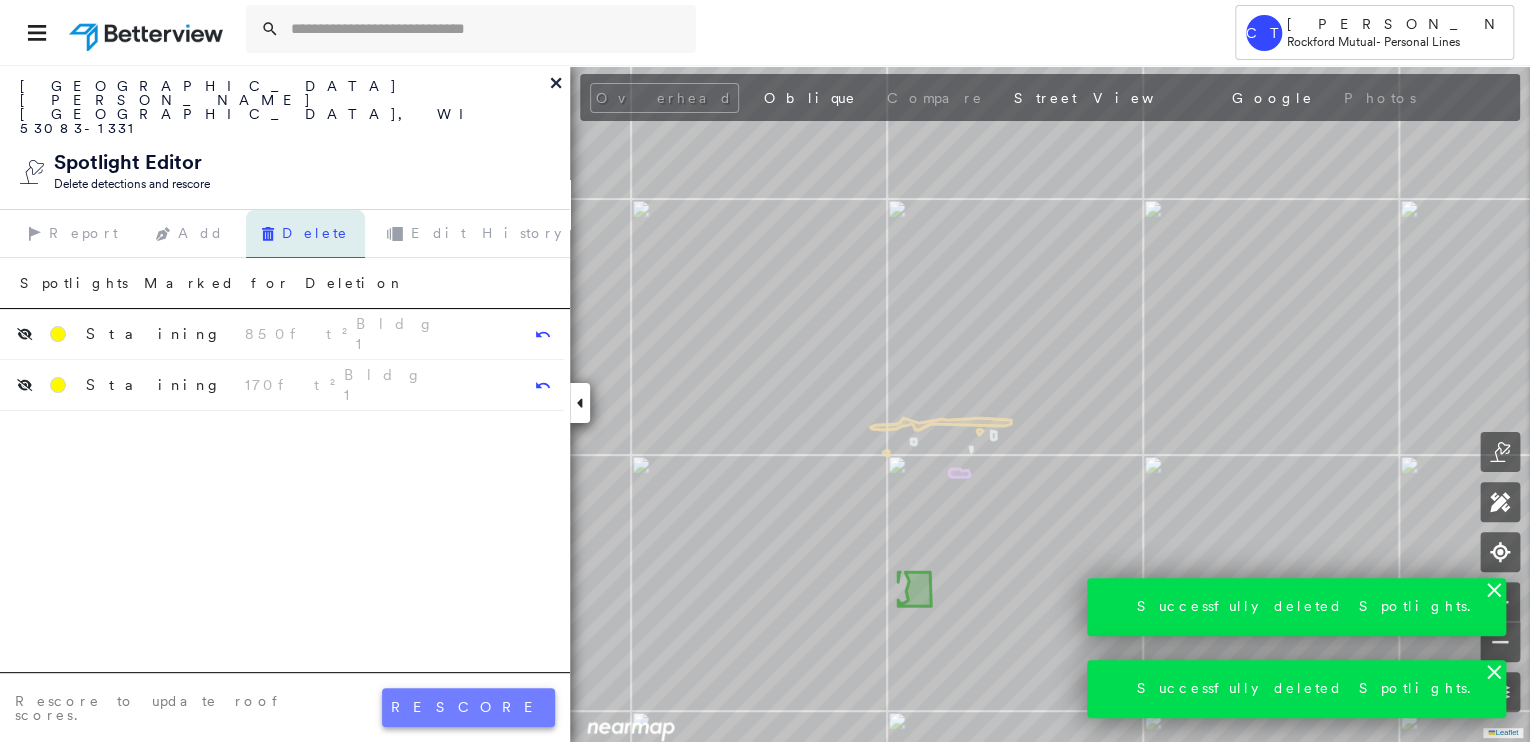 click on "rescore" at bounding box center (468, 707) 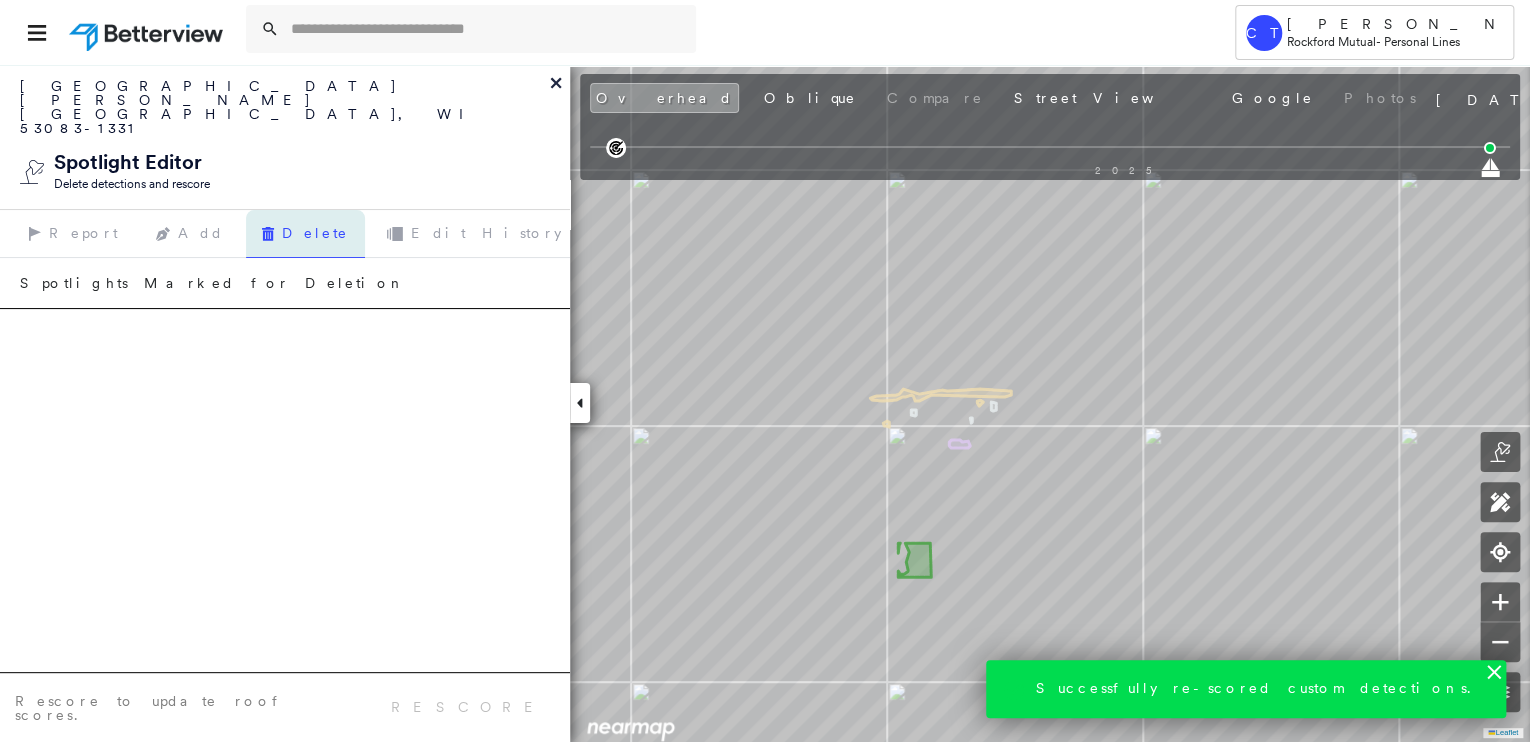 click 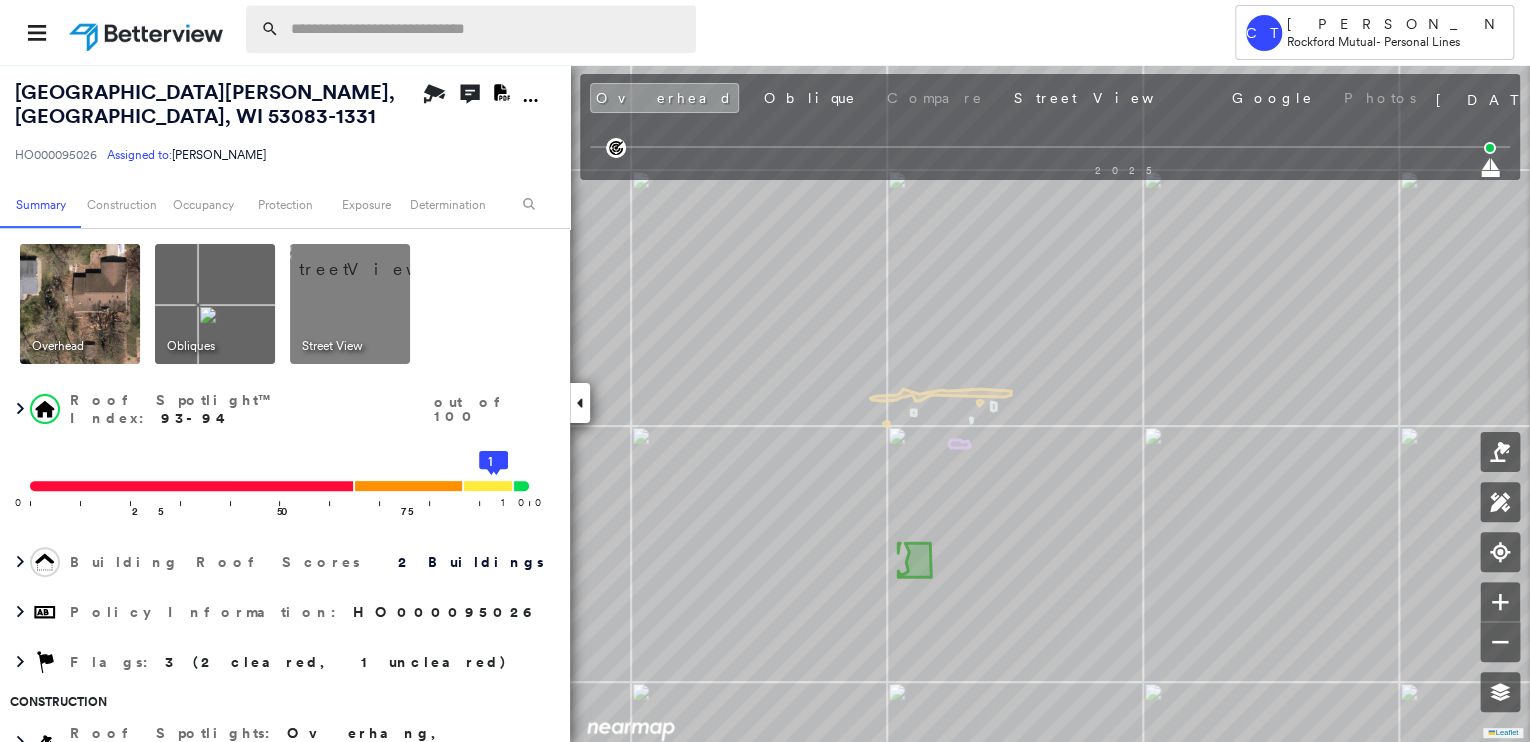 click at bounding box center (487, 29) 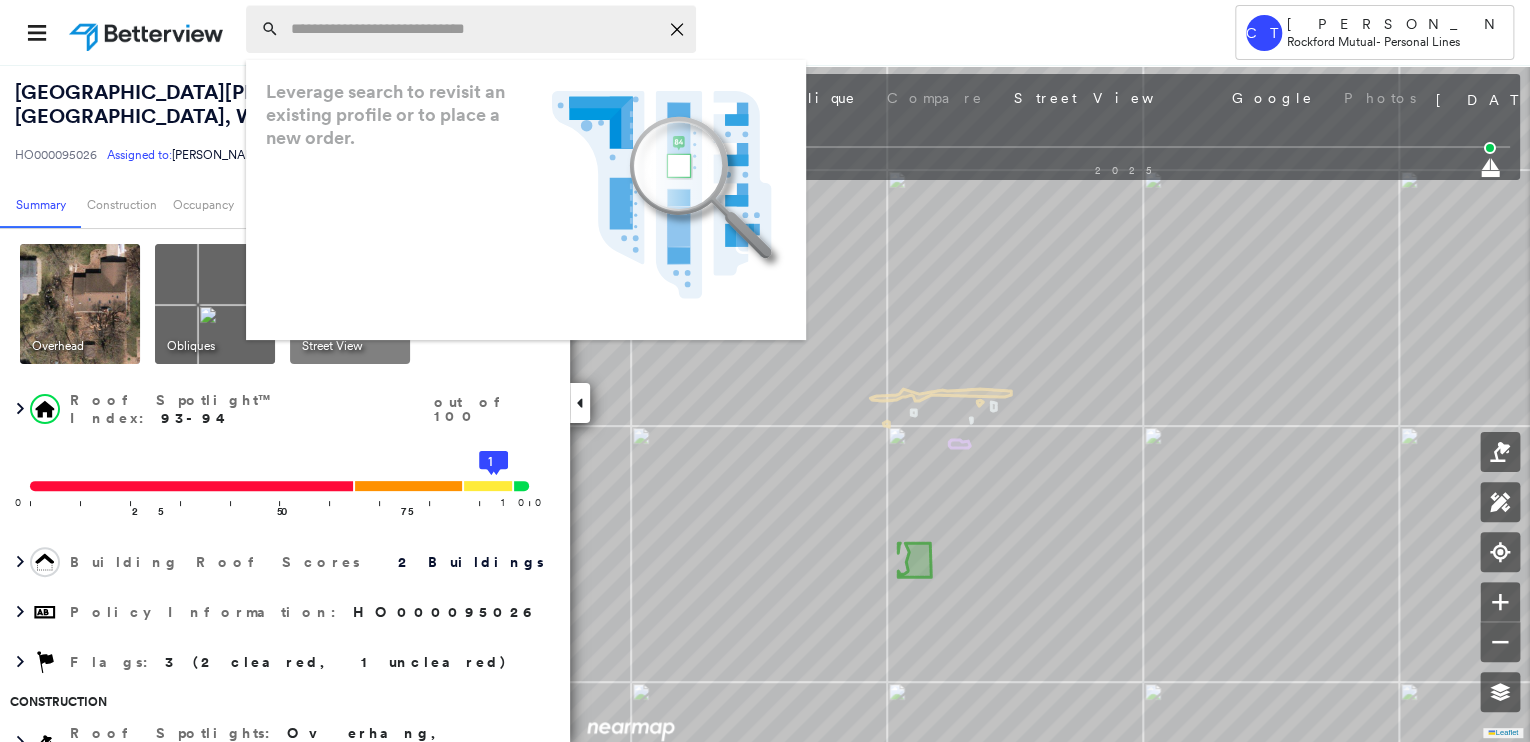 paste on "**********" 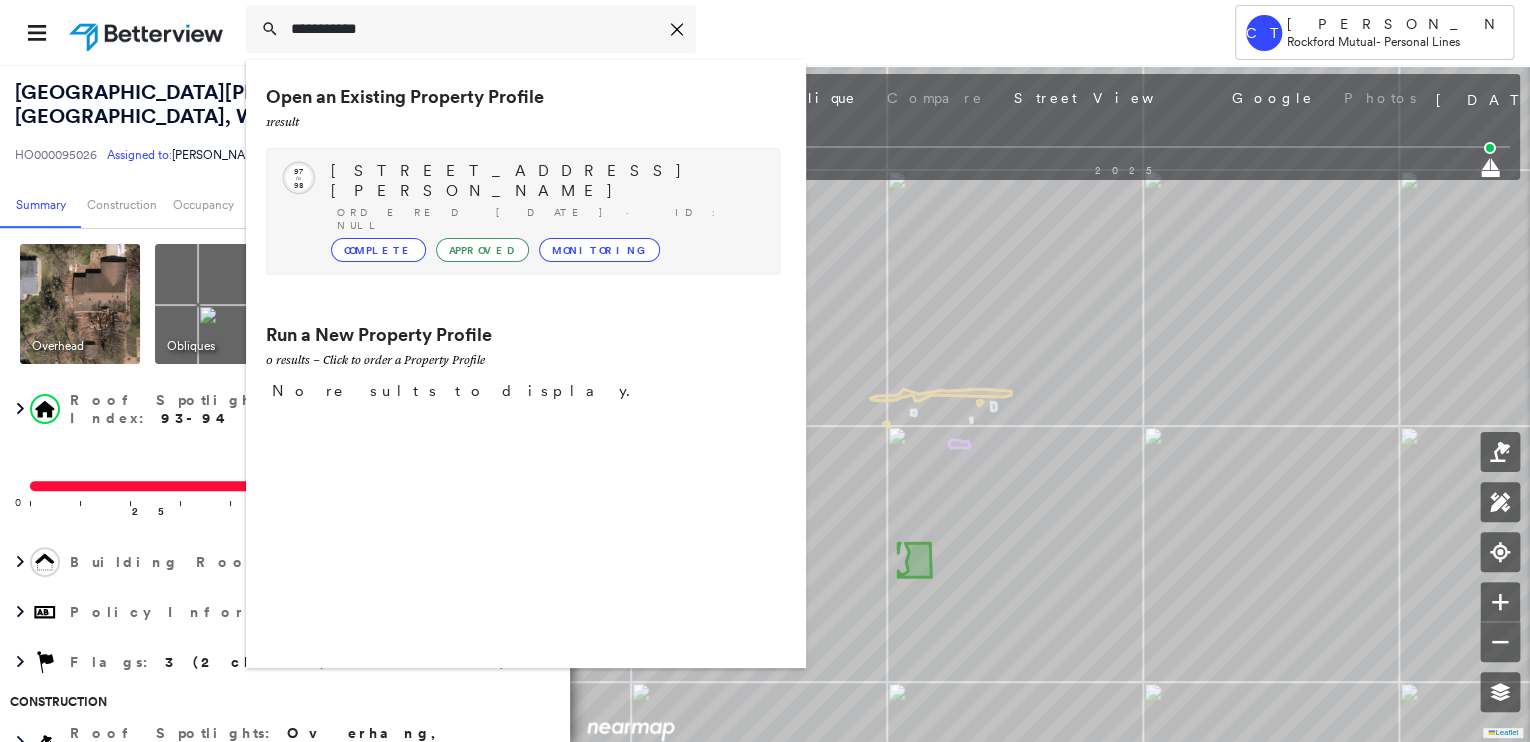 type on "**********" 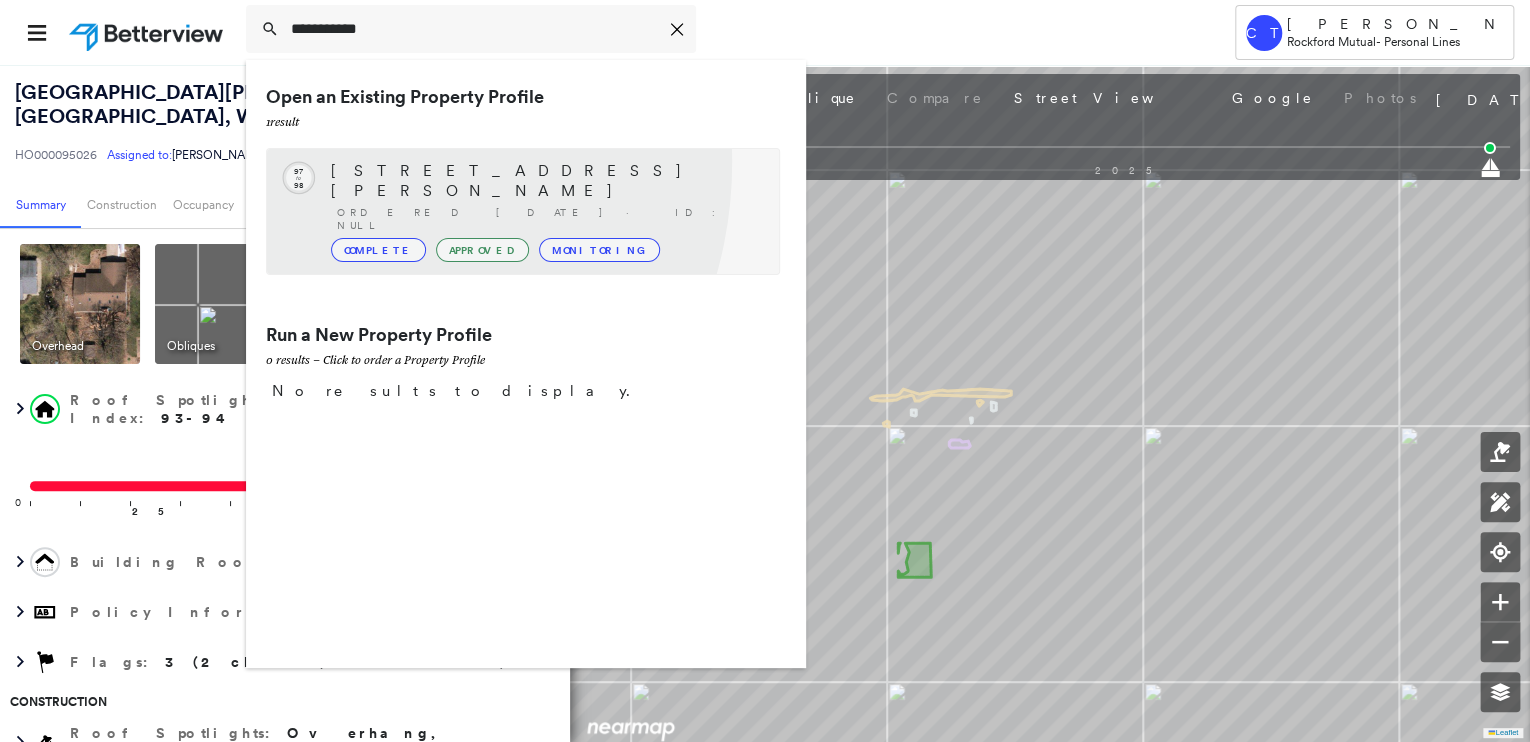 click on "Circled Text Icon 97 to 98" at bounding box center (299, 180) 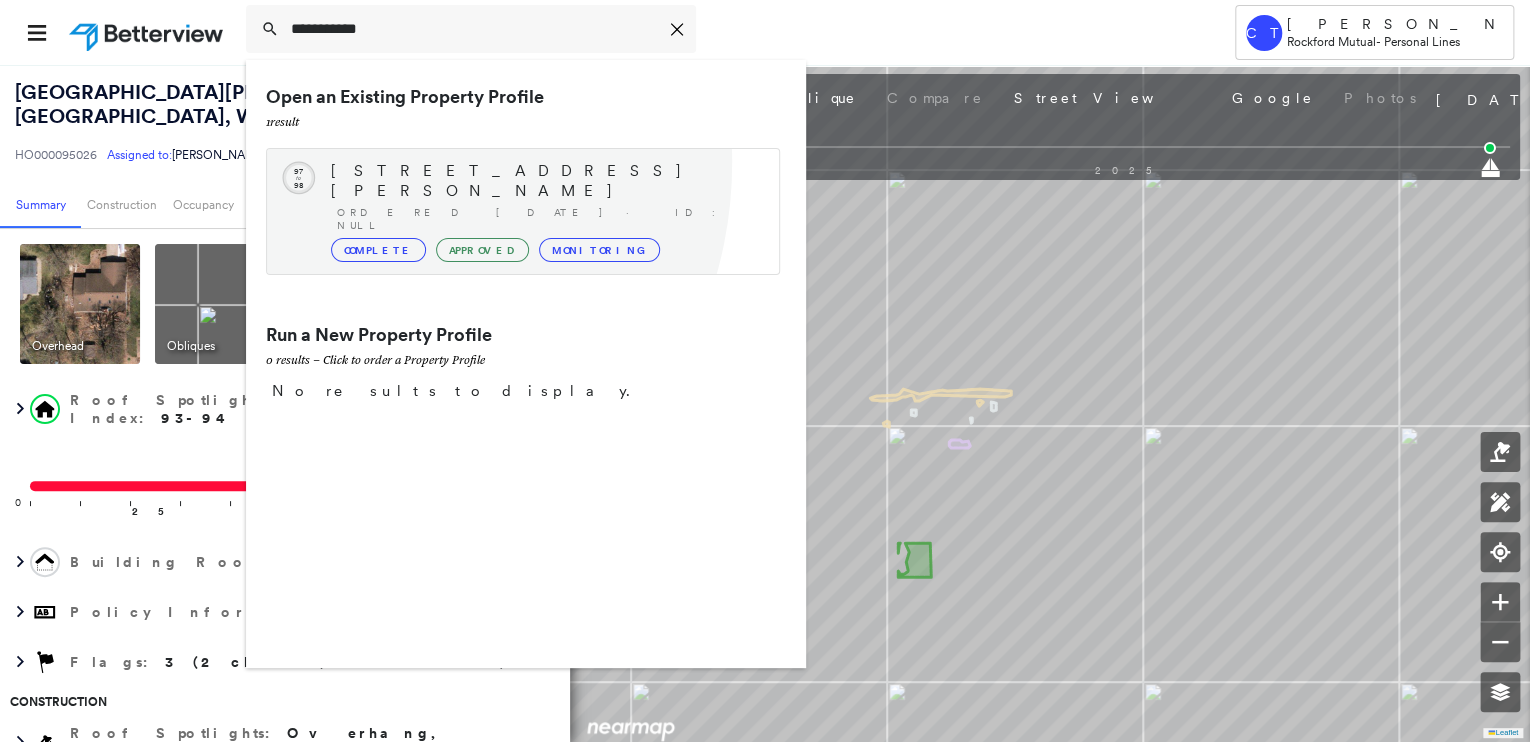 type 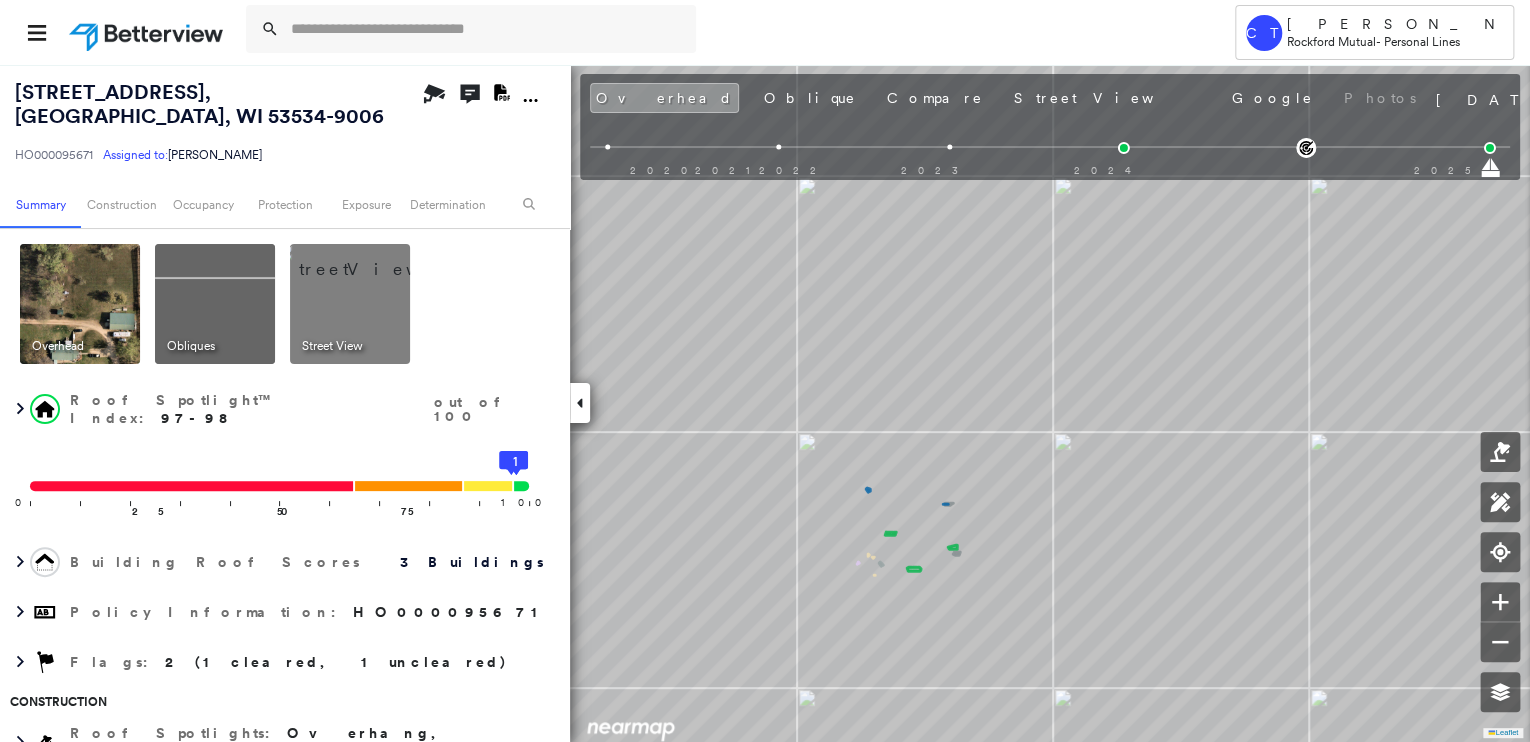 click on "Google" at bounding box center (1273, 98) 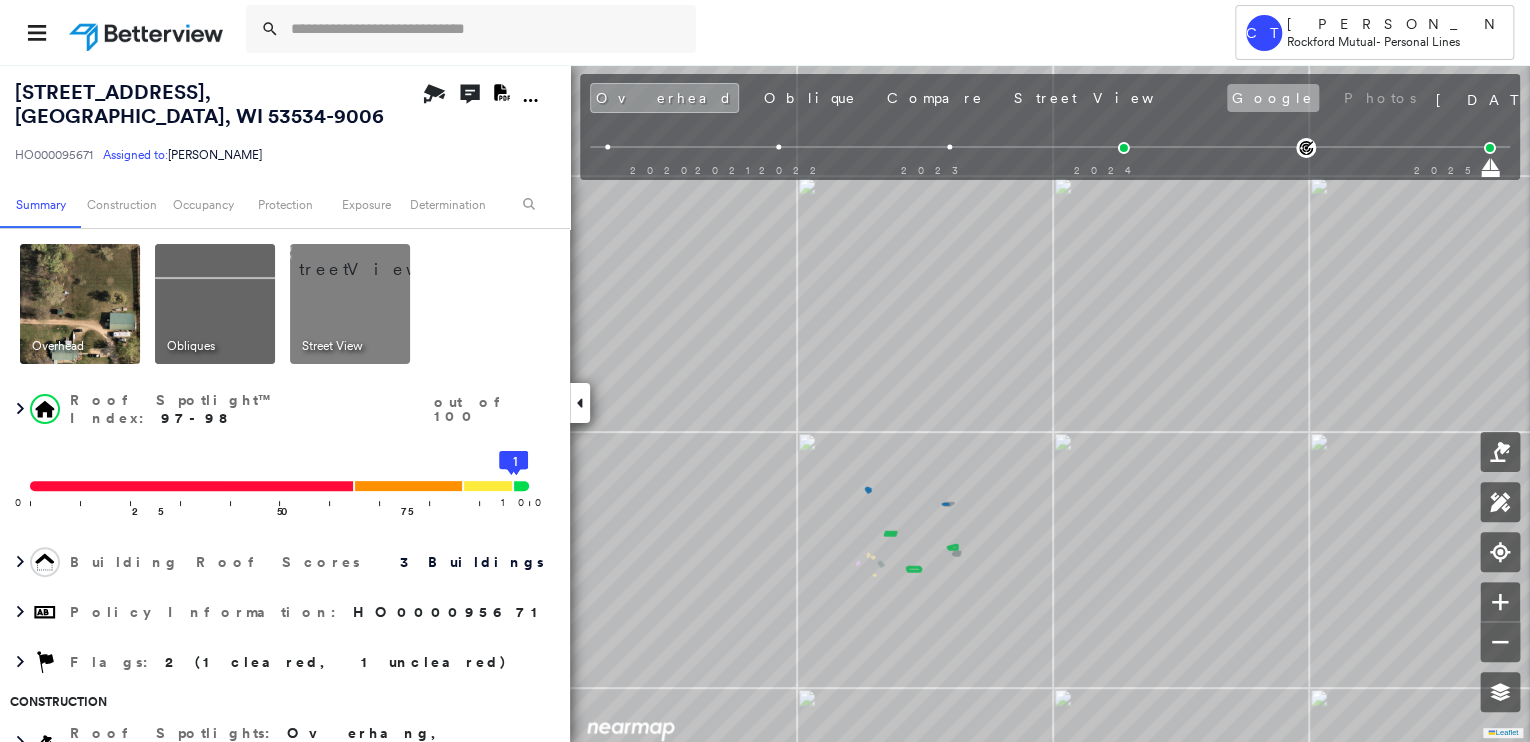 click on "Google" at bounding box center (1273, 98) 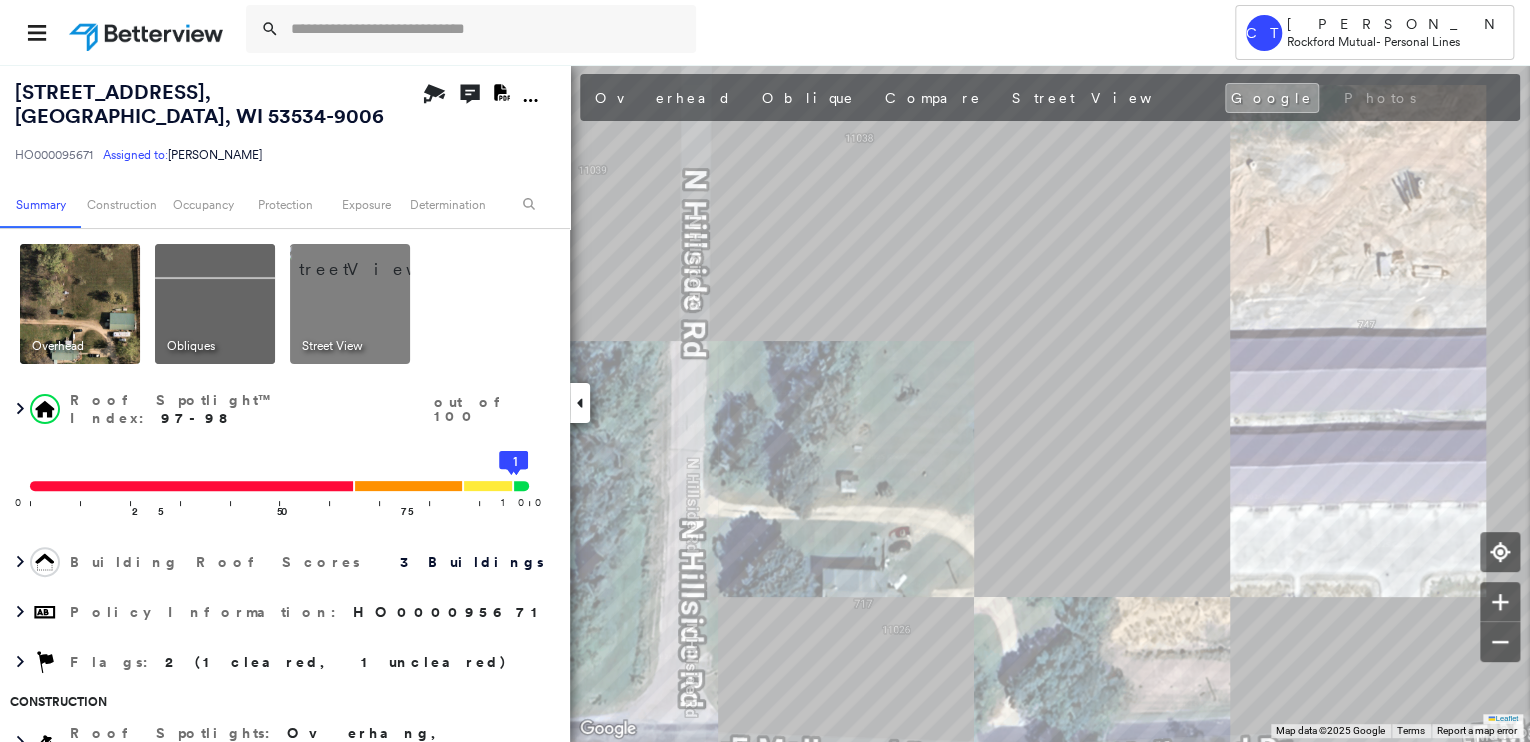 click at bounding box center (374, 259) 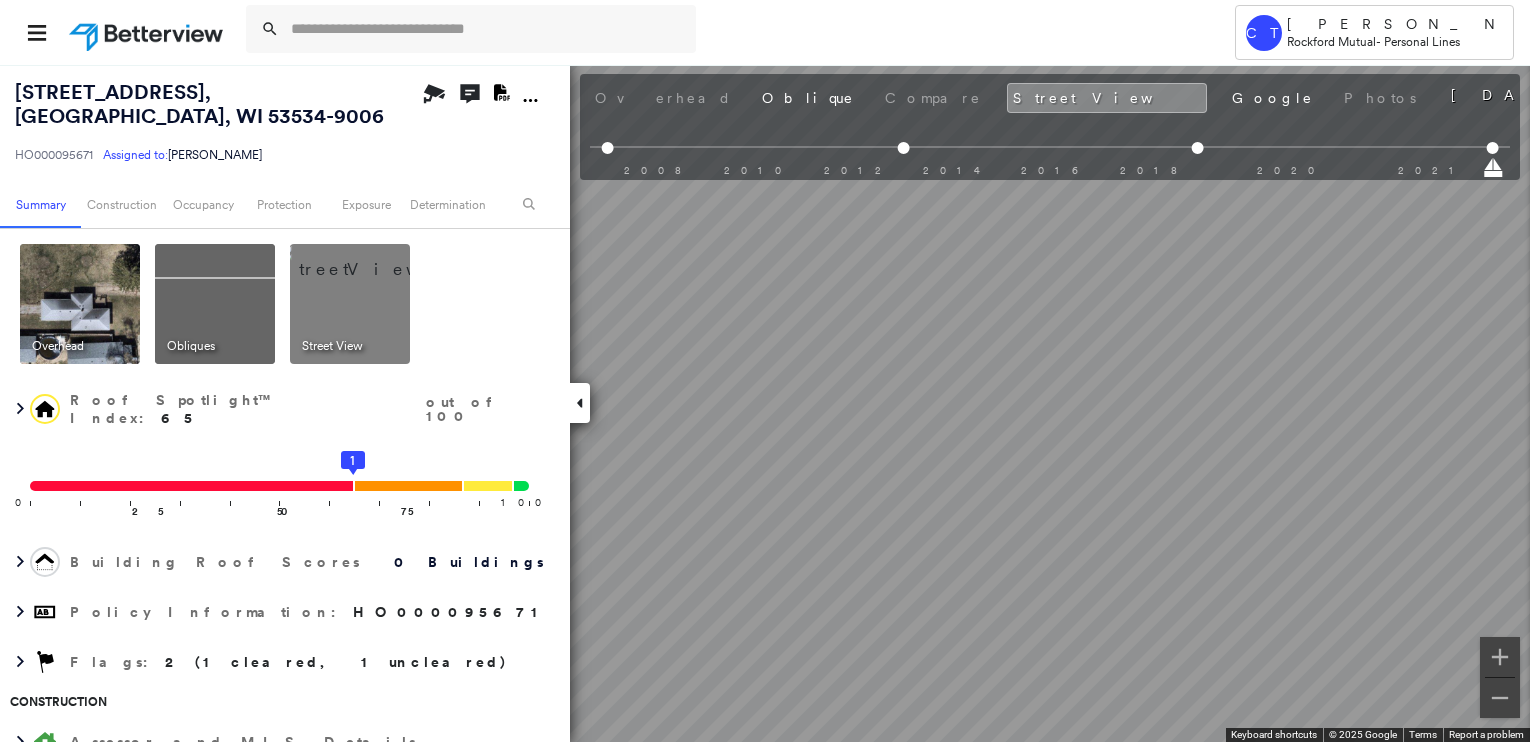 scroll, scrollTop: 0, scrollLeft: 0, axis: both 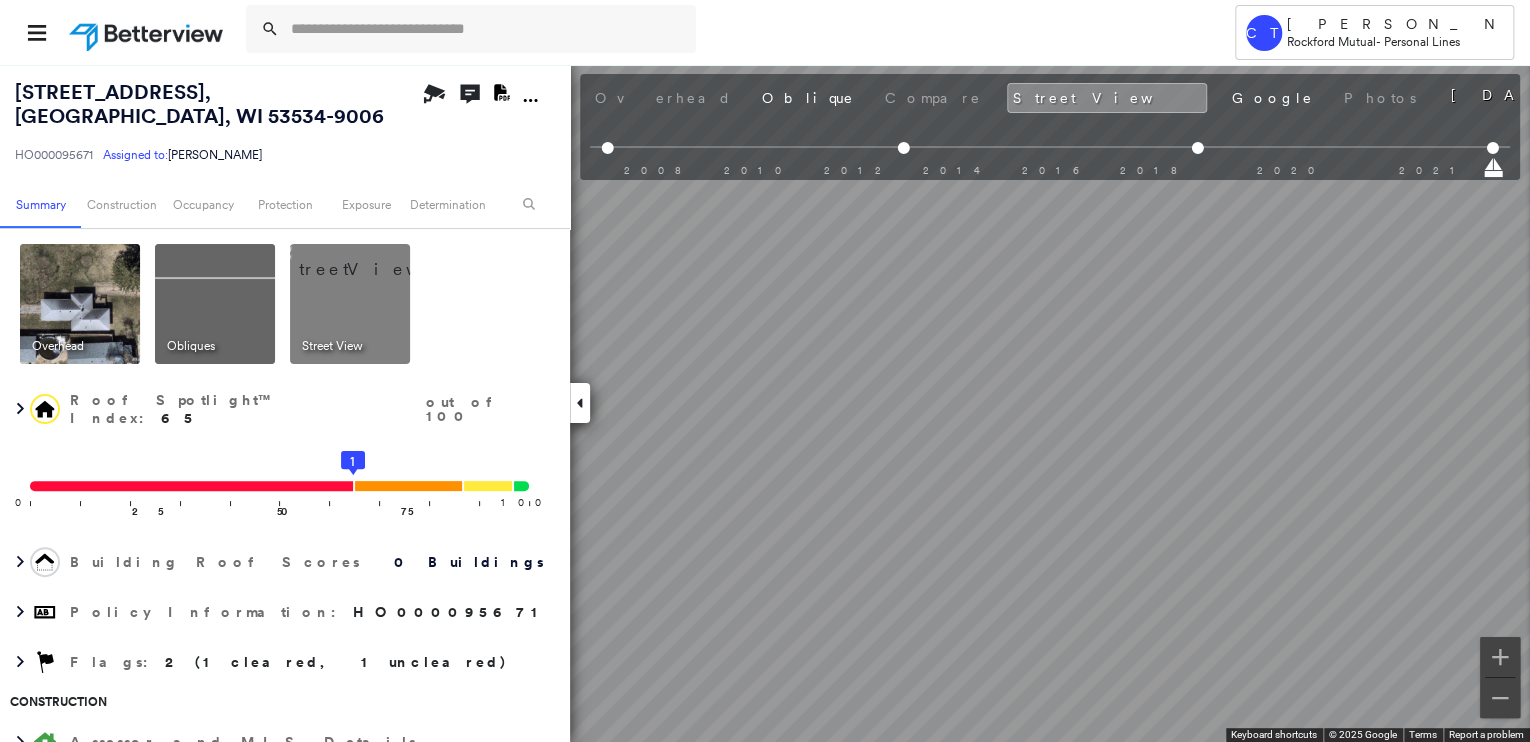 click at bounding box center (80, 304) 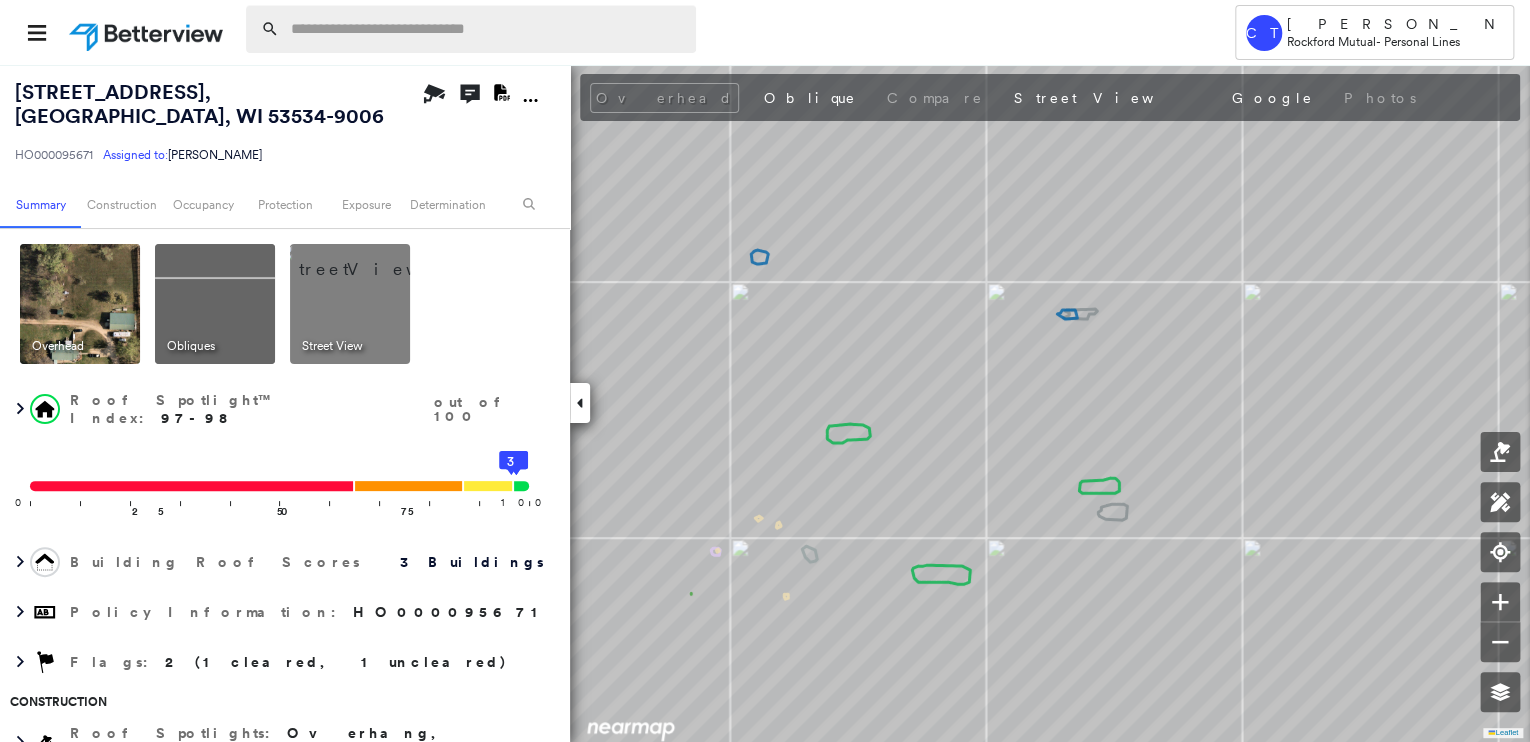 click at bounding box center [487, 29] 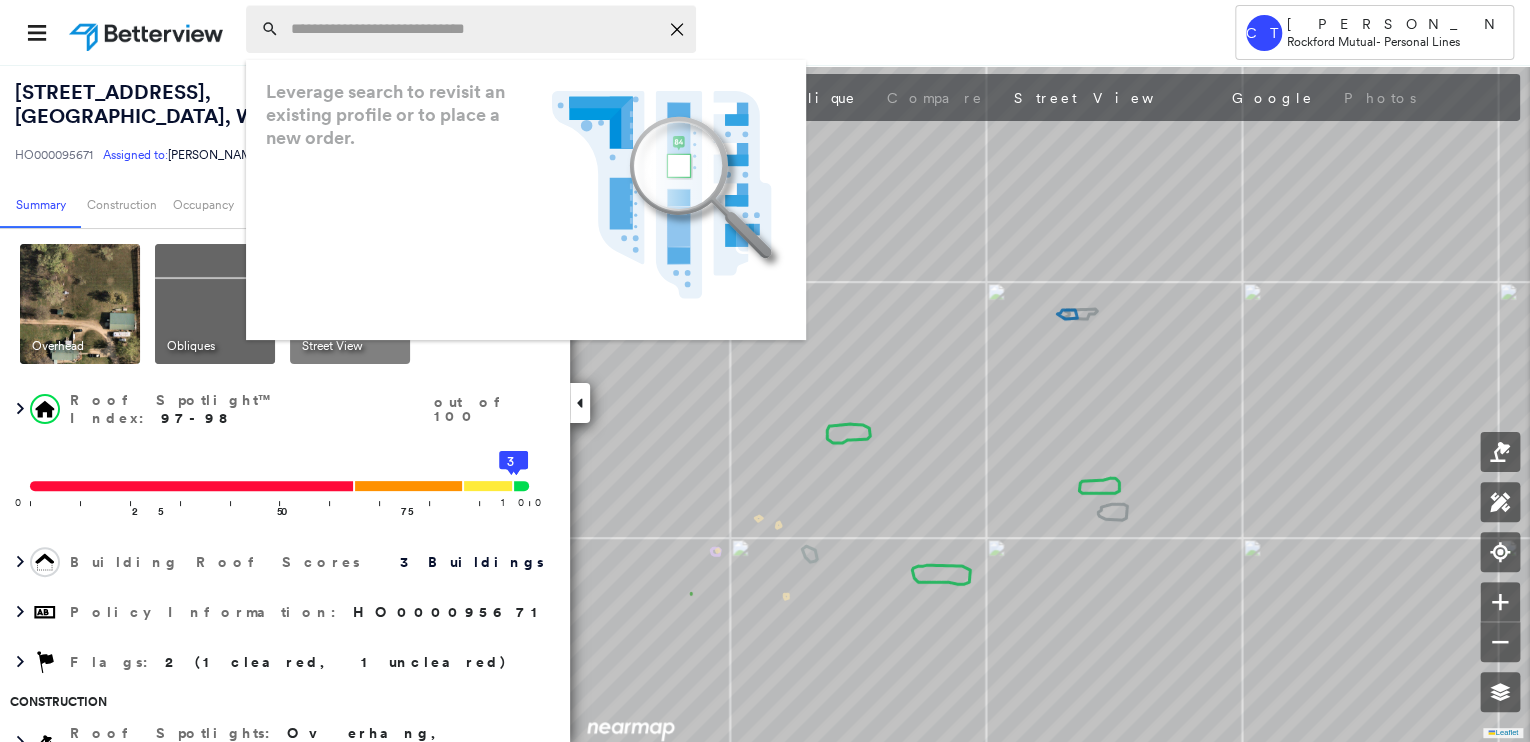 paste on "**********" 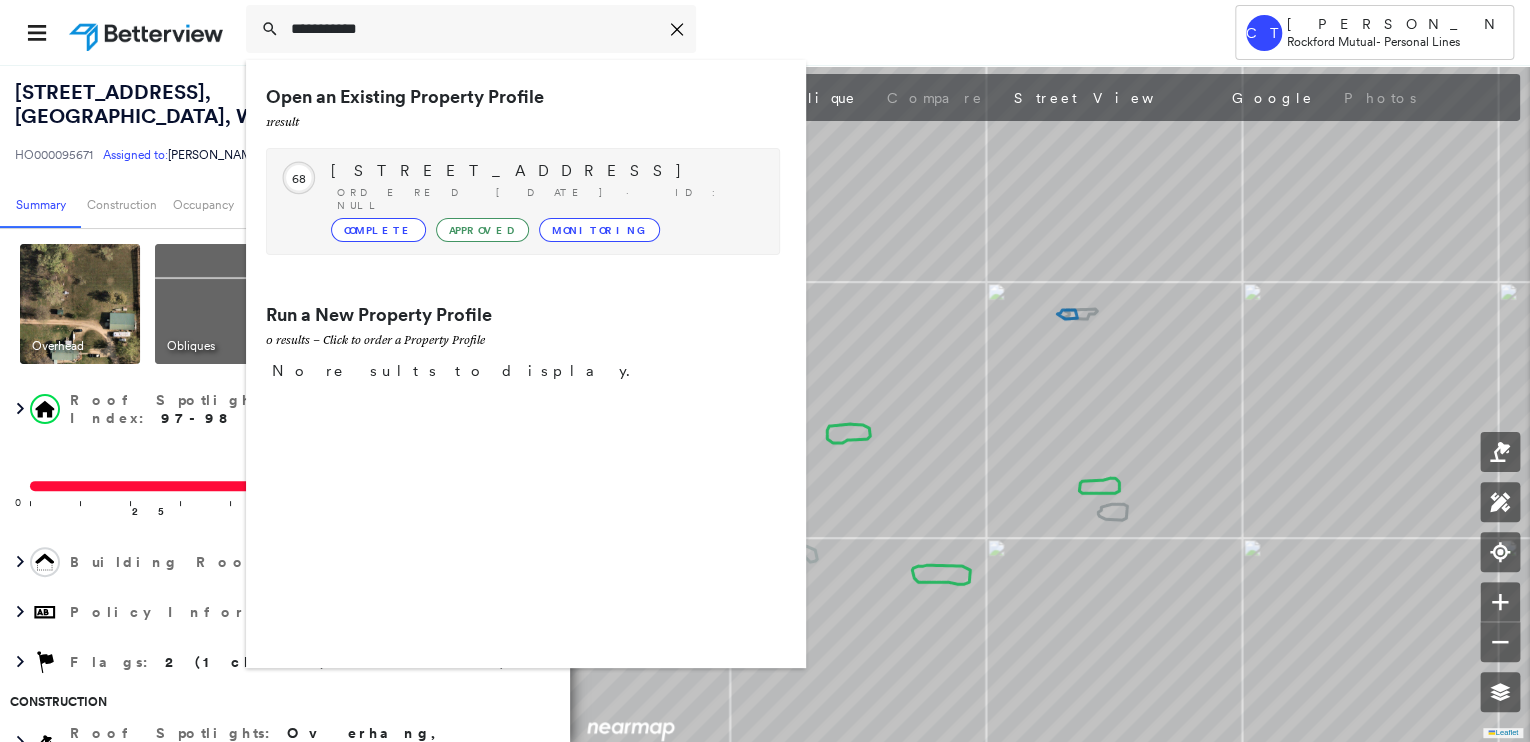type on "**********" 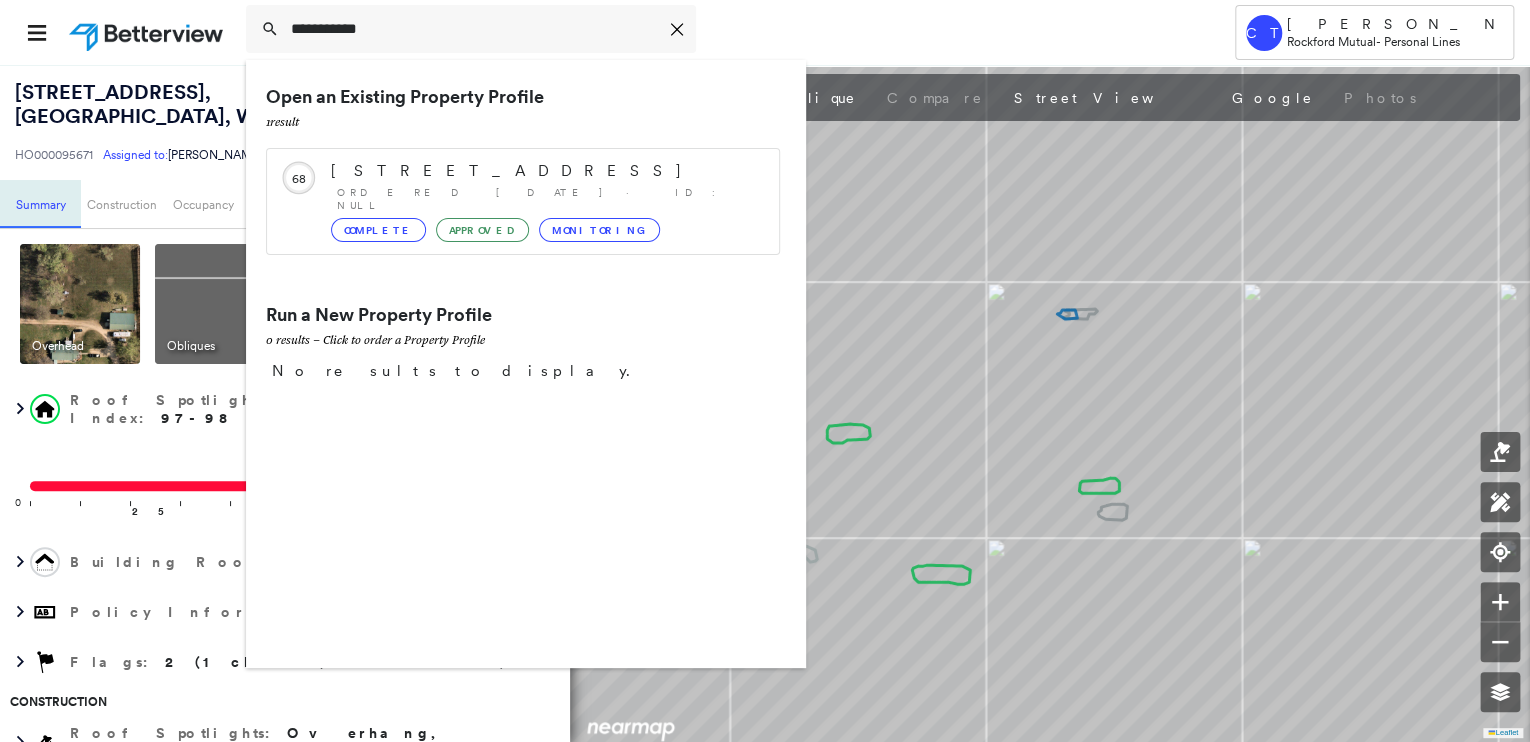 drag, startPoint x: 321, startPoint y: 171, endPoint x: 4, endPoint y: 188, distance: 317.4555 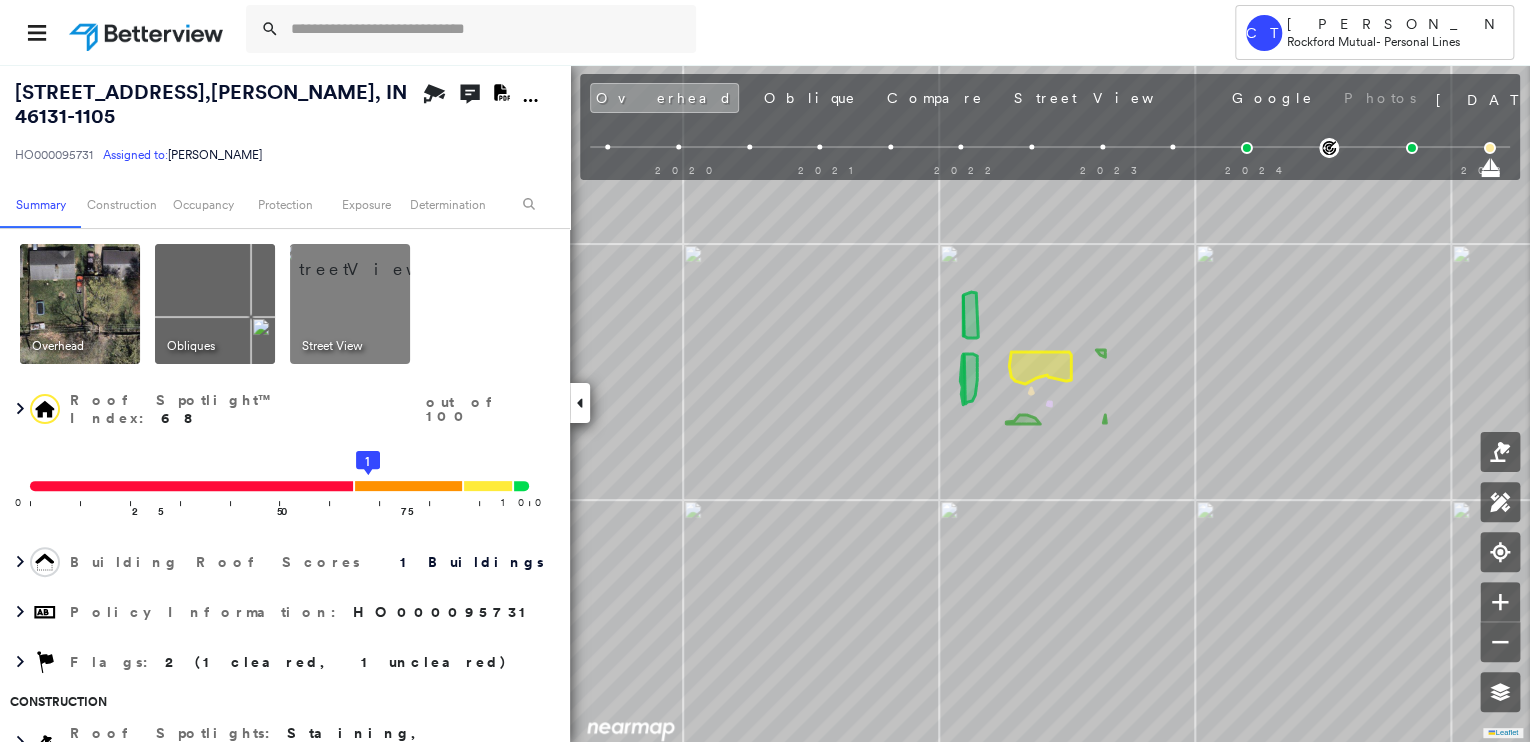 click at bounding box center (374, 259) 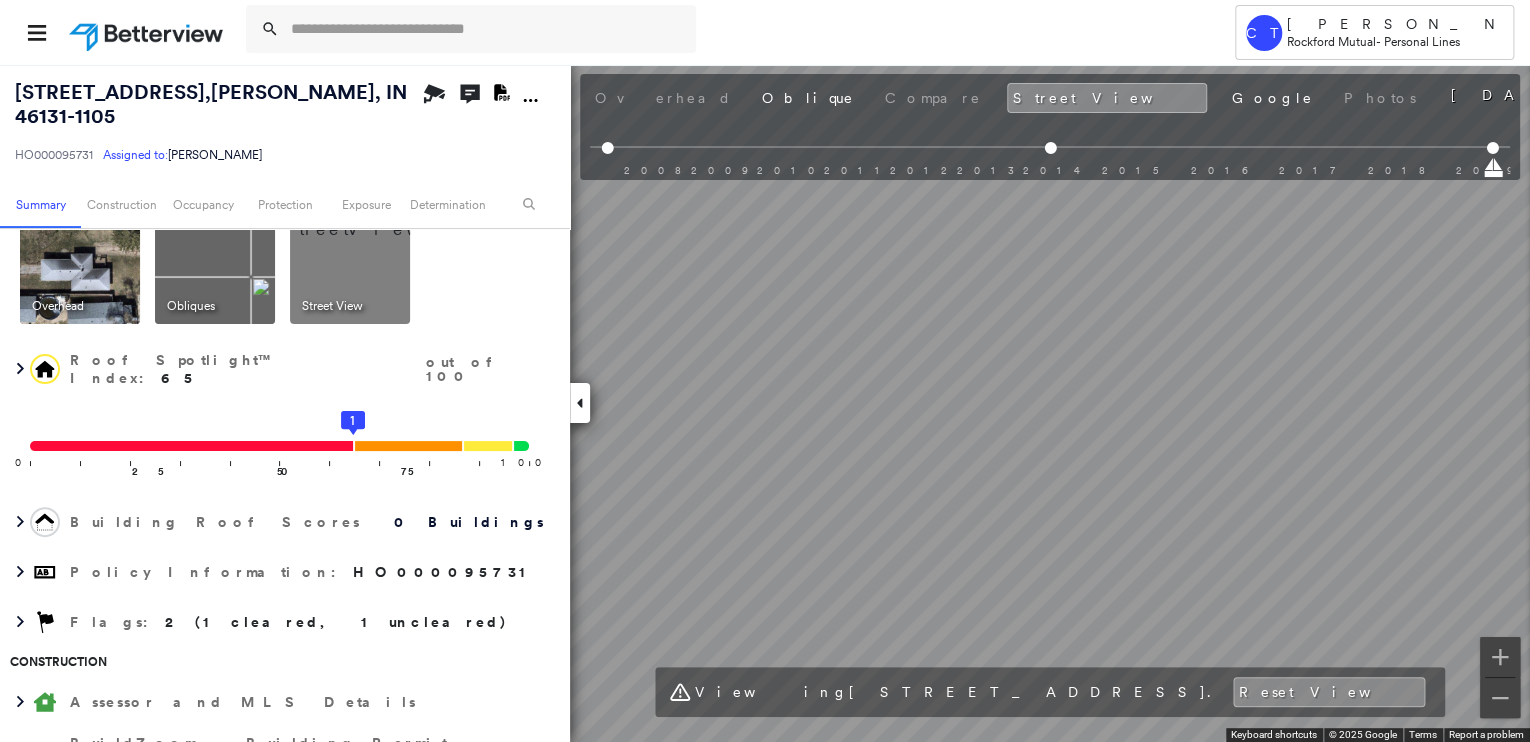 scroll, scrollTop: 0, scrollLeft: 0, axis: both 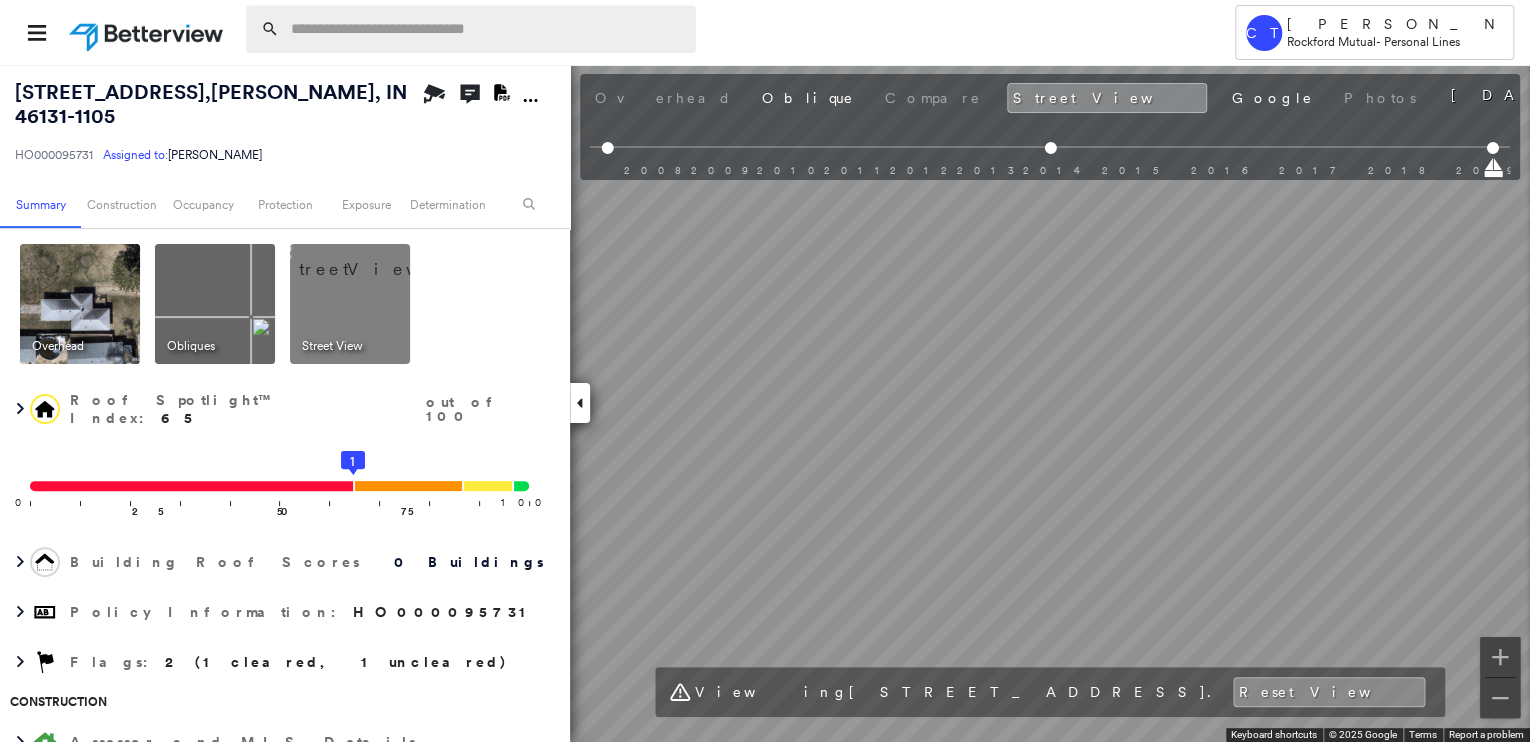 click at bounding box center (487, 29) 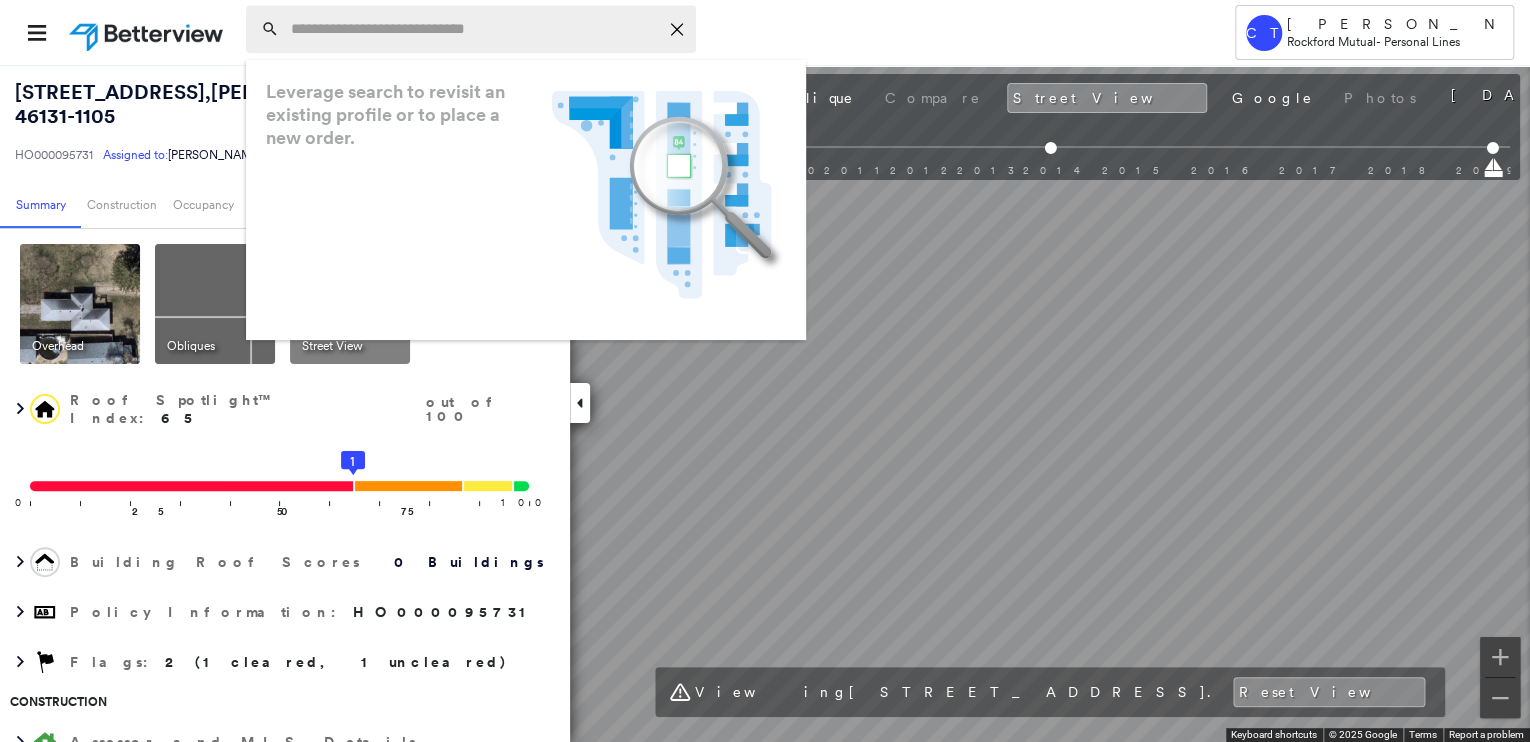 drag, startPoint x: 354, startPoint y: 34, endPoint x: 353, endPoint y: 44, distance: 10.049875 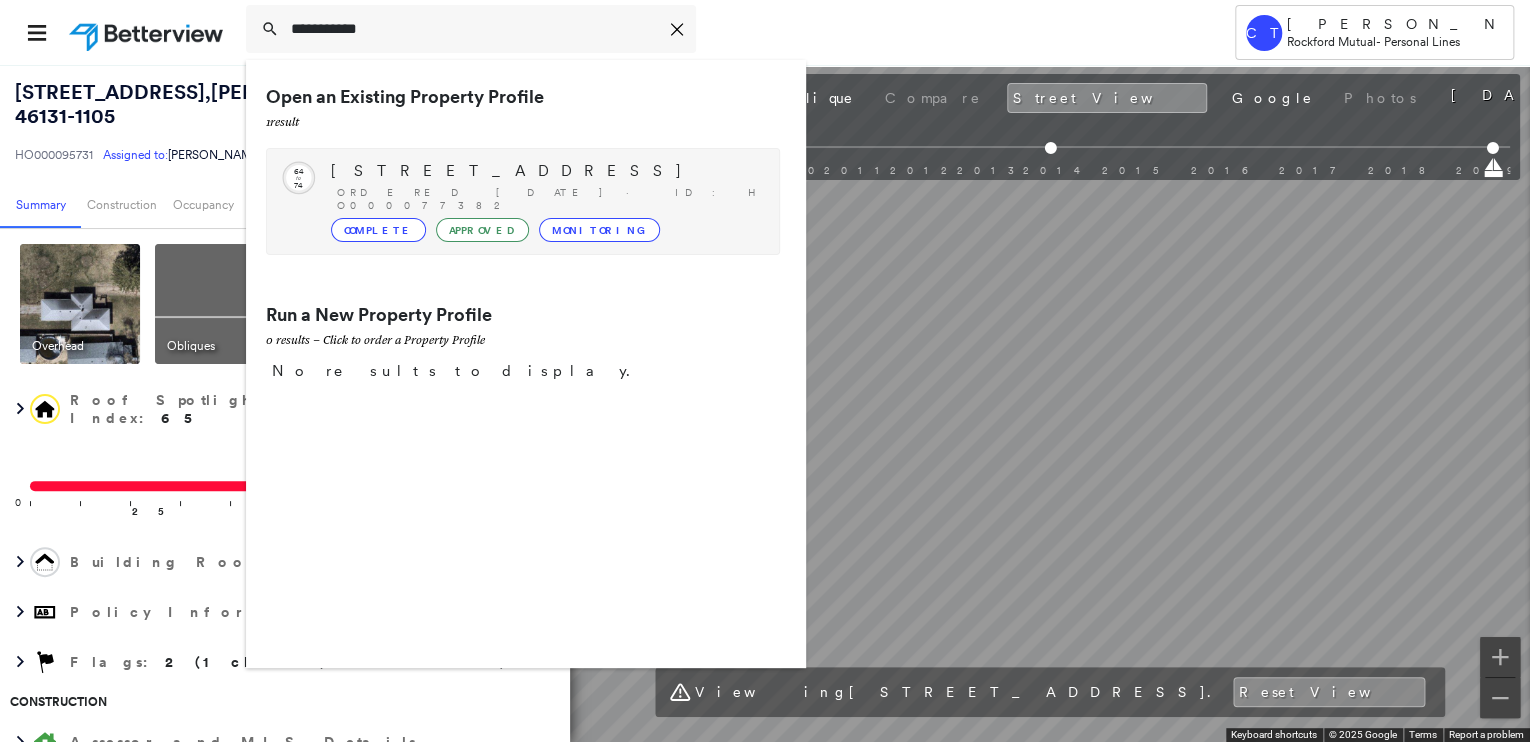 type on "**********" 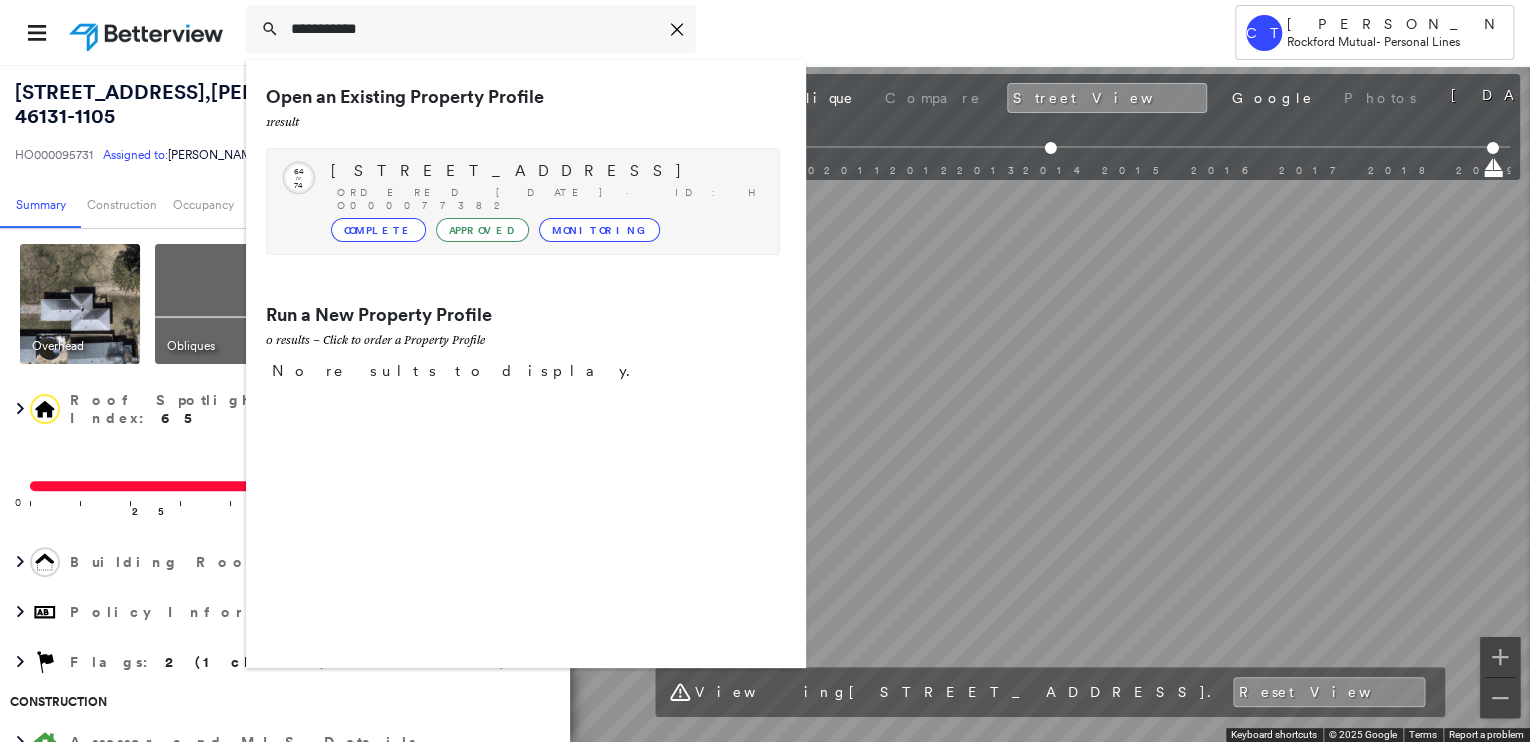 click on "Circled Text Icon 64 to 74 [STREET_ADDRESS] Ordered [DATE] · ID: HO000077382 Complete Approved Monitoring" at bounding box center (523, 201) 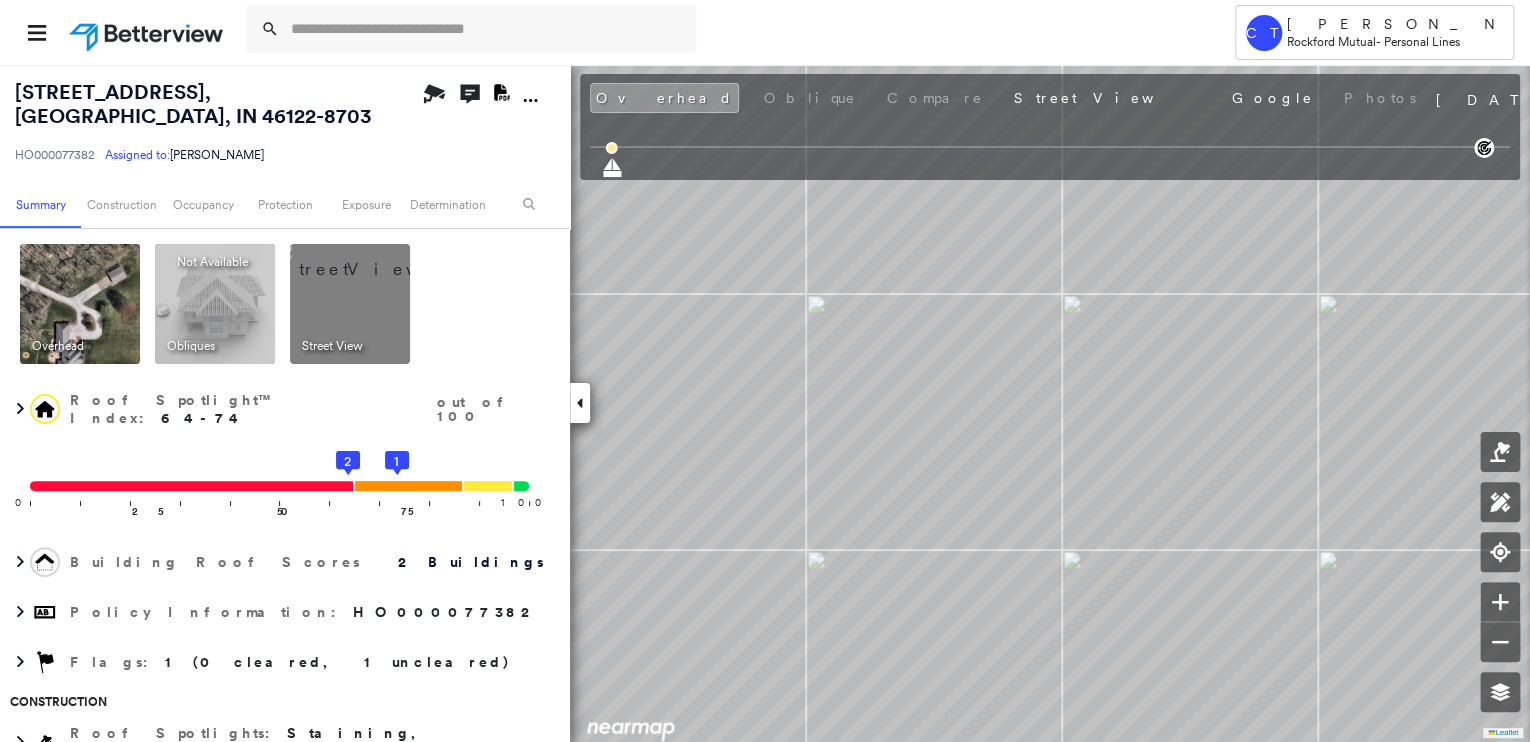 click at bounding box center [374, 259] 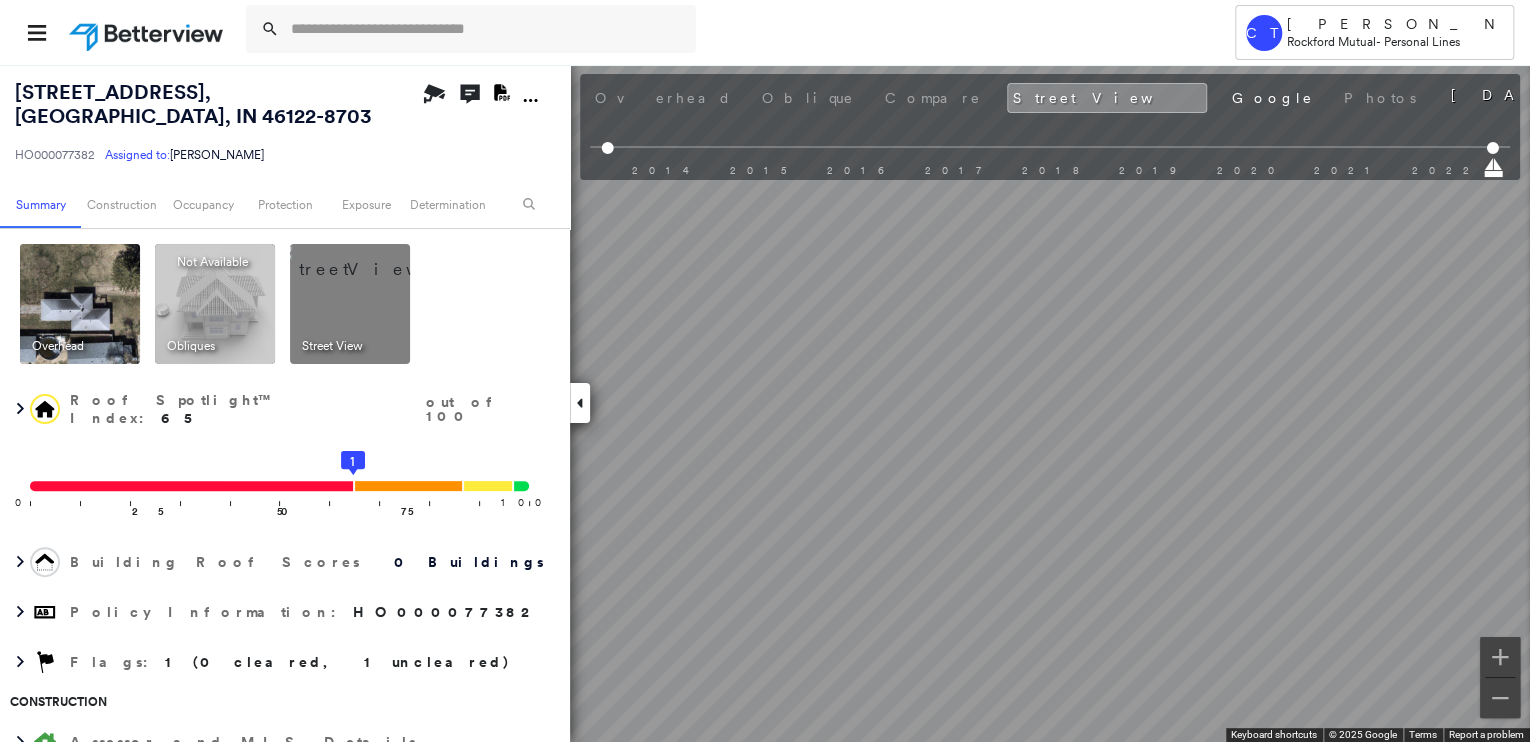click on "Tower [GEOGRAPHIC_DATA] Camryn [PERSON_NAME] Rockford Mutual  -   Personal Lines [STREET_ADDRESS] HO000077382 Assigned to:  Camryn [PERSON_NAME] Assigned to:  Camryn [PERSON_NAME] HO000077382 Assigned to:  Camryn [PERSON_NAME] Open Comments Download PDF Report Summary Construction Occupancy Protection Exposure Determination Overhead Obliques Not Available ; Street View Roof Spotlight™ Index :  65 out of 100 0 100 25 50 75 1 Building Roof Scores 0 Buildings Policy Information :  HO000077382 Flags :  1 (0 cleared, 1 uncleared) Construction Assessor and MLS Details BuildZoom - Building Permit Data and Analysis Occupancy Ownership Place Detail Protection Exposure FEMA Risk Index Additional Perils Determination Flags :  1 (0 cleared, 1 uncleared) Uncleared Flags (1) Cleared Flags  (0) MED Medium Priority Roof Score Flagged [DATE] Clear Action Taken New Entry History Quote/New Business Terms & Conditions Added ACV Endorsement Added Cosmetic Endorsement Inspection/Loss Control Onsite Inspection Ordered General Save" at bounding box center (765, 371) 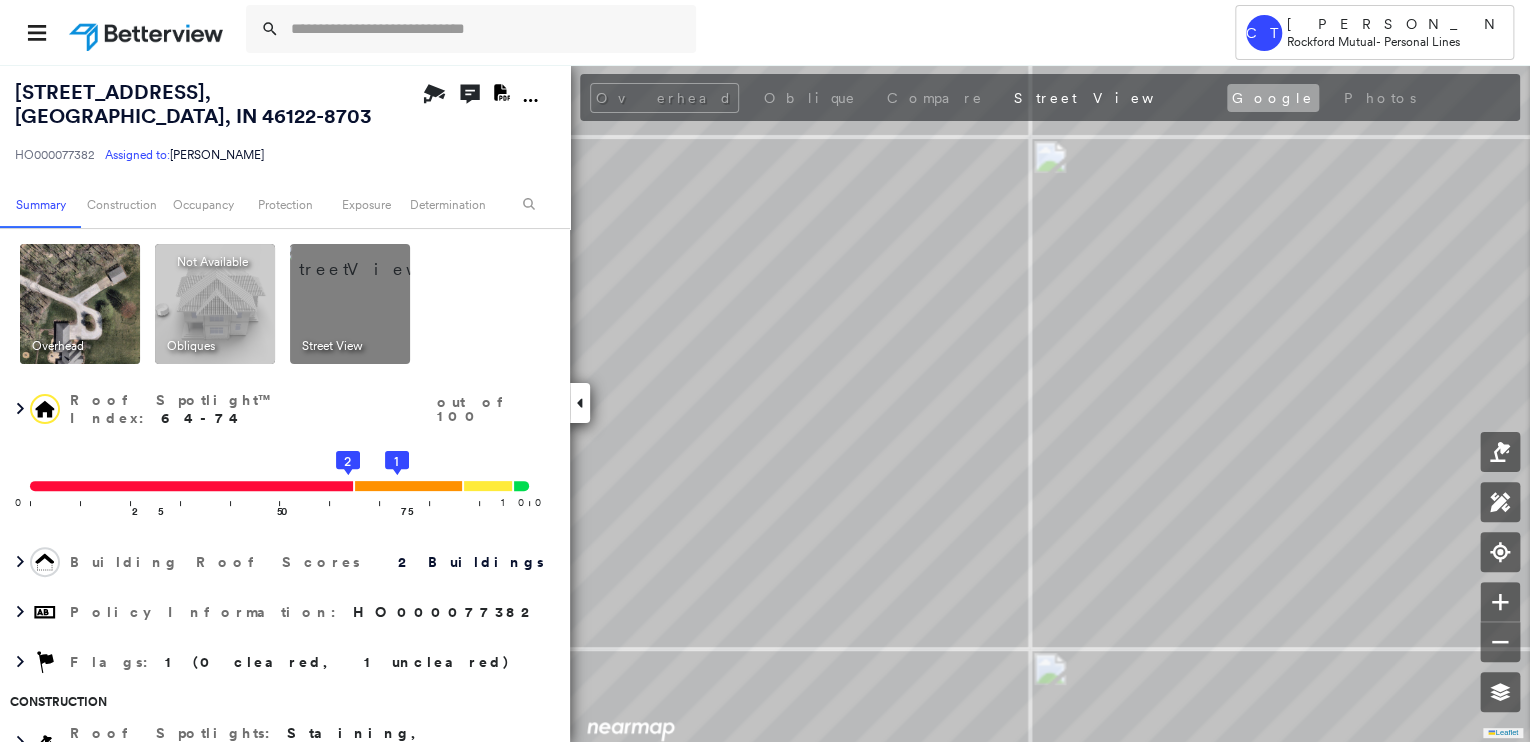 click on "Google" at bounding box center (1273, 98) 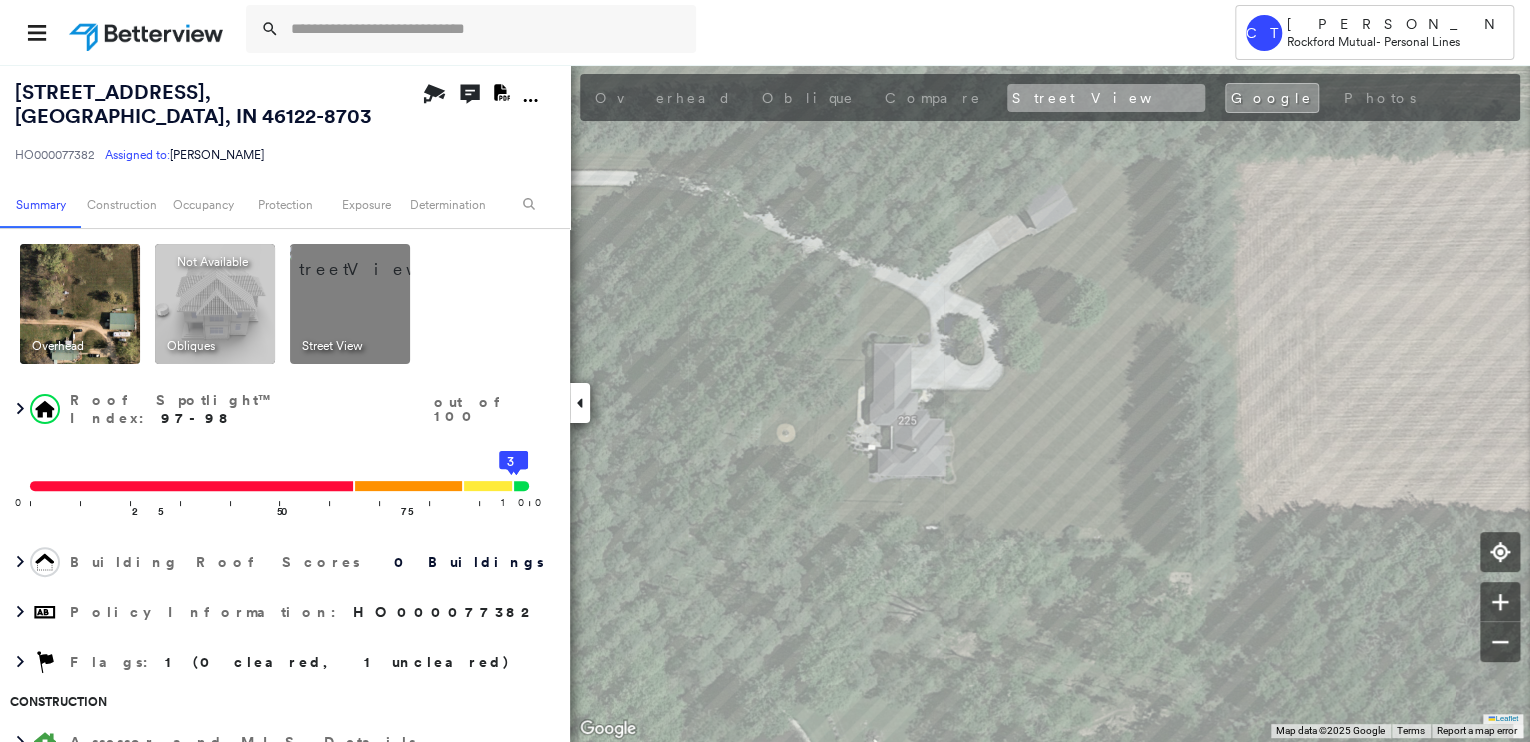 click on "Street View" at bounding box center [1106, 98] 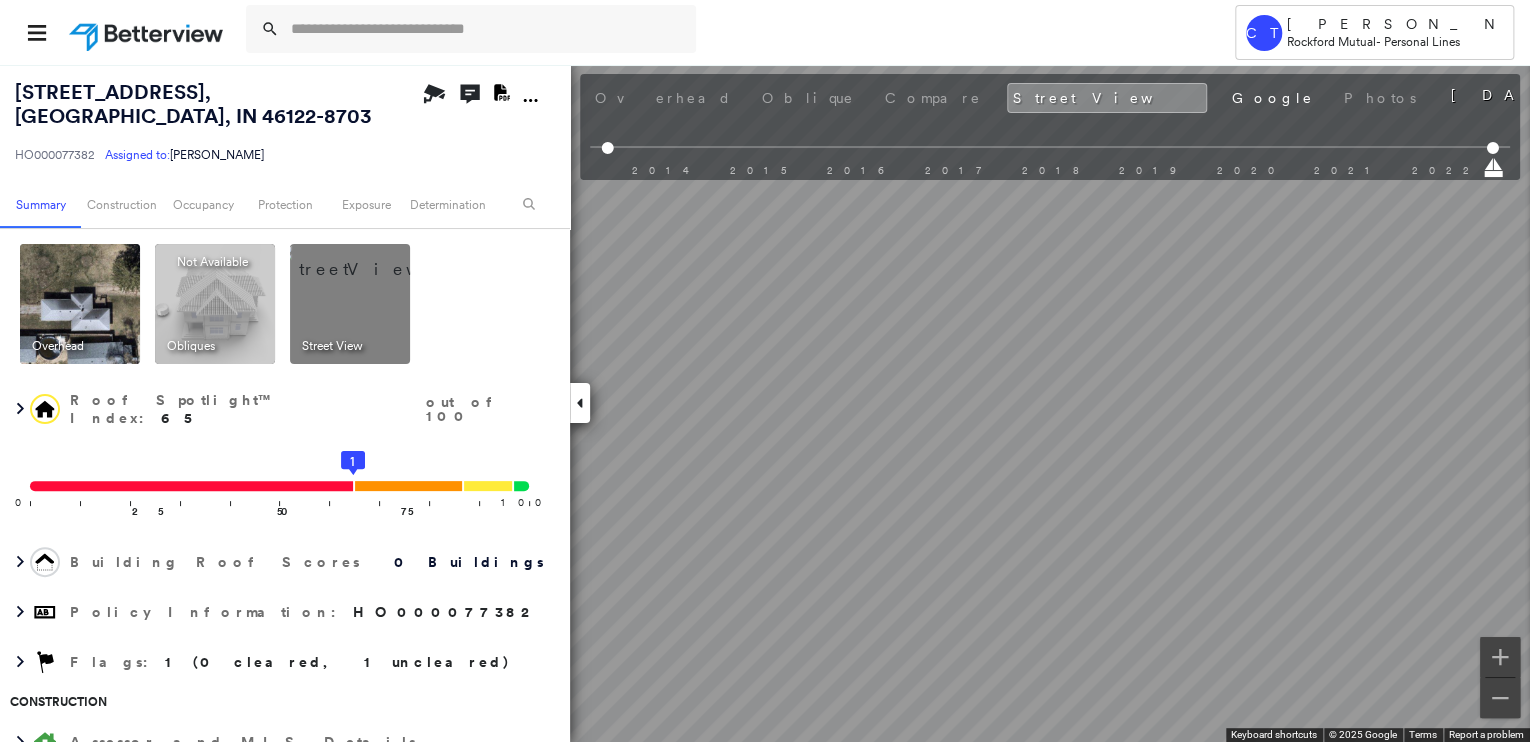 click at bounding box center (80, 304) 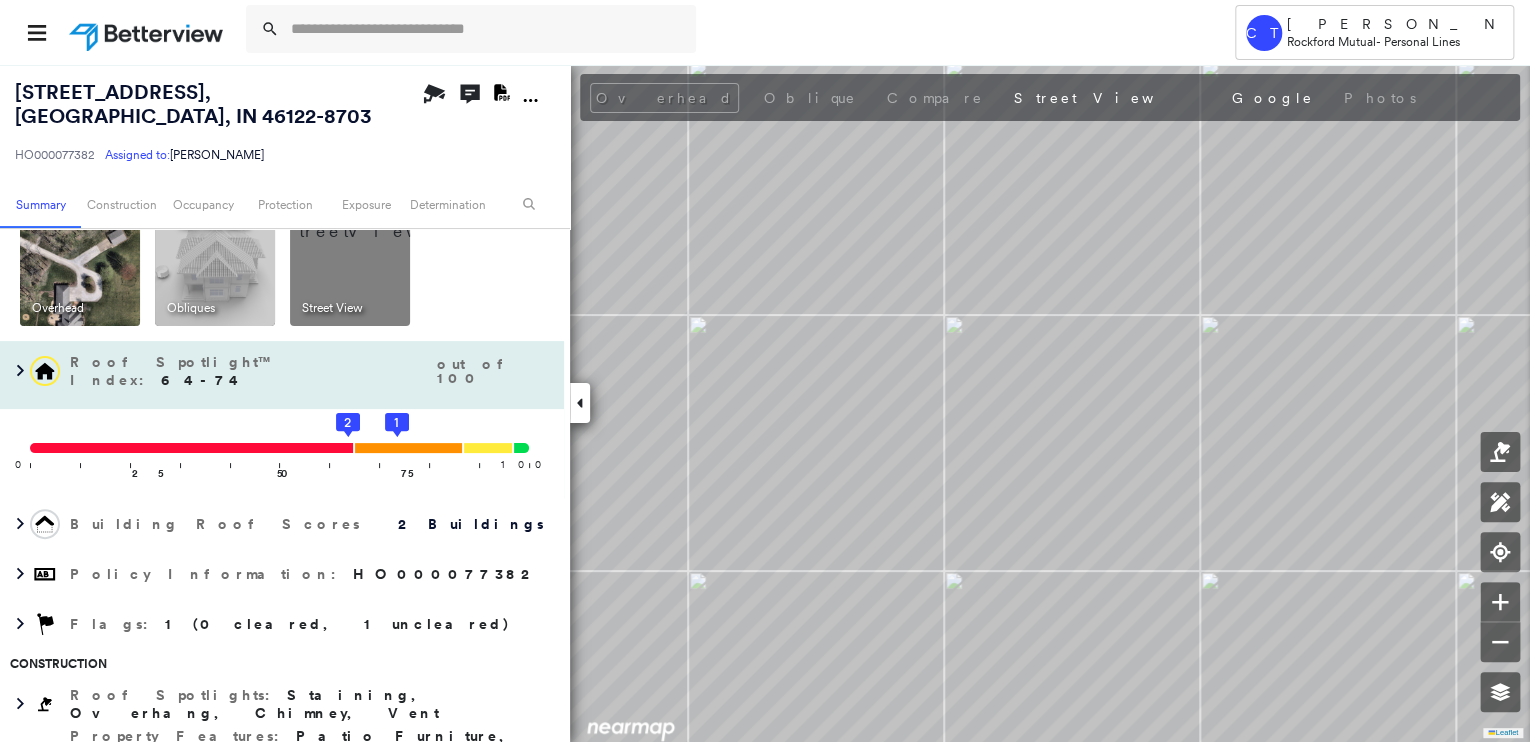 scroll, scrollTop: 0, scrollLeft: 0, axis: both 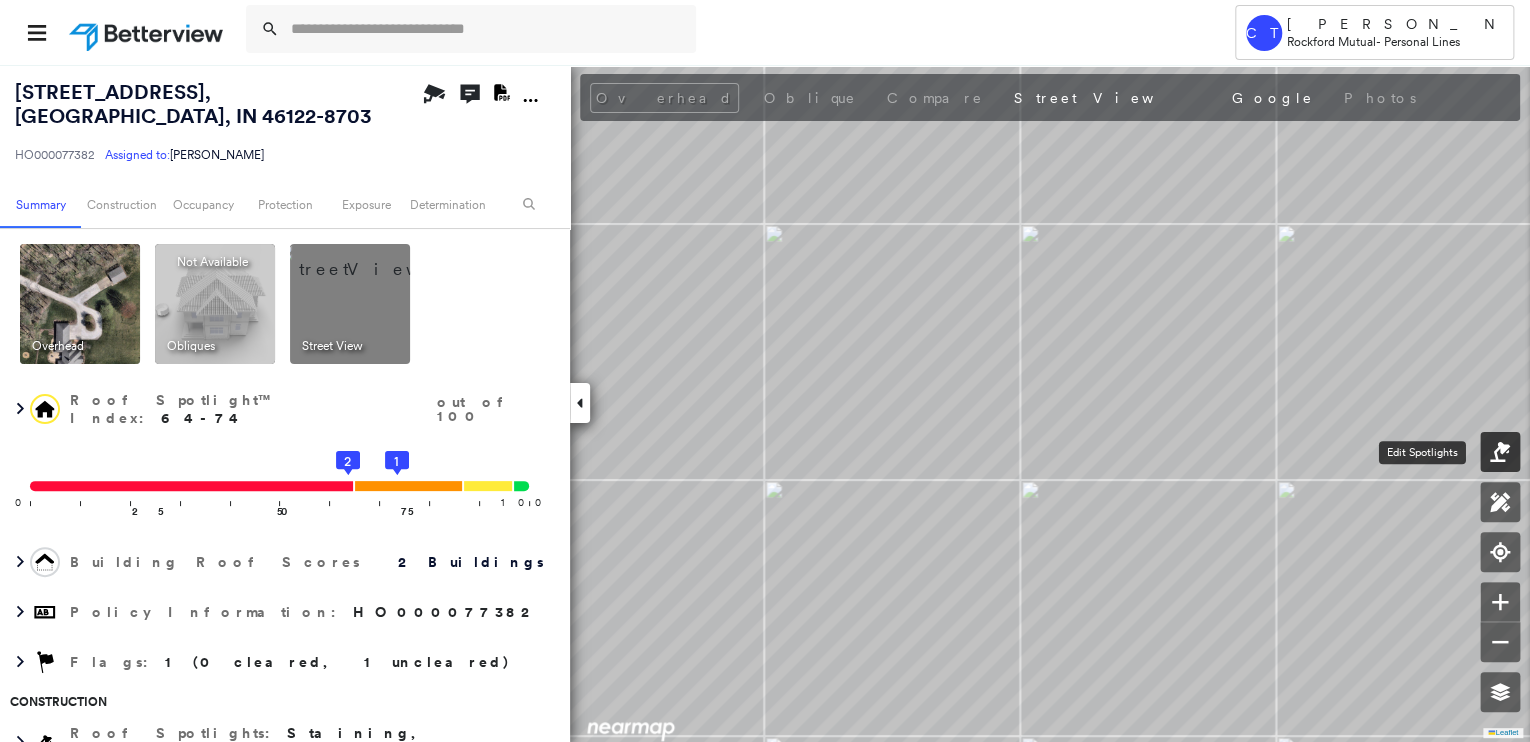 click 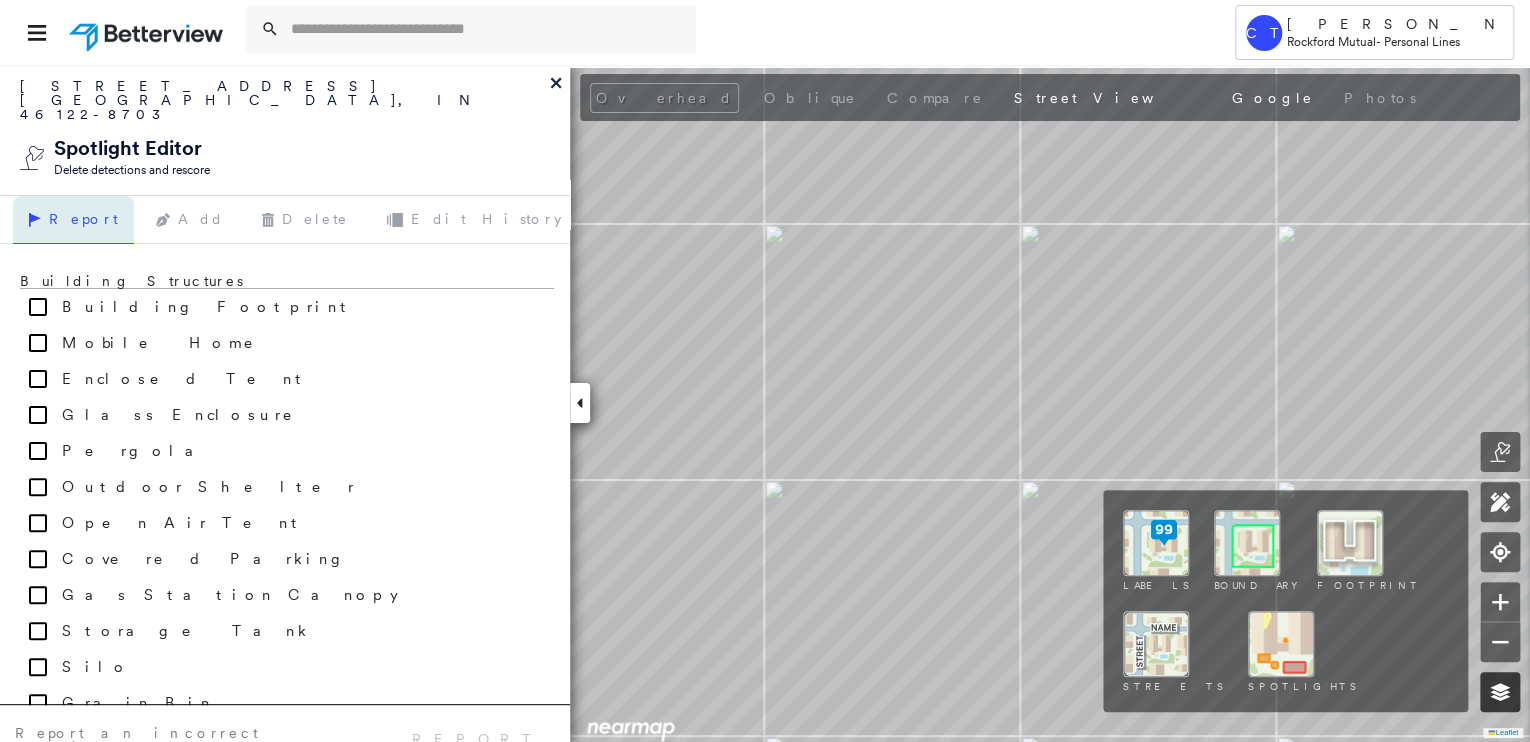 click 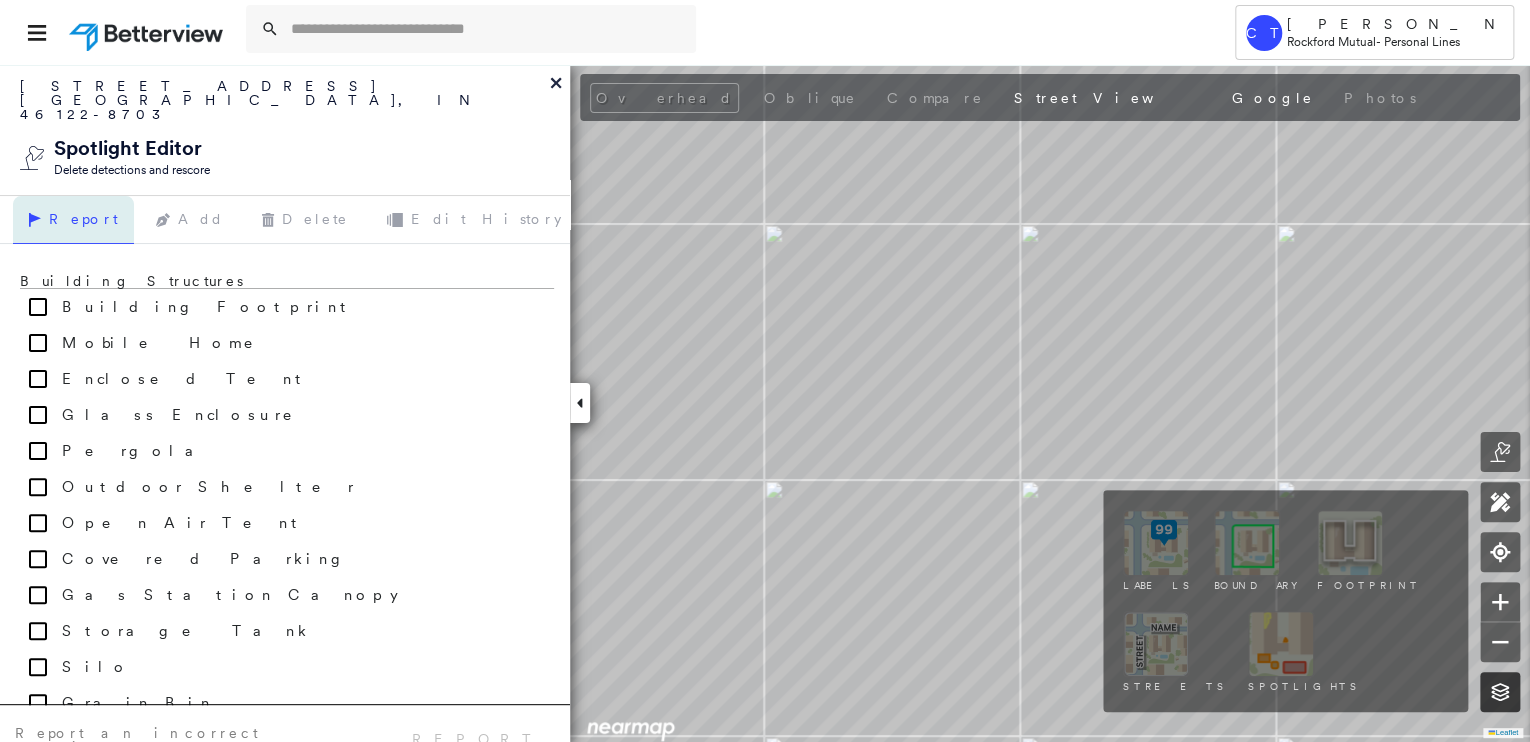 click 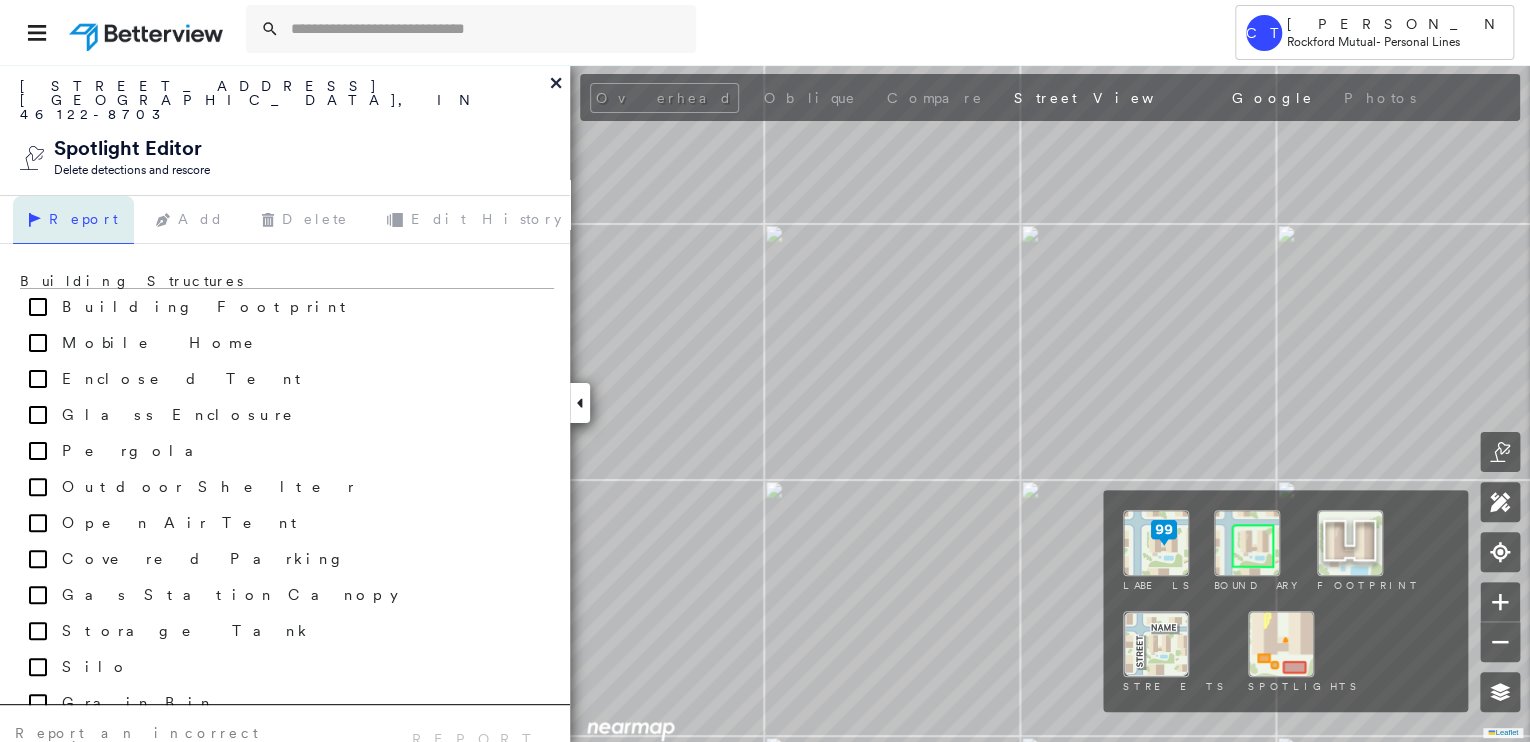 click at bounding box center [1281, 644] 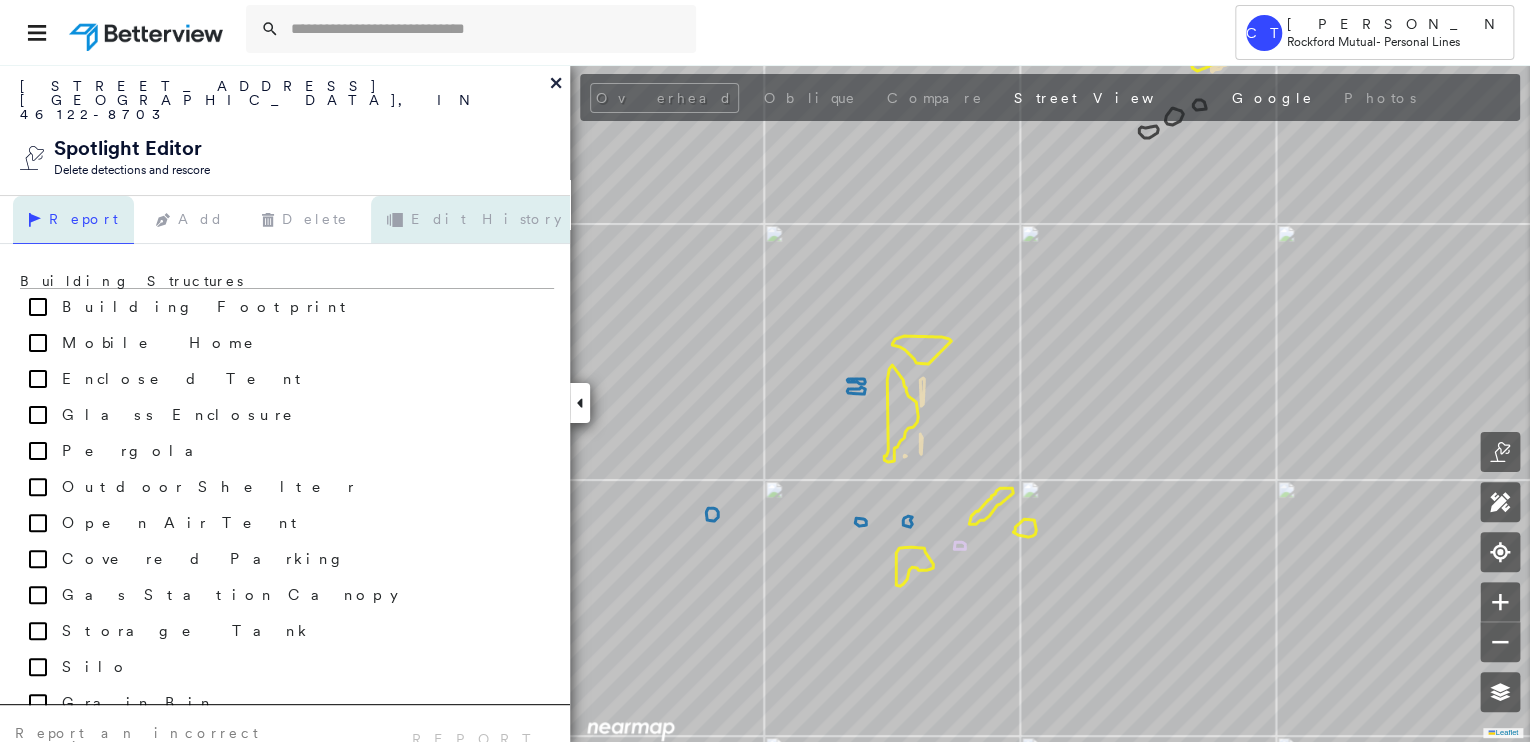 click on "Edit History" at bounding box center [474, 220] 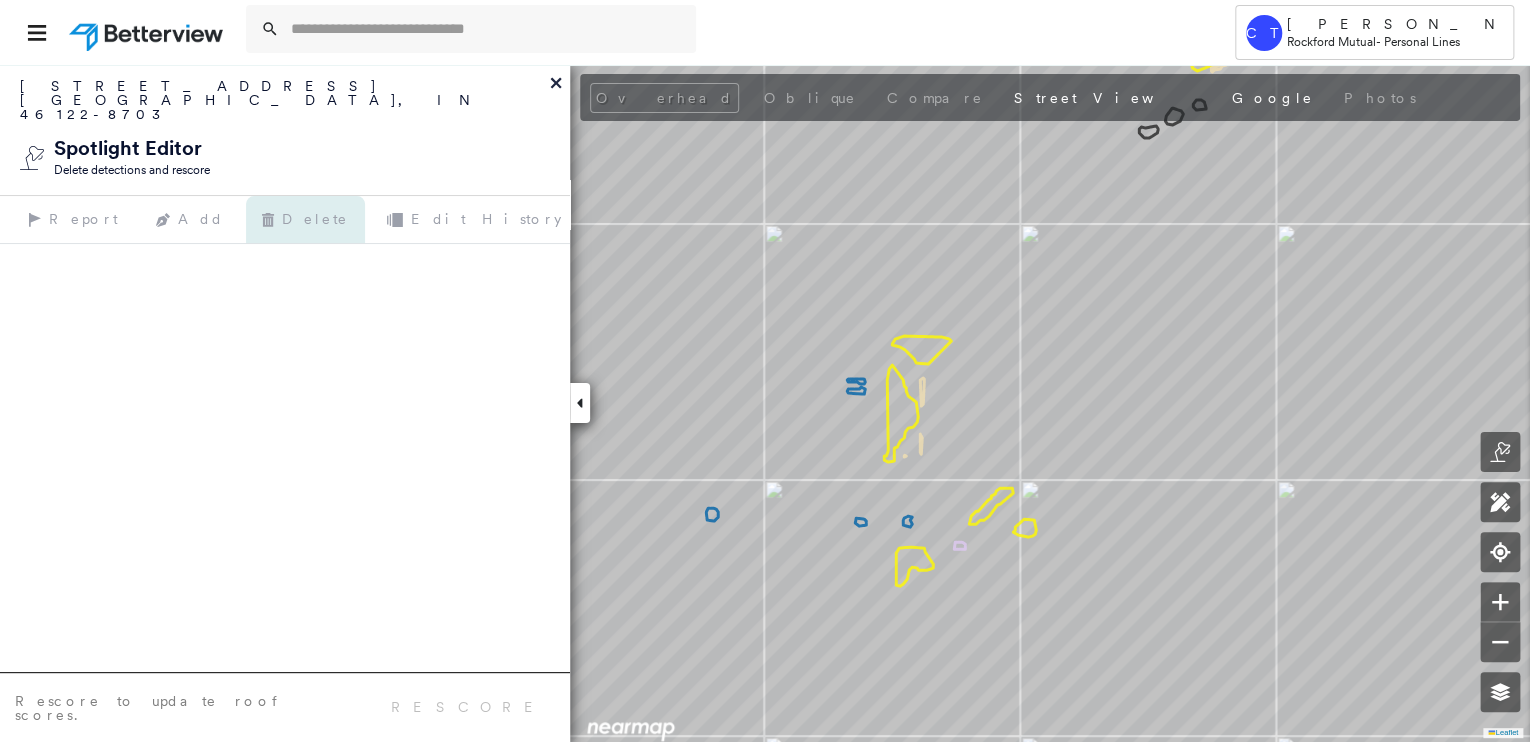 click on "Delete" at bounding box center [305, 220] 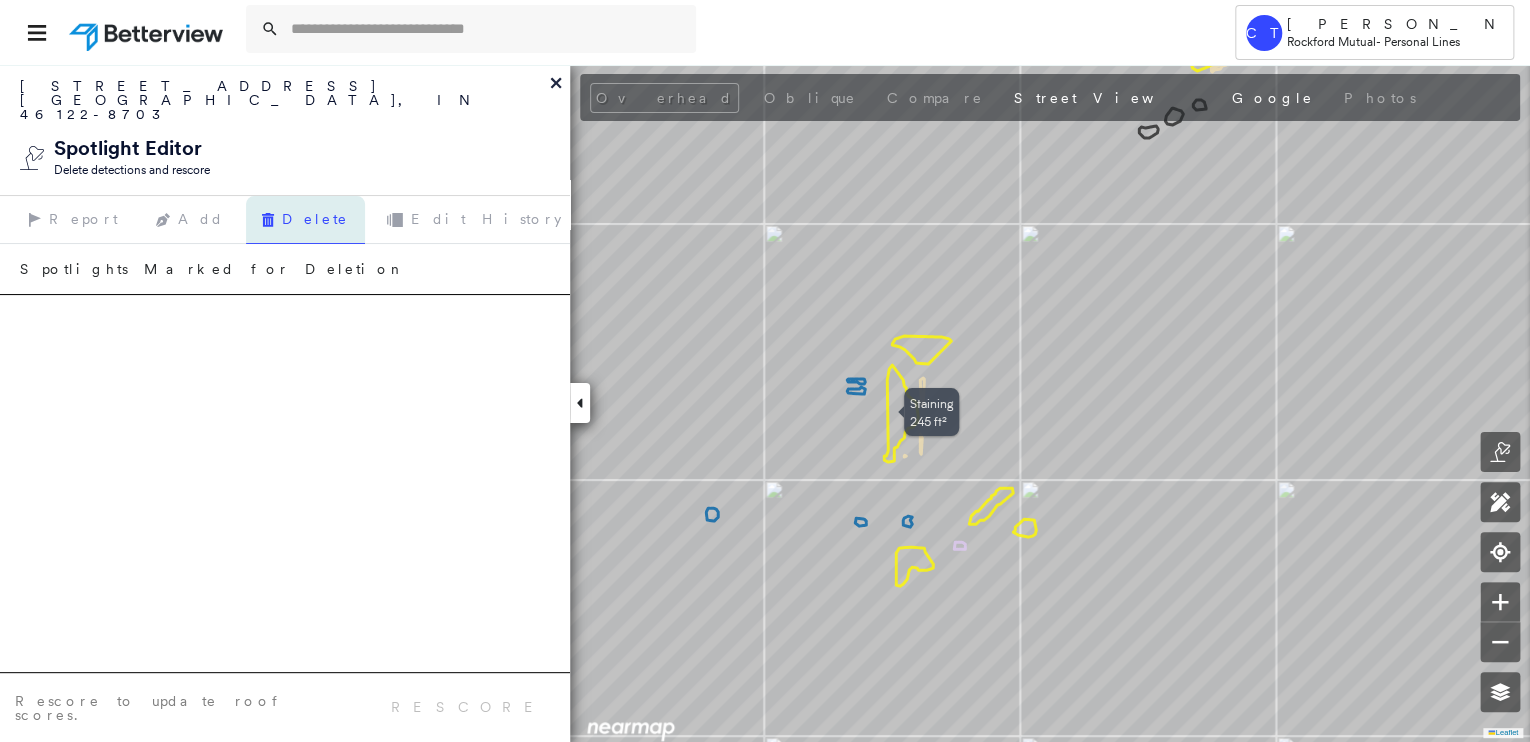 click 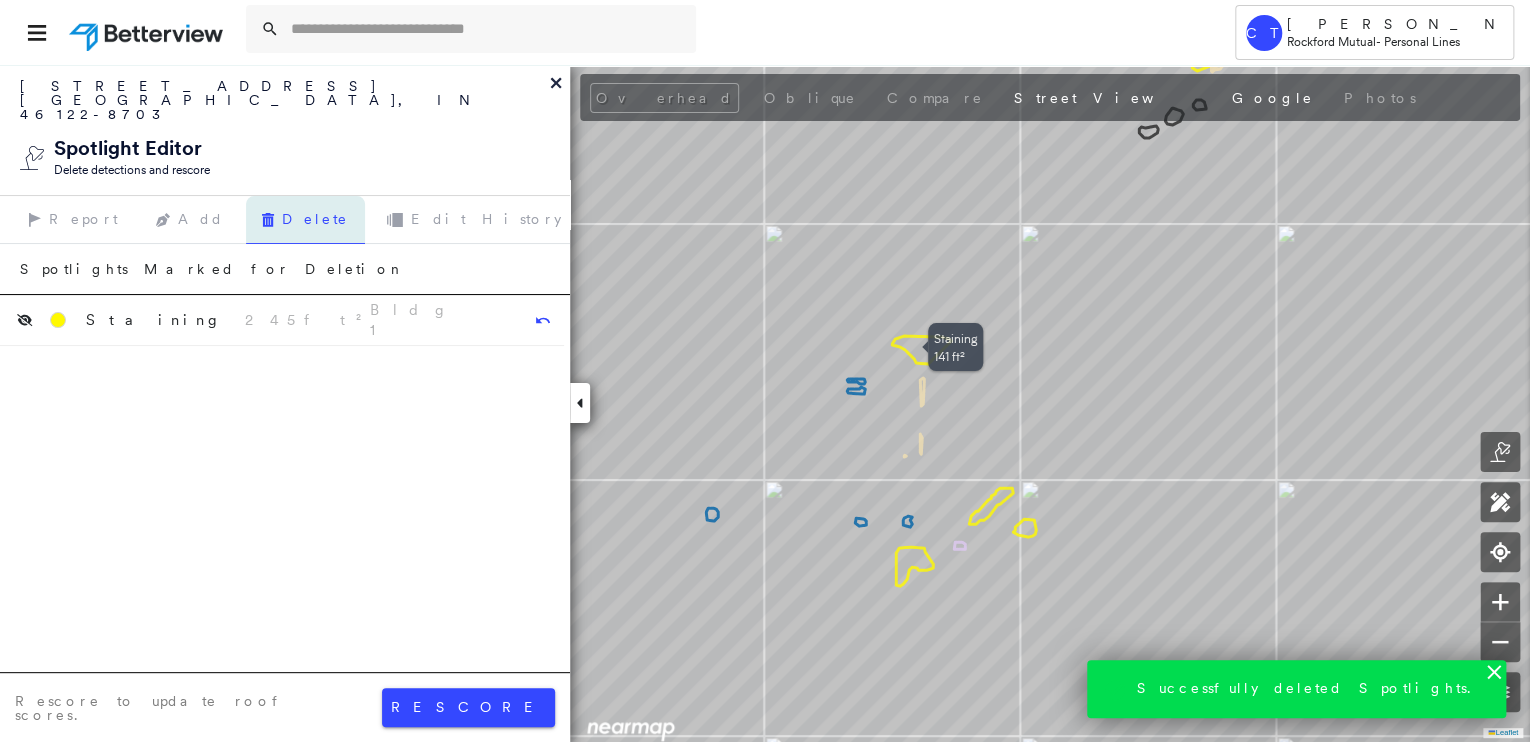 click 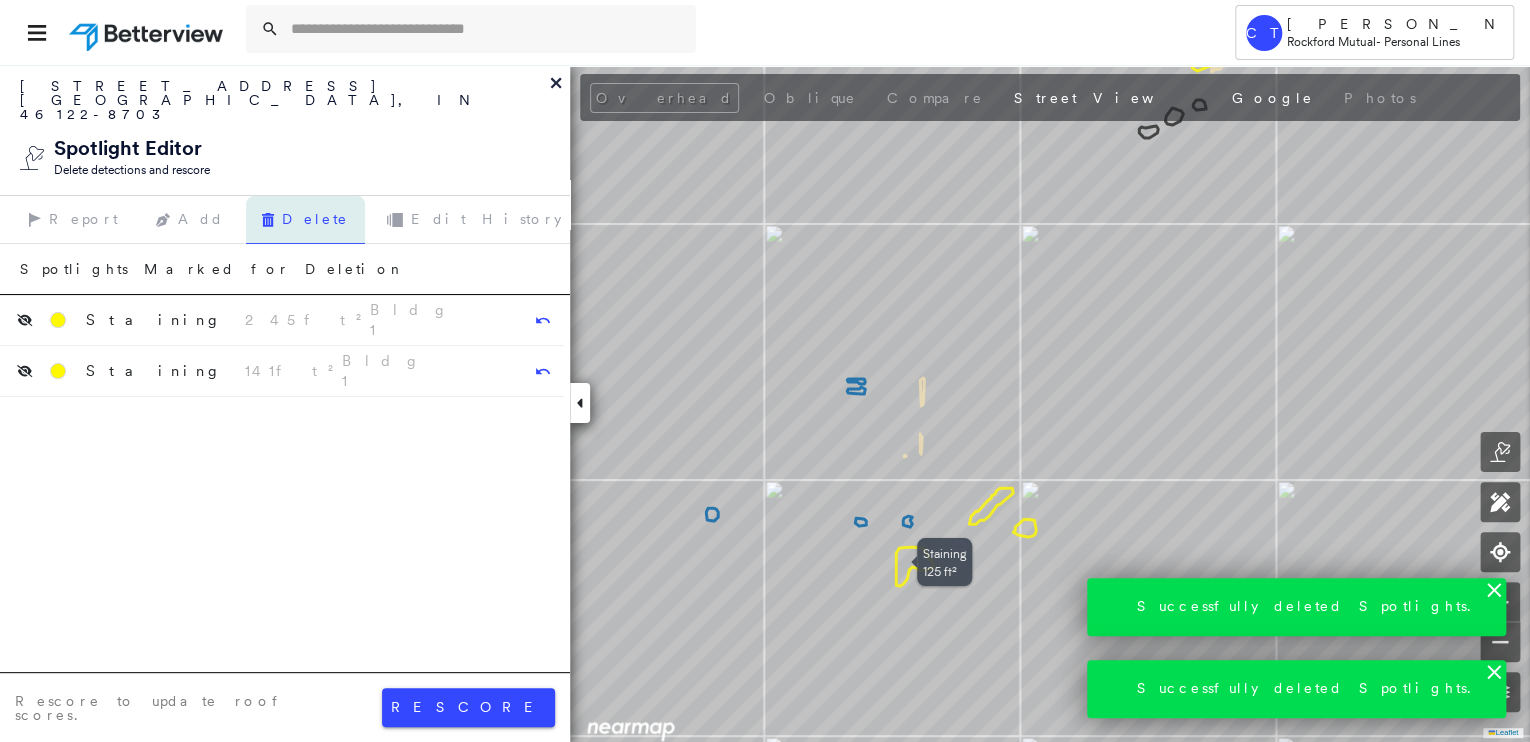 click 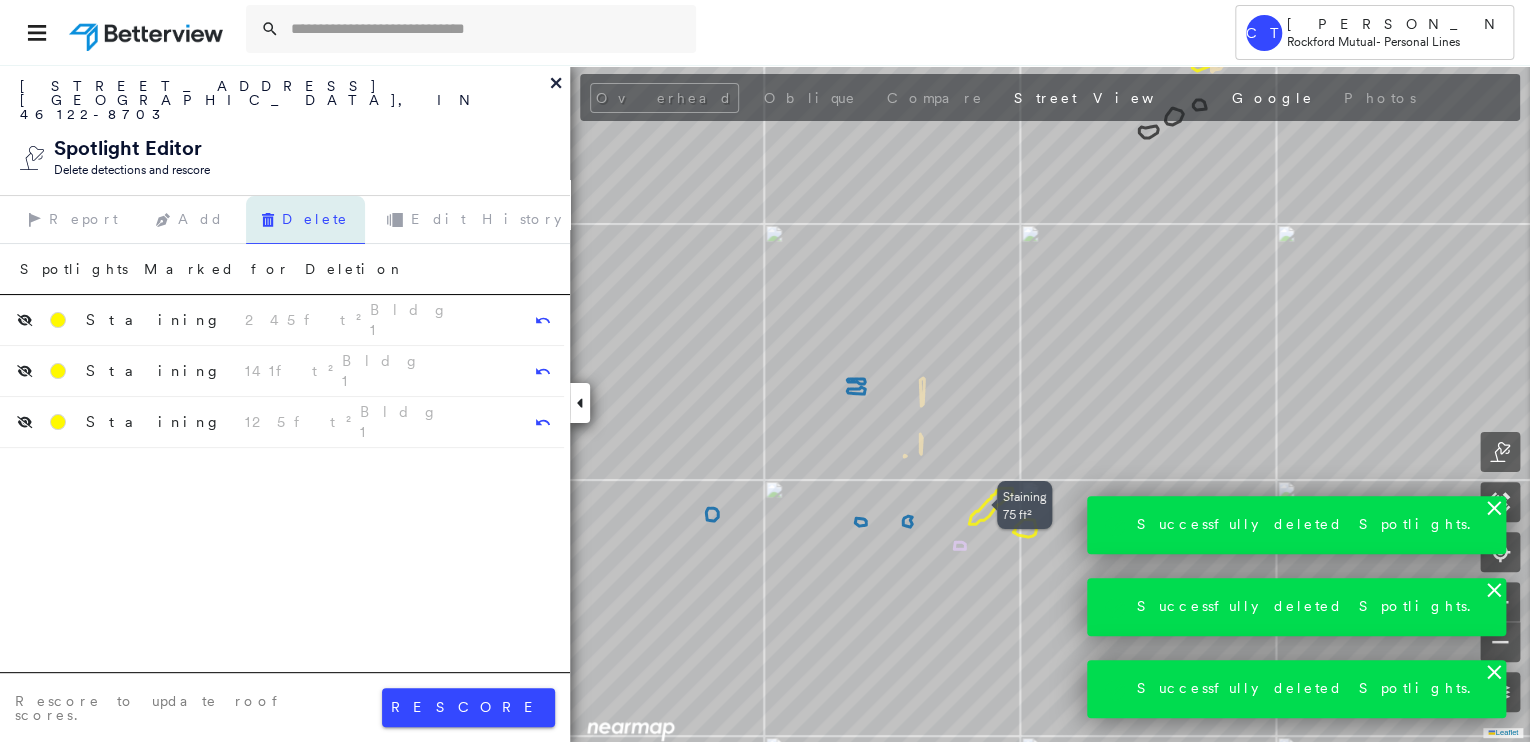 click 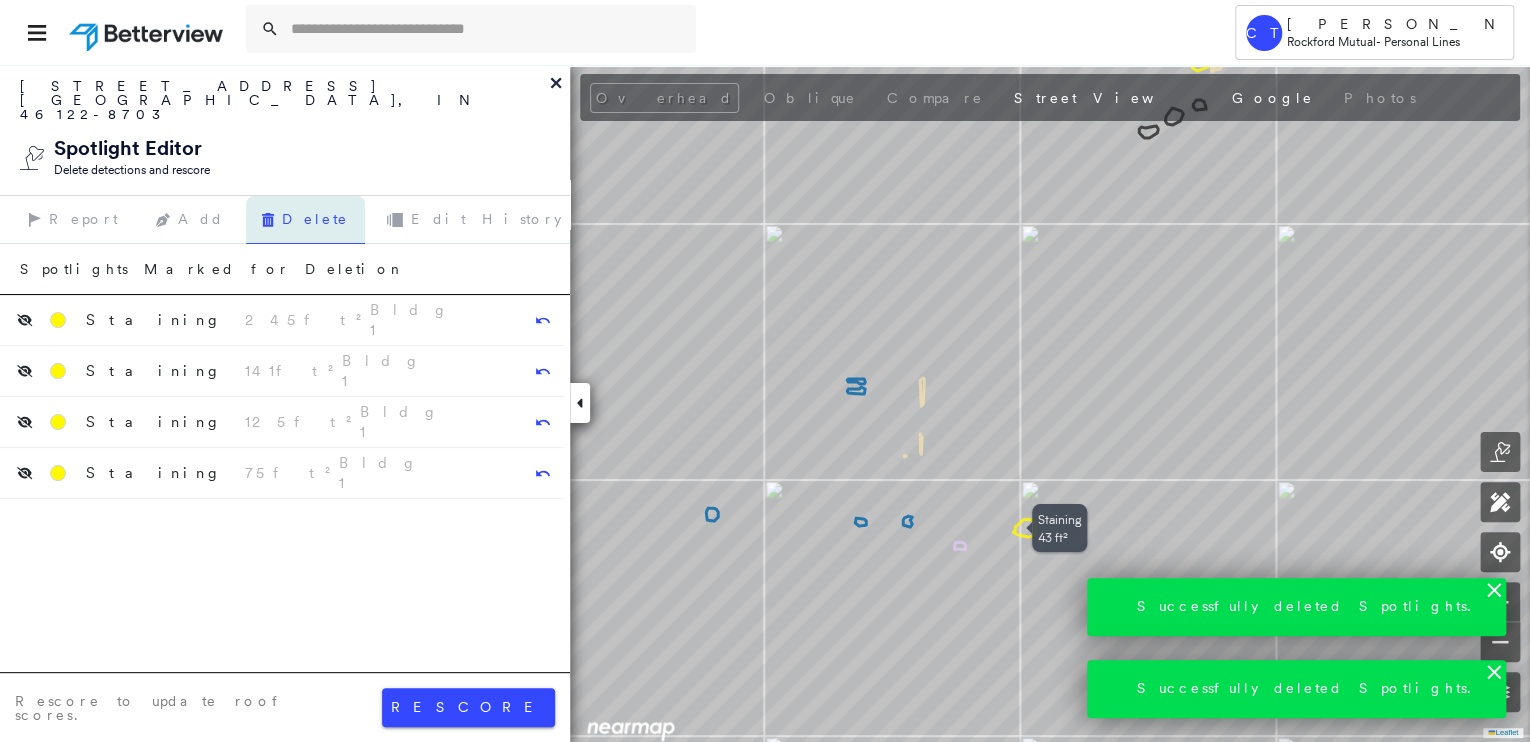 click 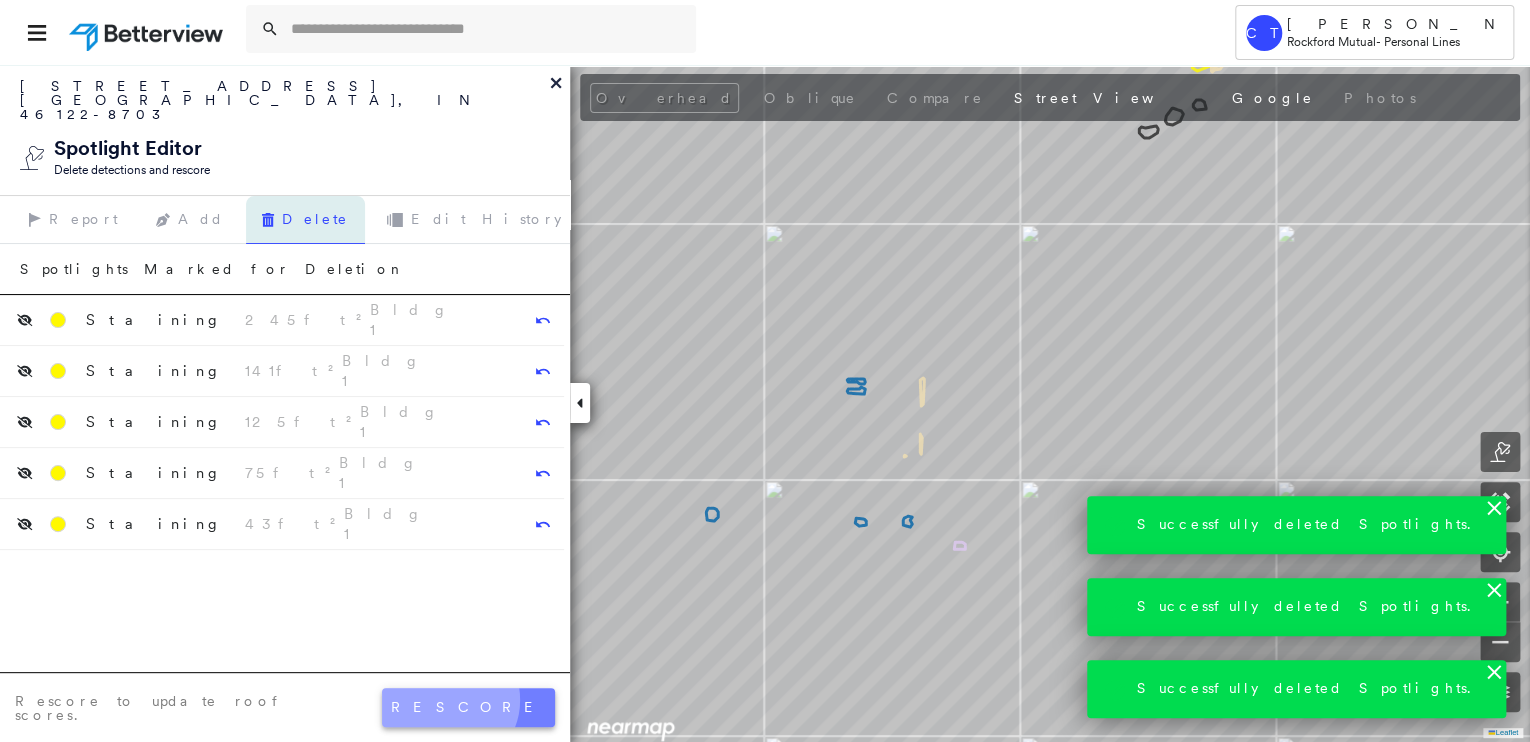 click on "rescore" at bounding box center (468, 707) 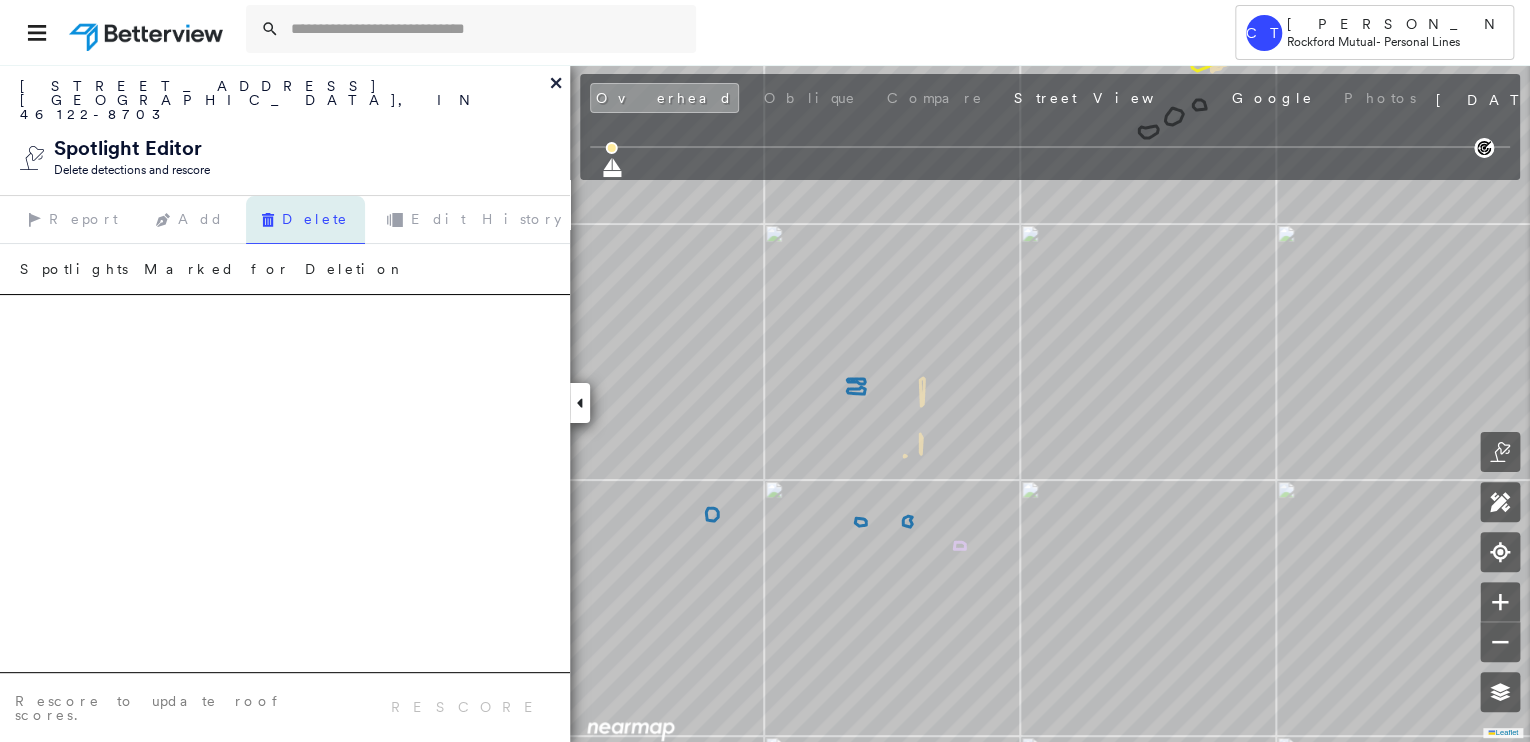 click 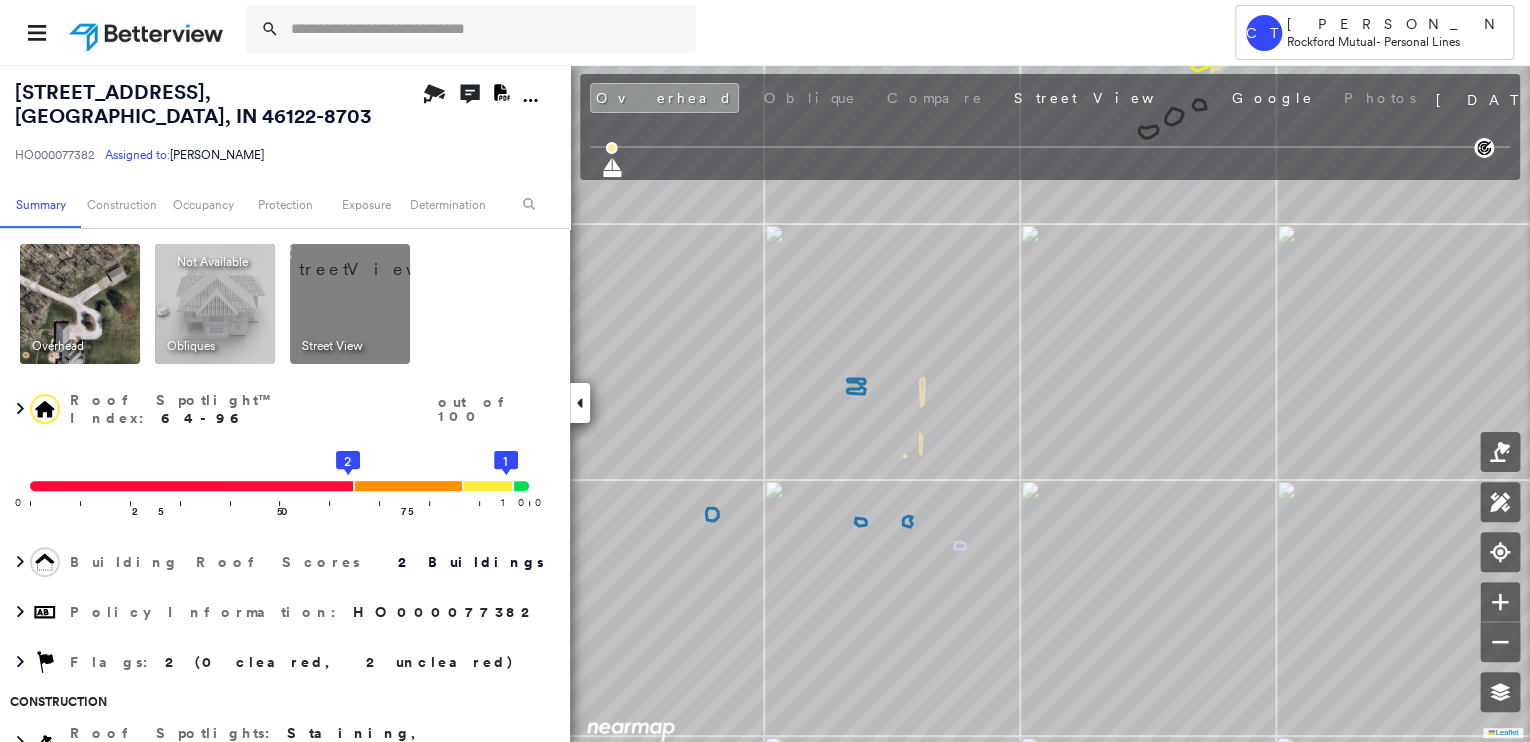 click at bounding box center (80, 304) 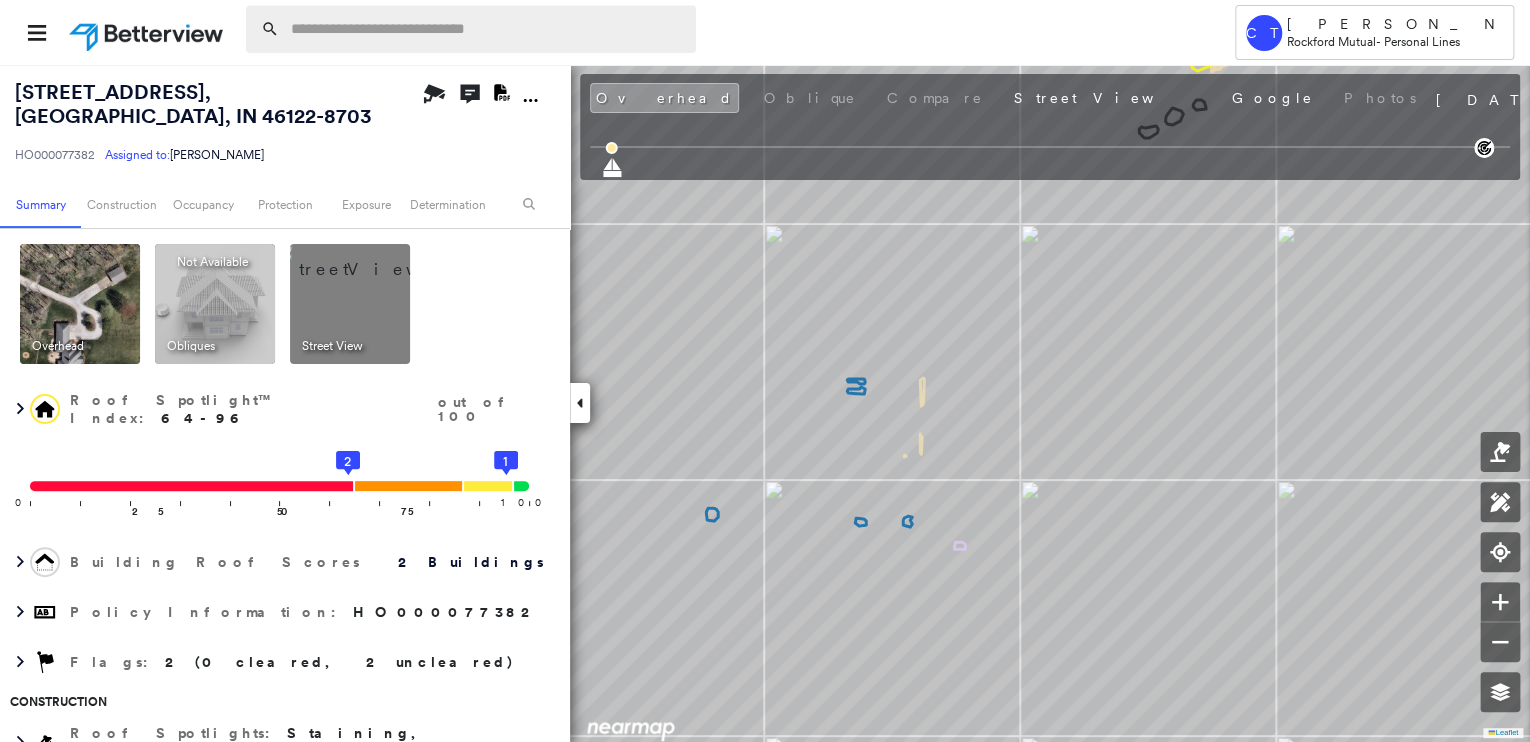 click at bounding box center (487, 29) 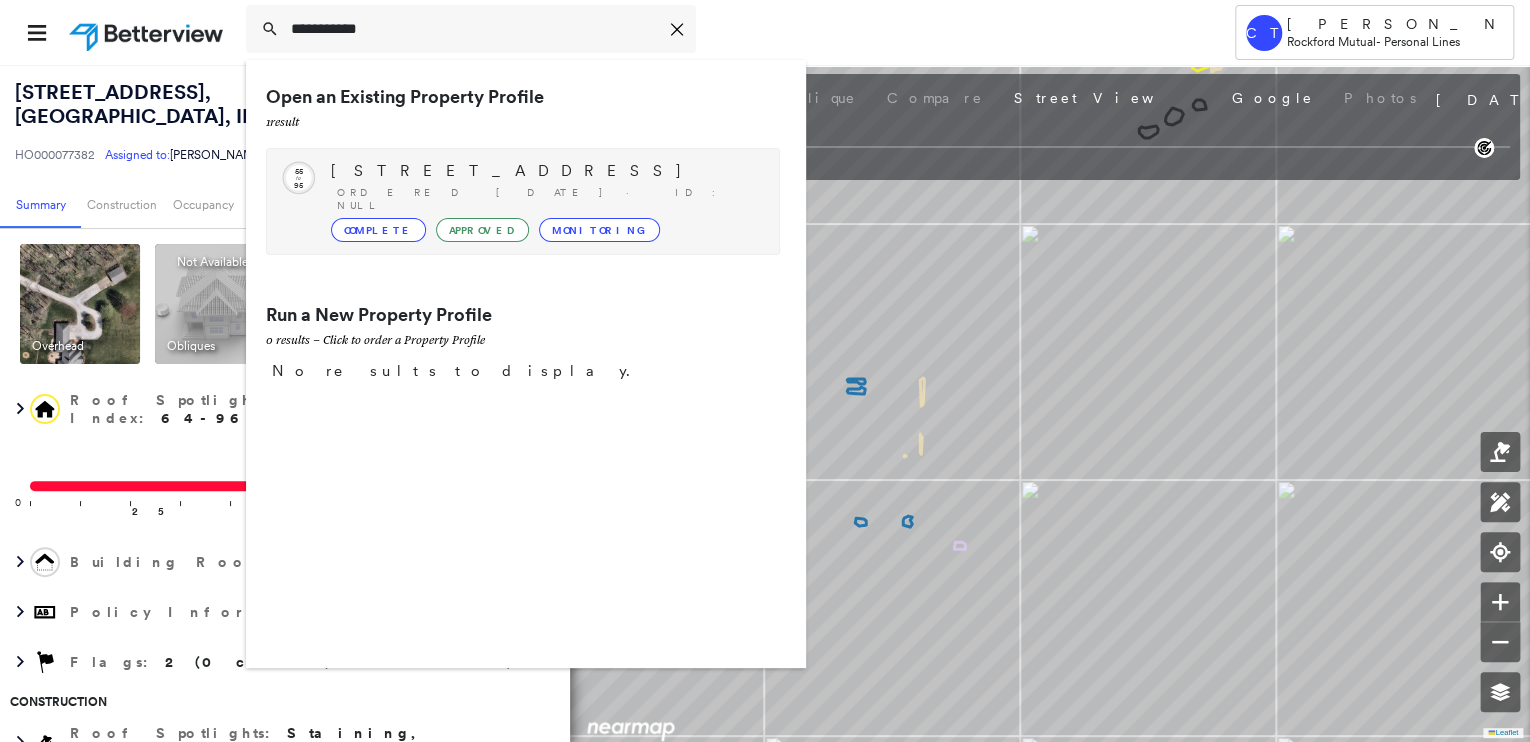 type on "**********" 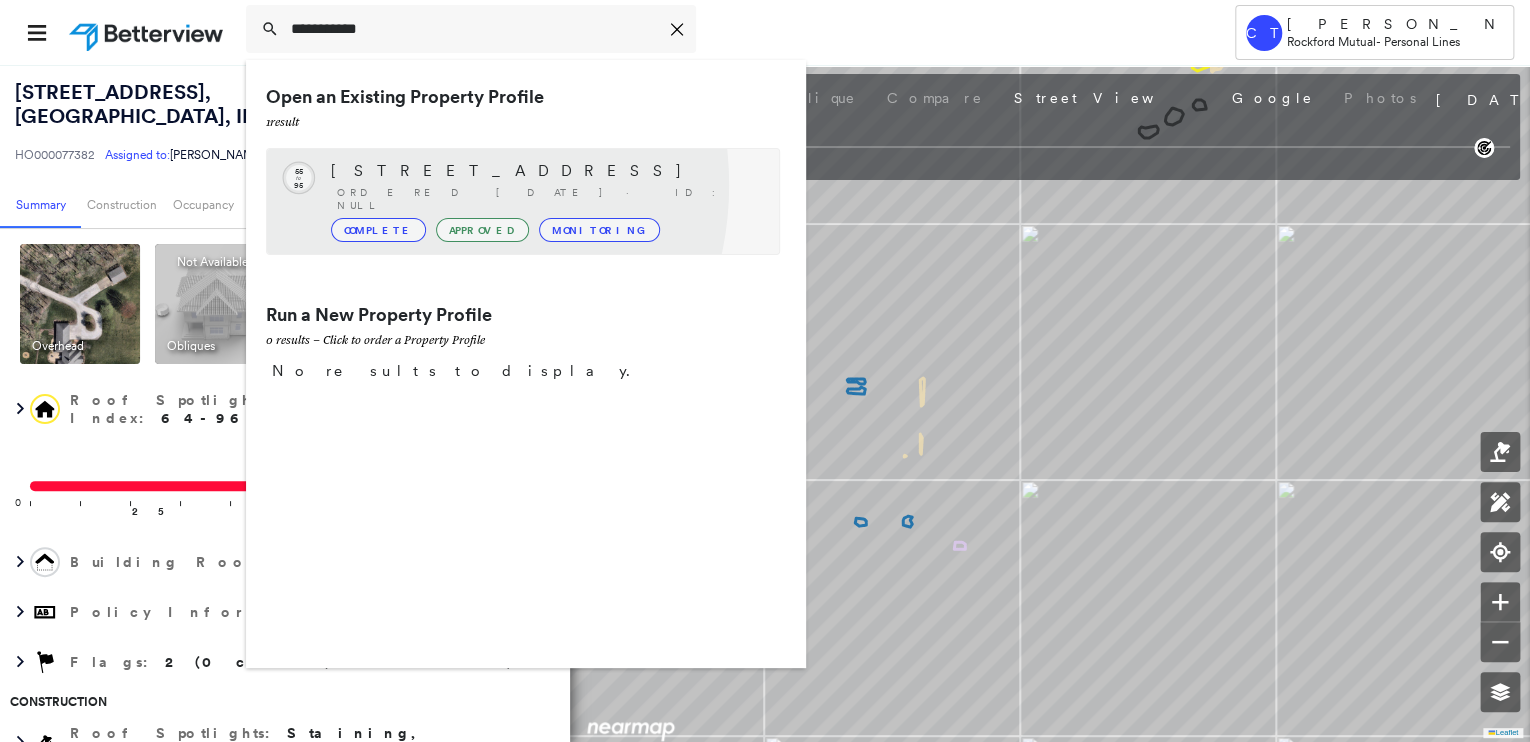click on "[STREET_ADDRESS] Ordered [DATE] · ID: null Complete Approved Monitoring" at bounding box center [545, 201] 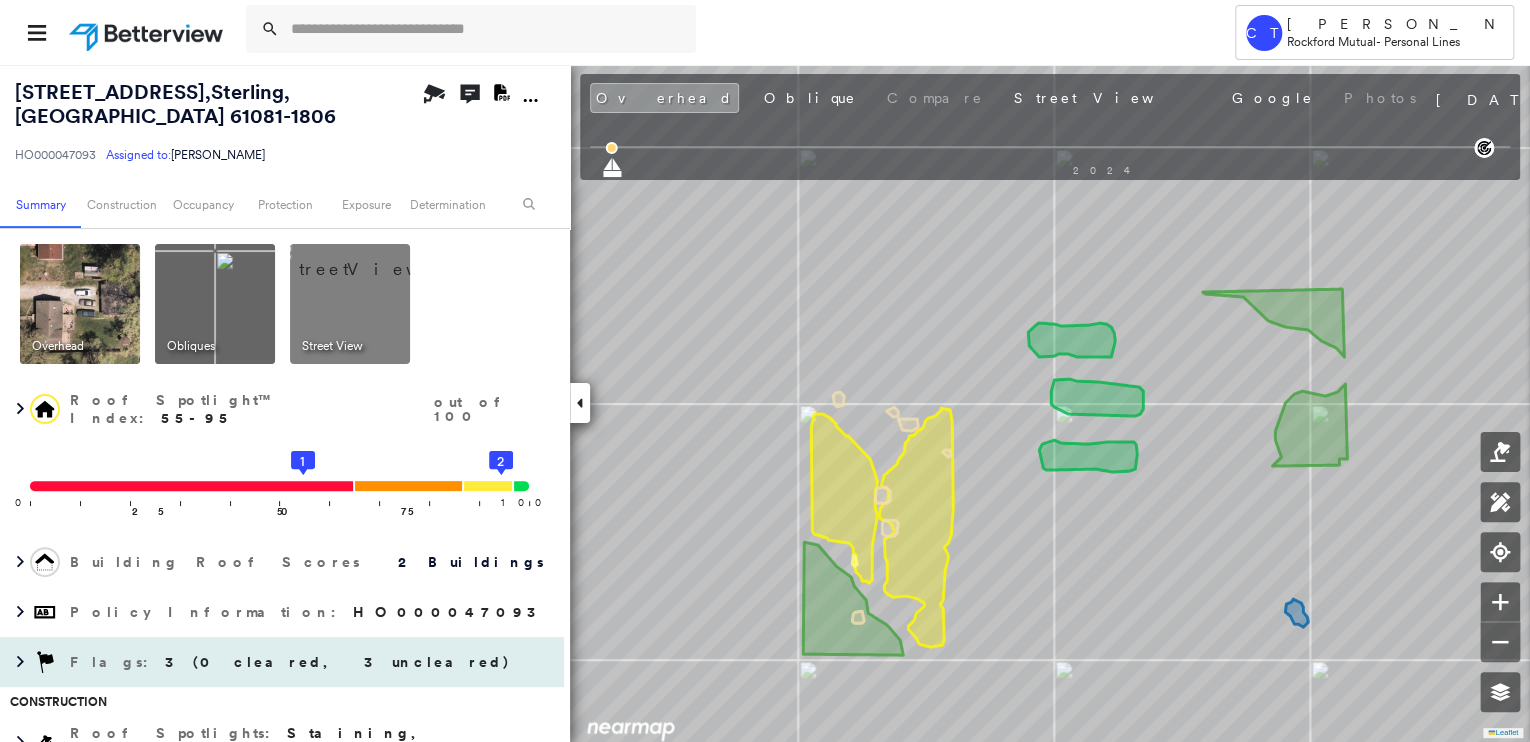 drag, startPoint x: 370, startPoint y: 275, endPoint x: 520, endPoint y: 457, distance: 235.84741 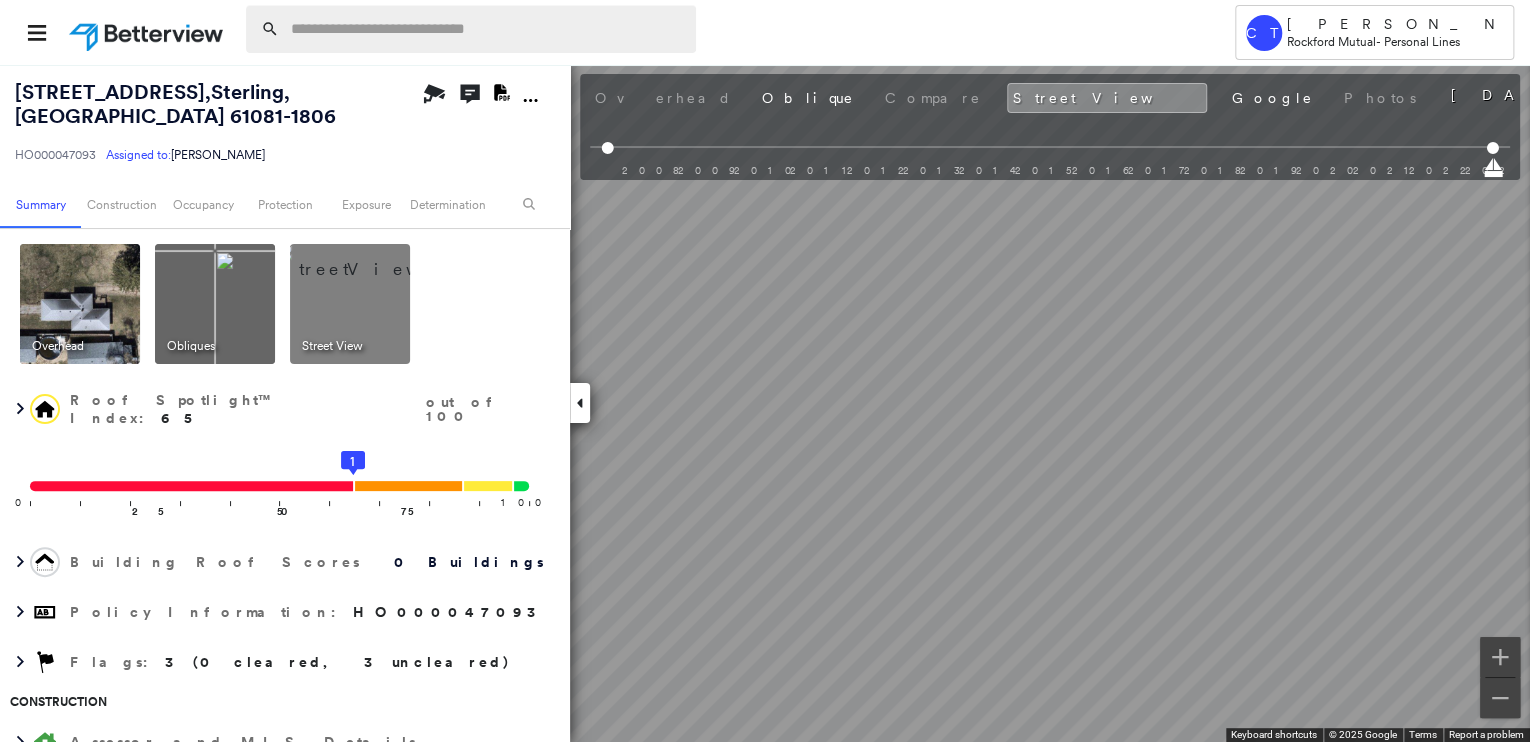 drag, startPoint x: 363, startPoint y: 52, endPoint x: 353, endPoint y: 49, distance: 10.440307 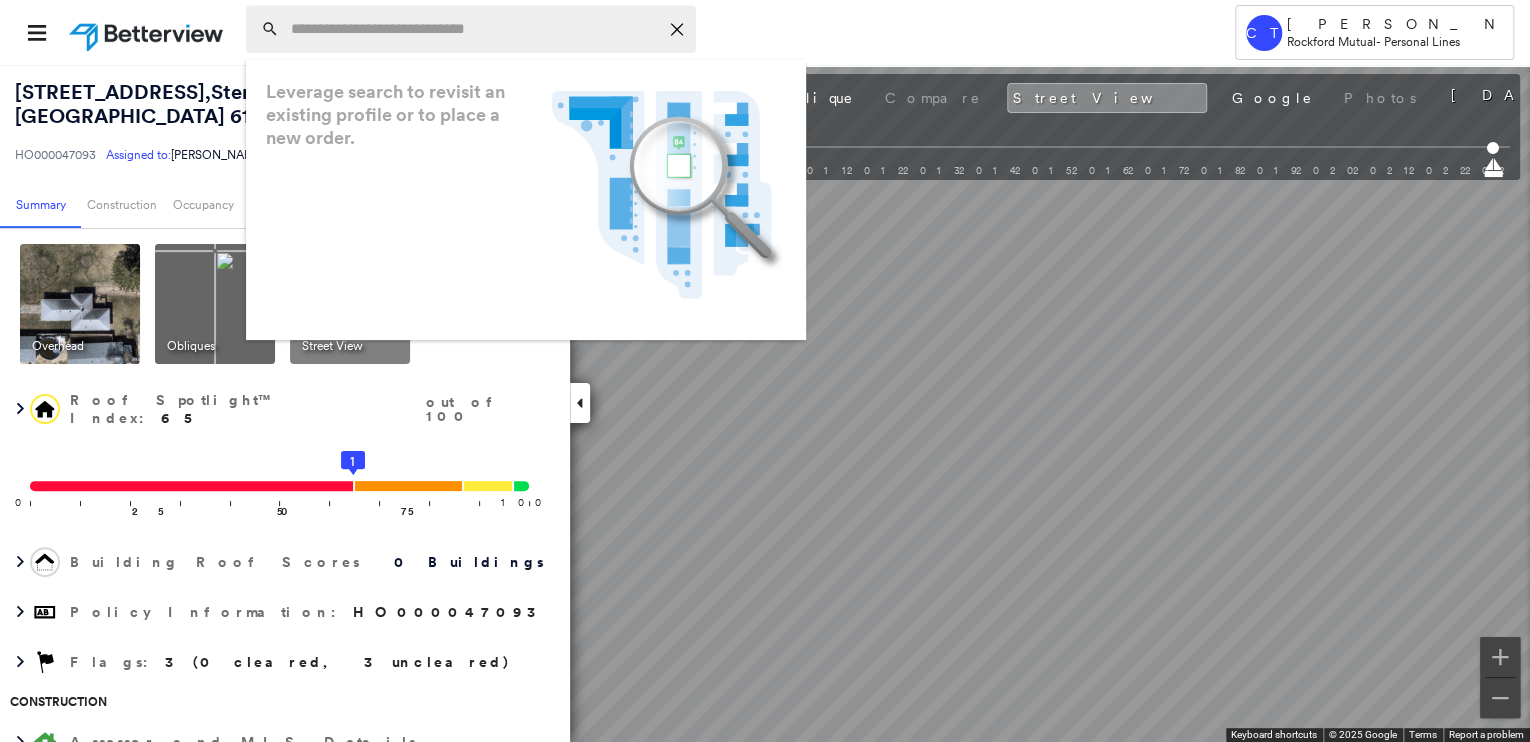 paste on "**********" 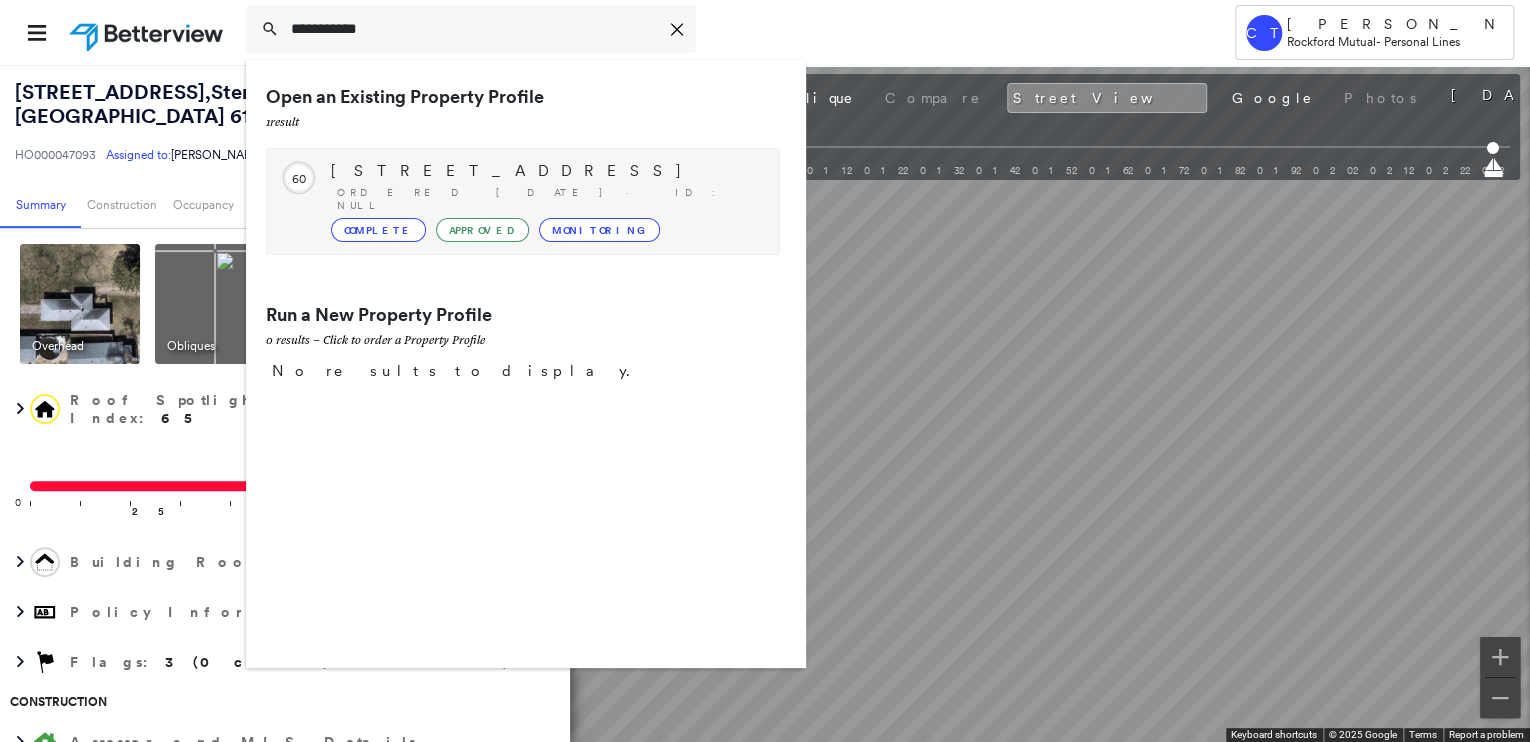 type on "**********" 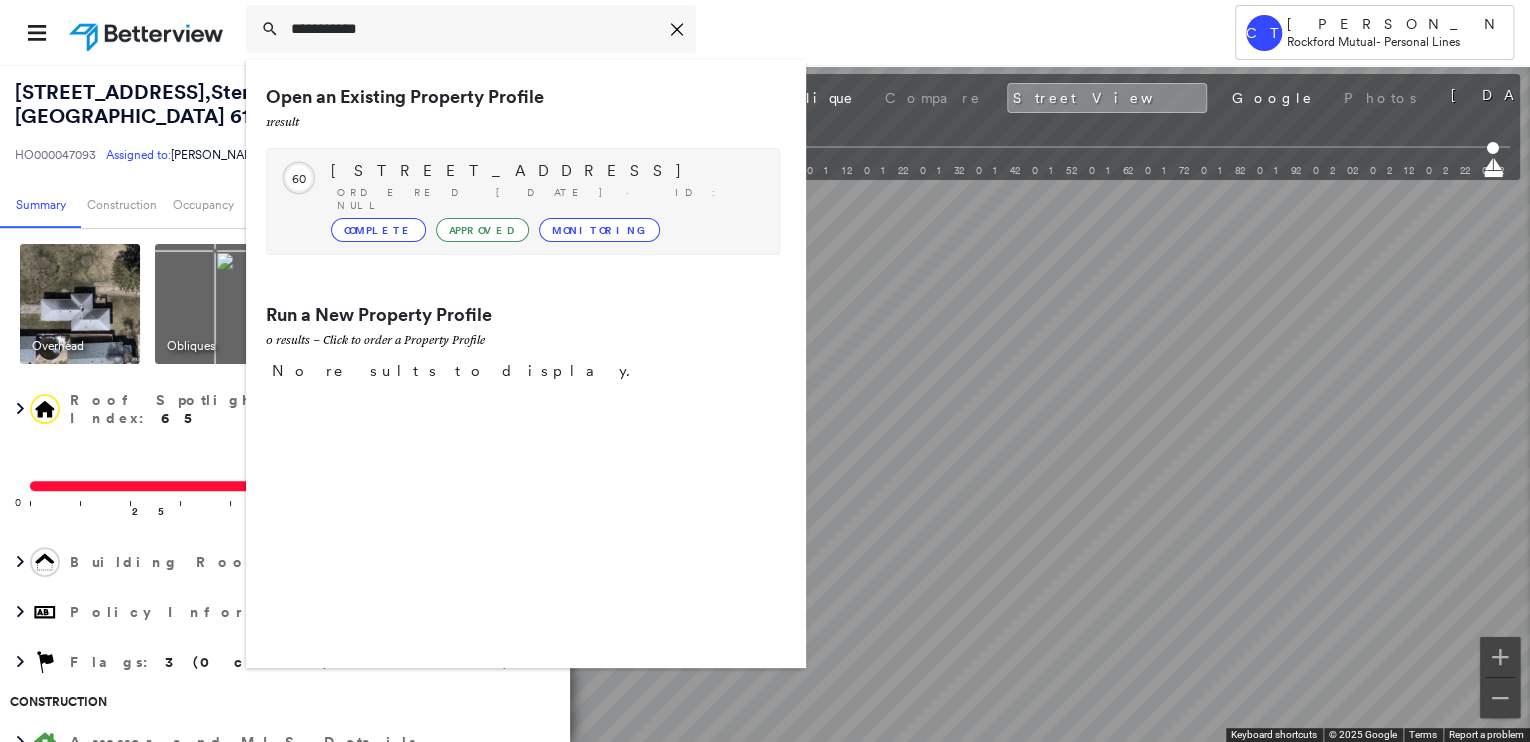 click on "[STREET_ADDRESS] Ordered [DATE] · ID: null Complete Approved Monitoring" at bounding box center [545, 201] 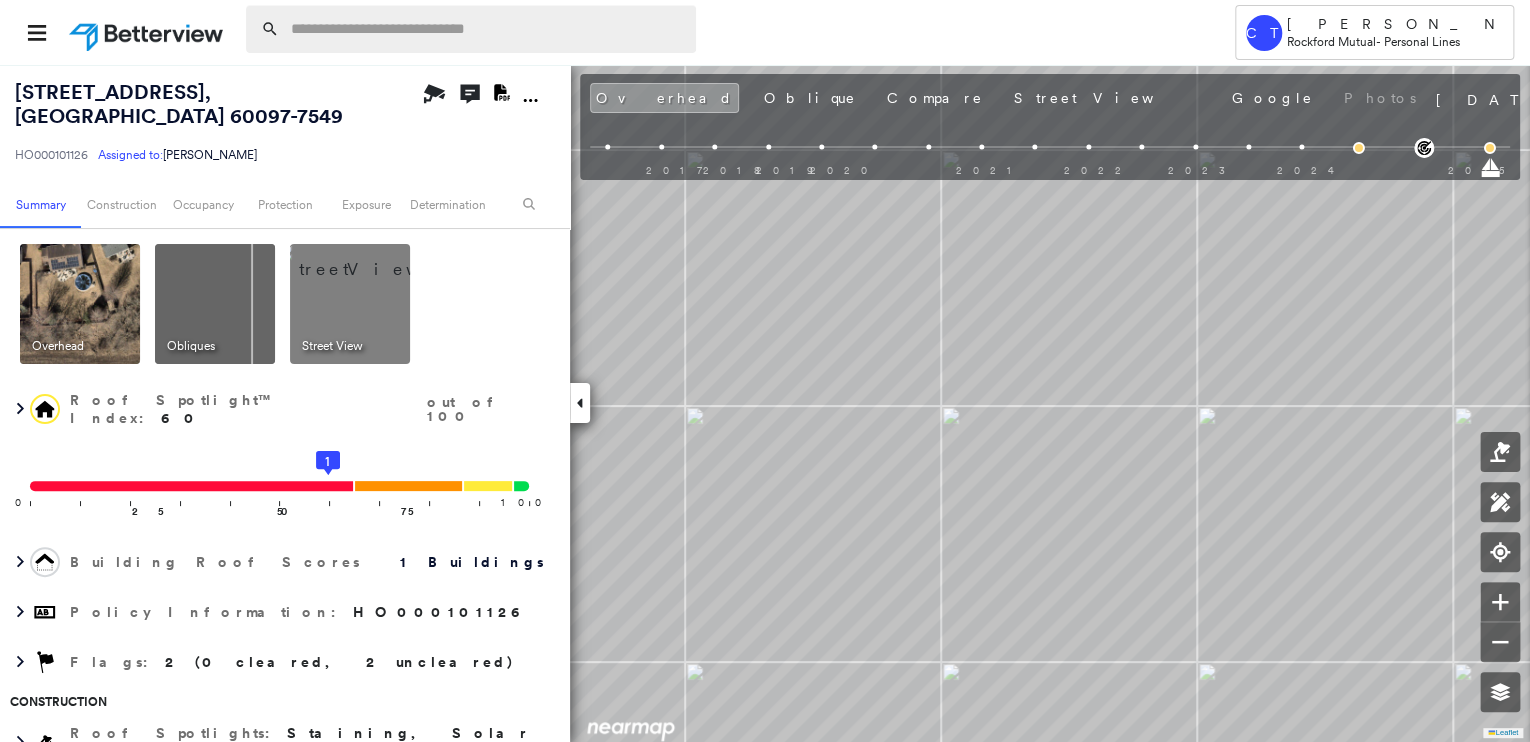 click at bounding box center [487, 29] 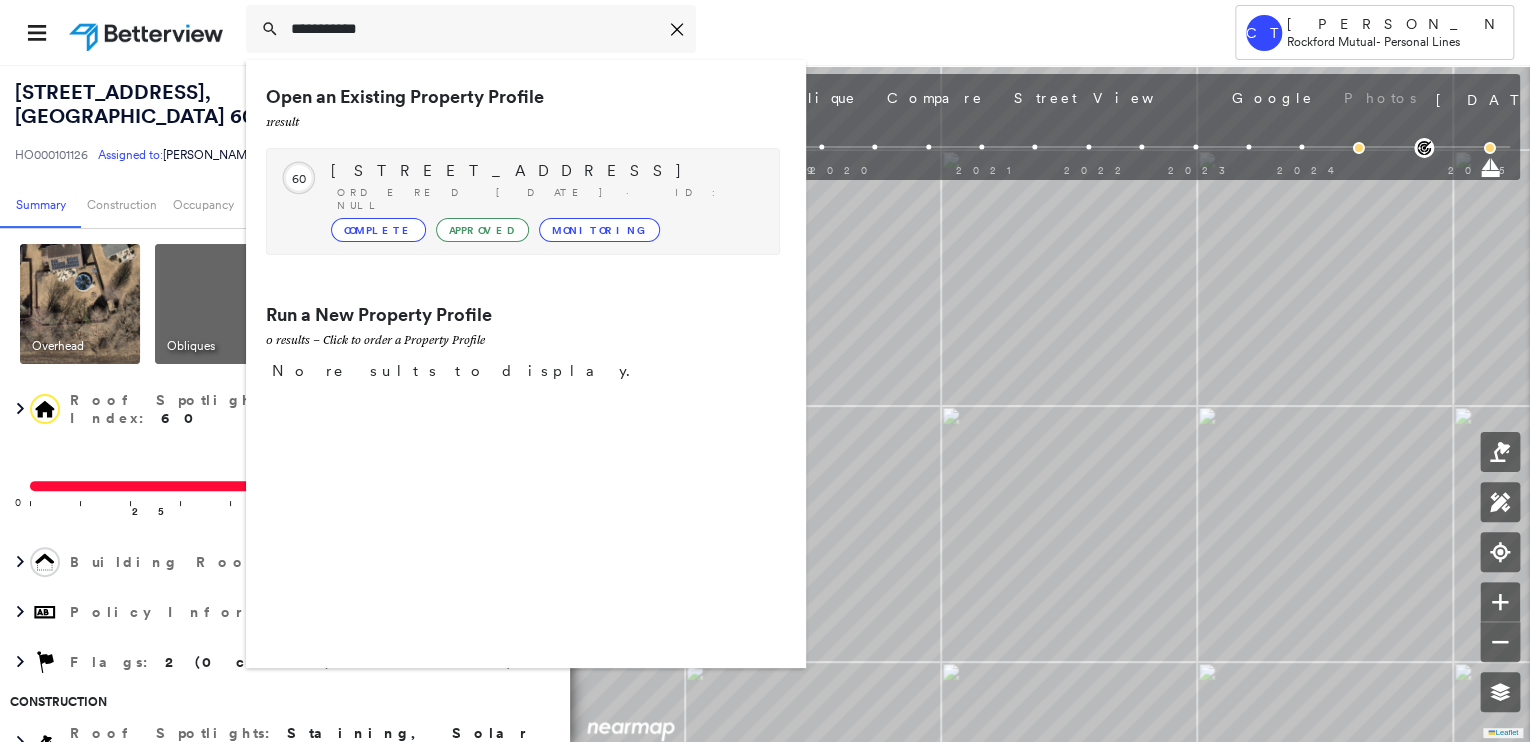 type on "**********" 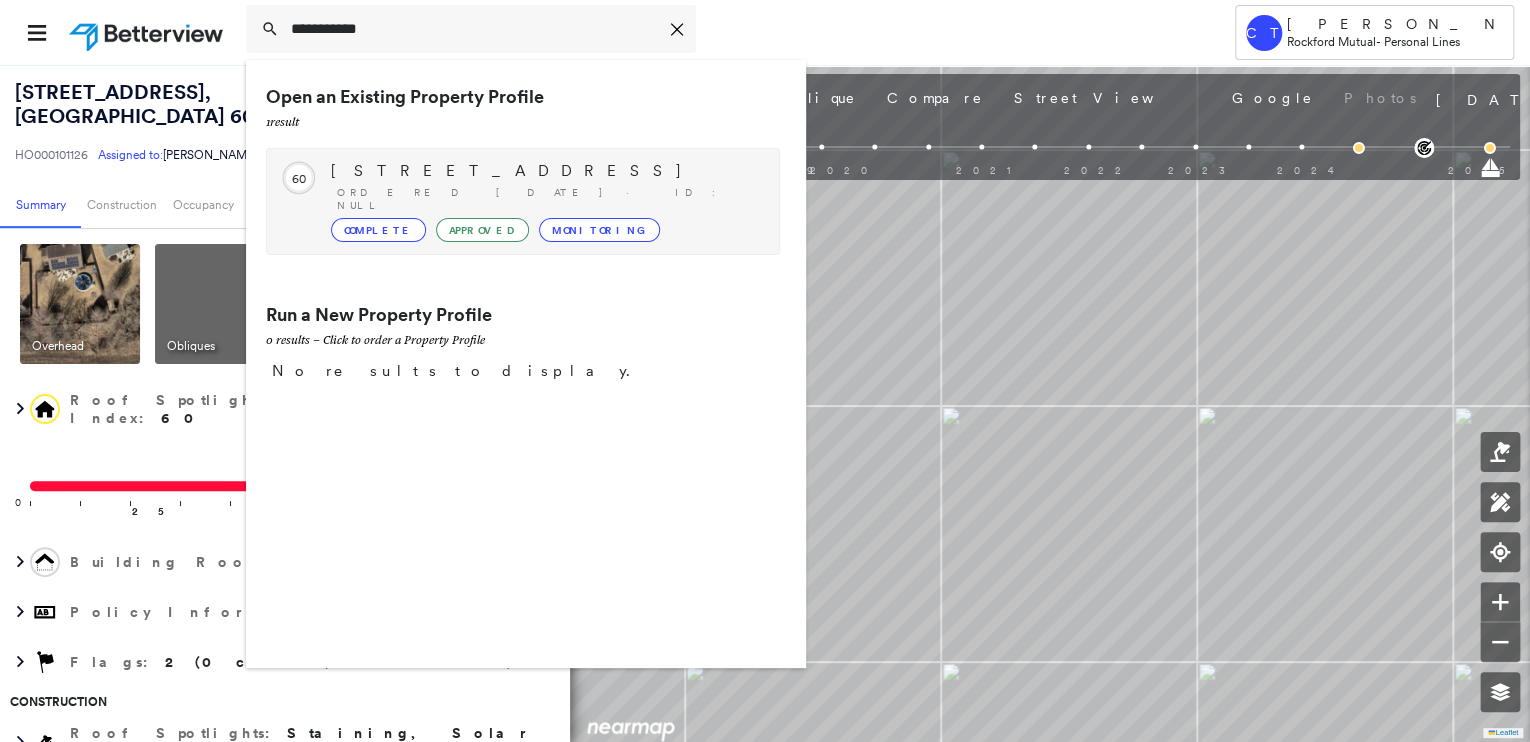 click on "Ordered [DATE] · ID: null" at bounding box center [548, 199] 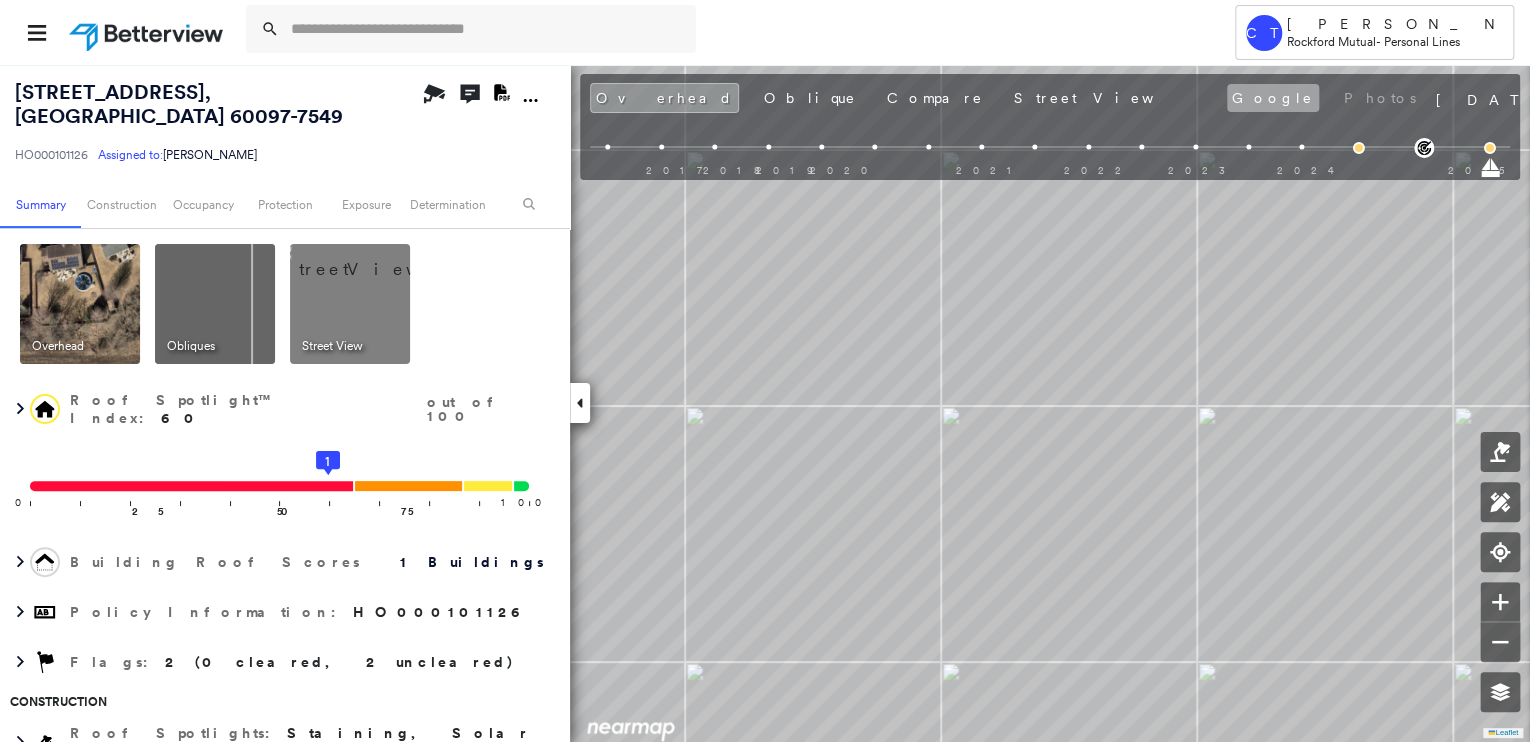 drag, startPoint x: 958, startPoint y: 93, endPoint x: 948, endPoint y: 91, distance: 10.198039 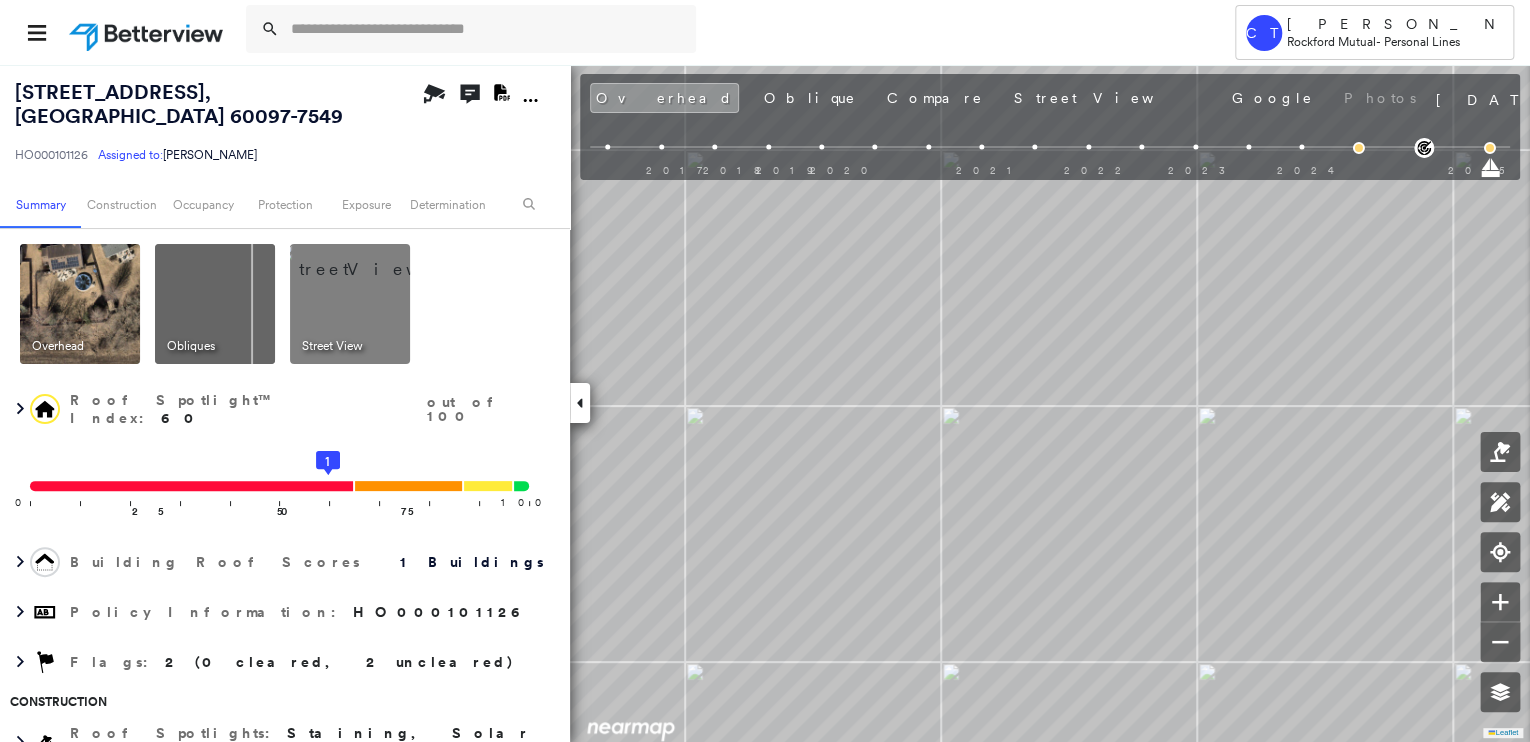 click on "Google" at bounding box center (1273, 98) 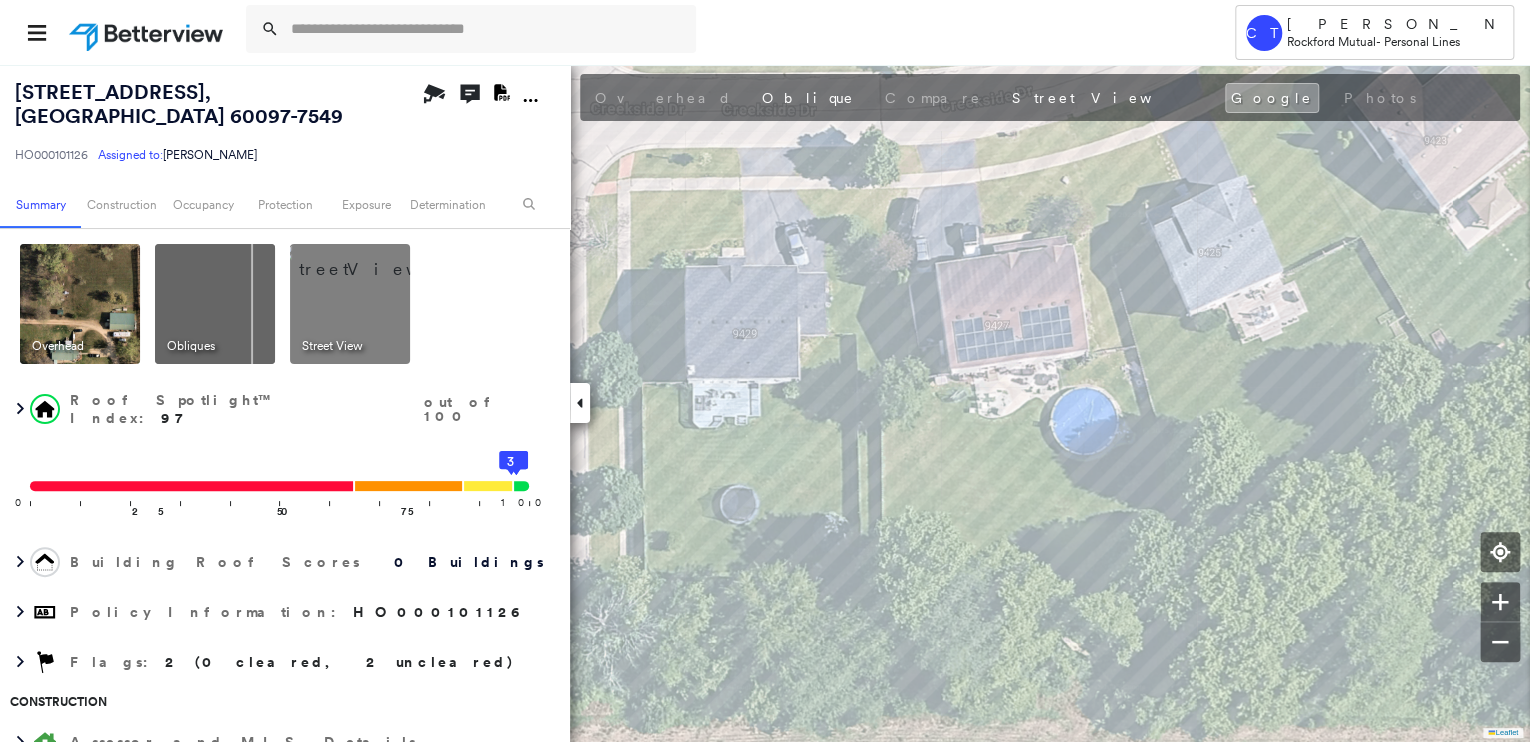 click at bounding box center (80, 304) 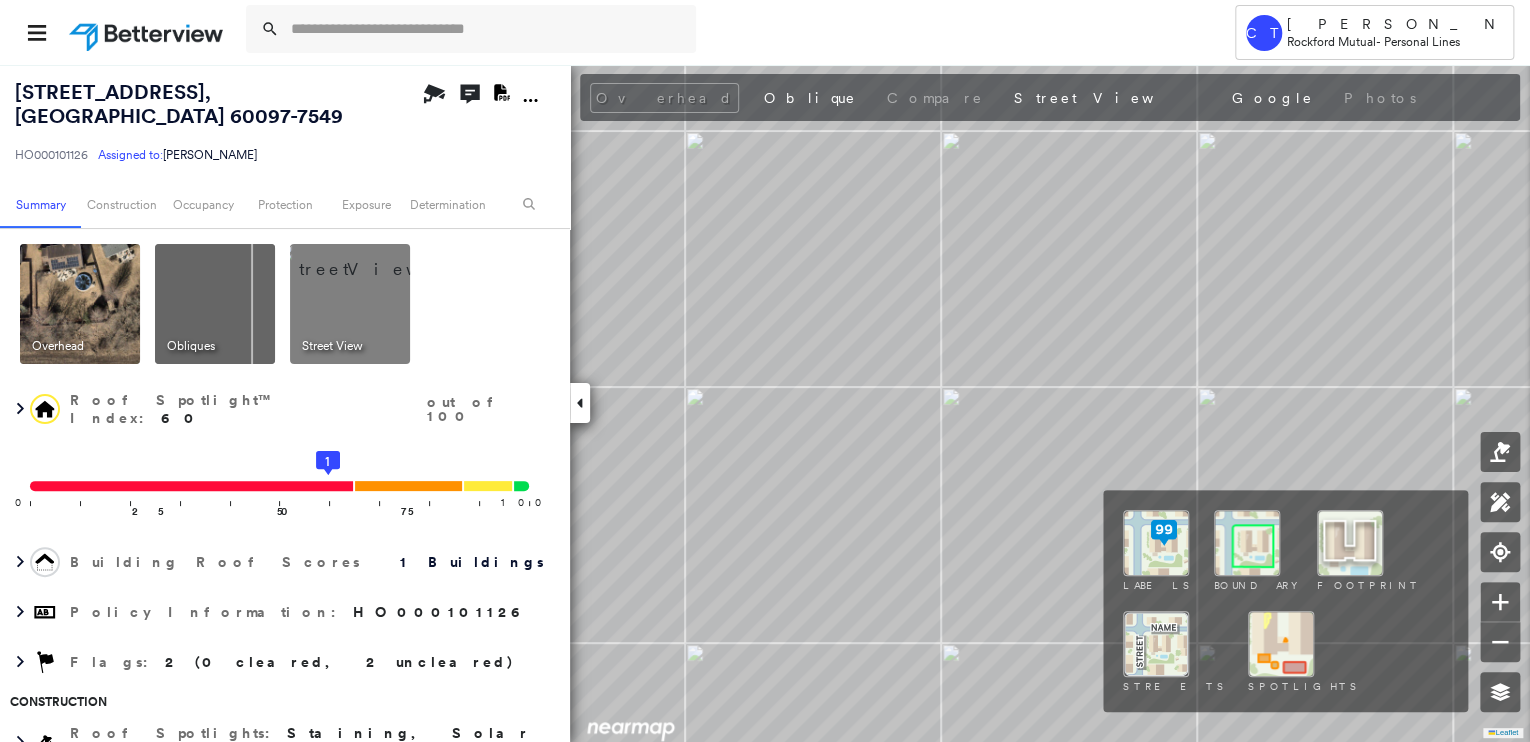 click at bounding box center [1281, 644] 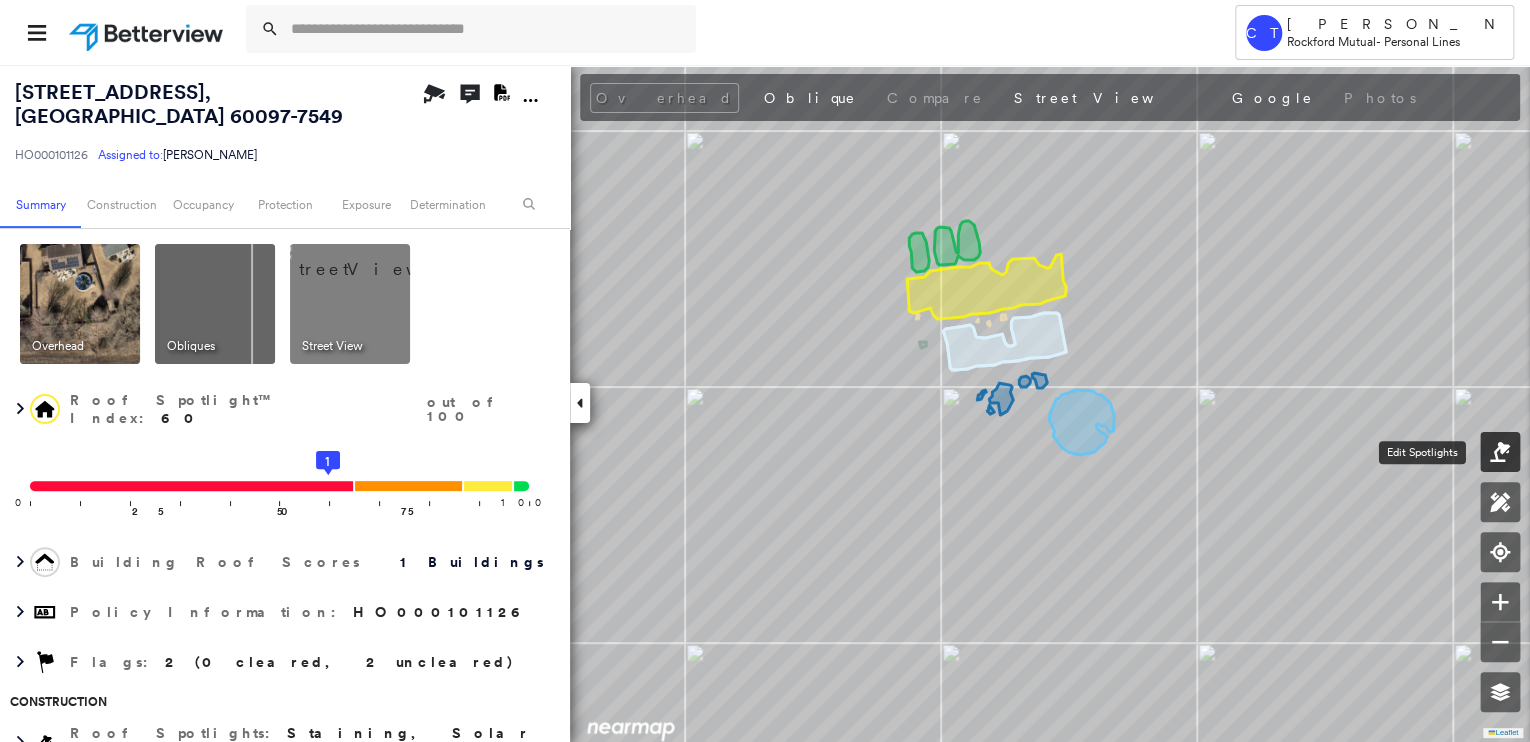 click 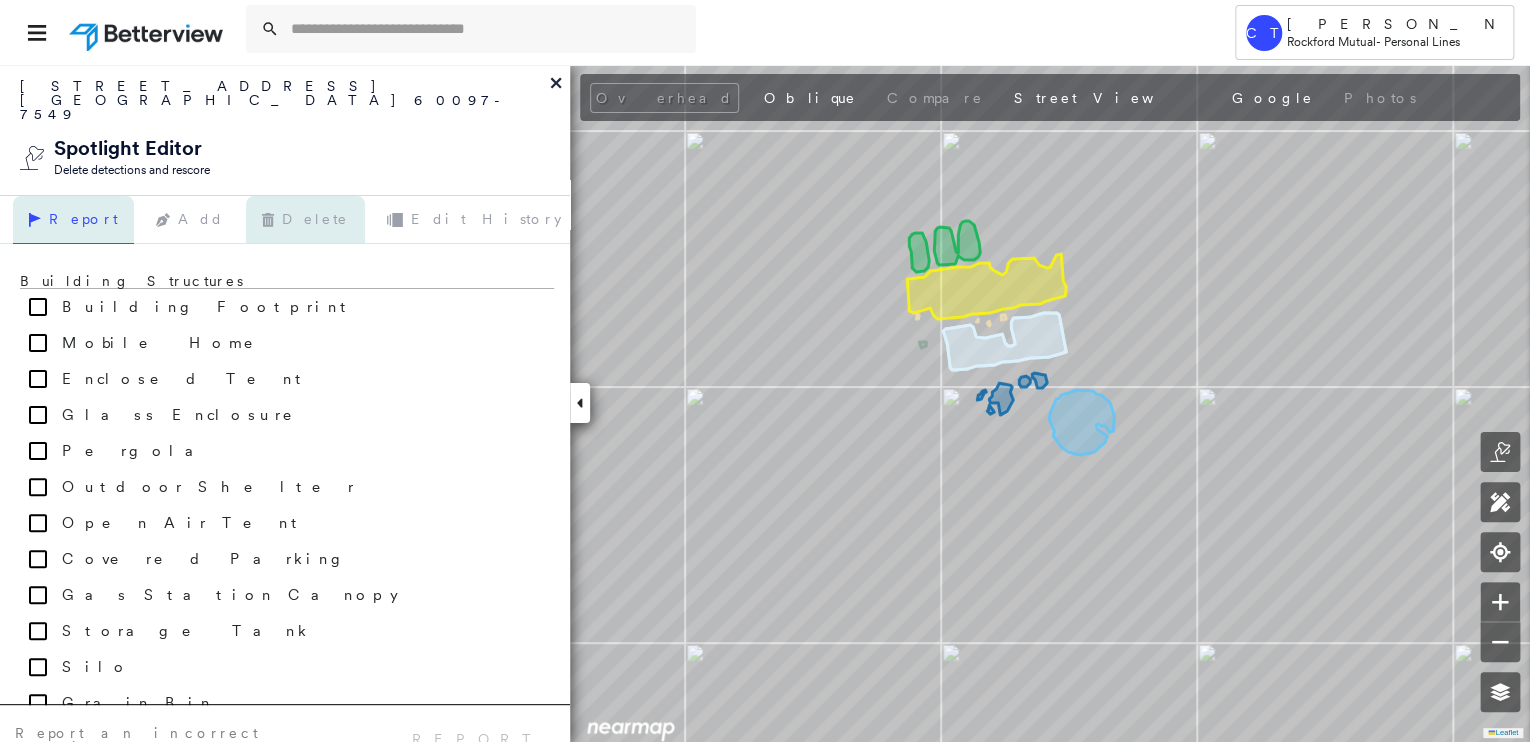click on "Delete" at bounding box center [305, 220] 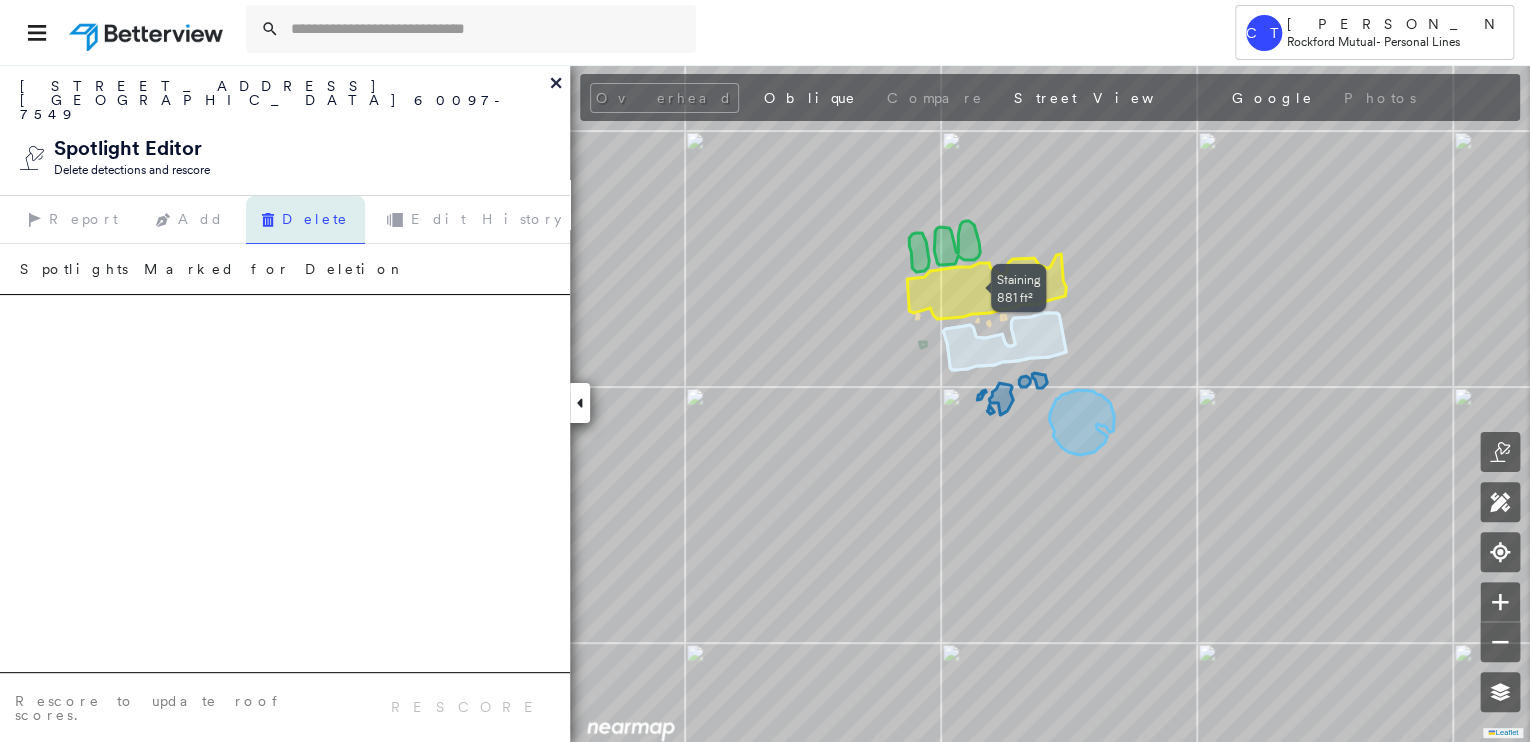 click 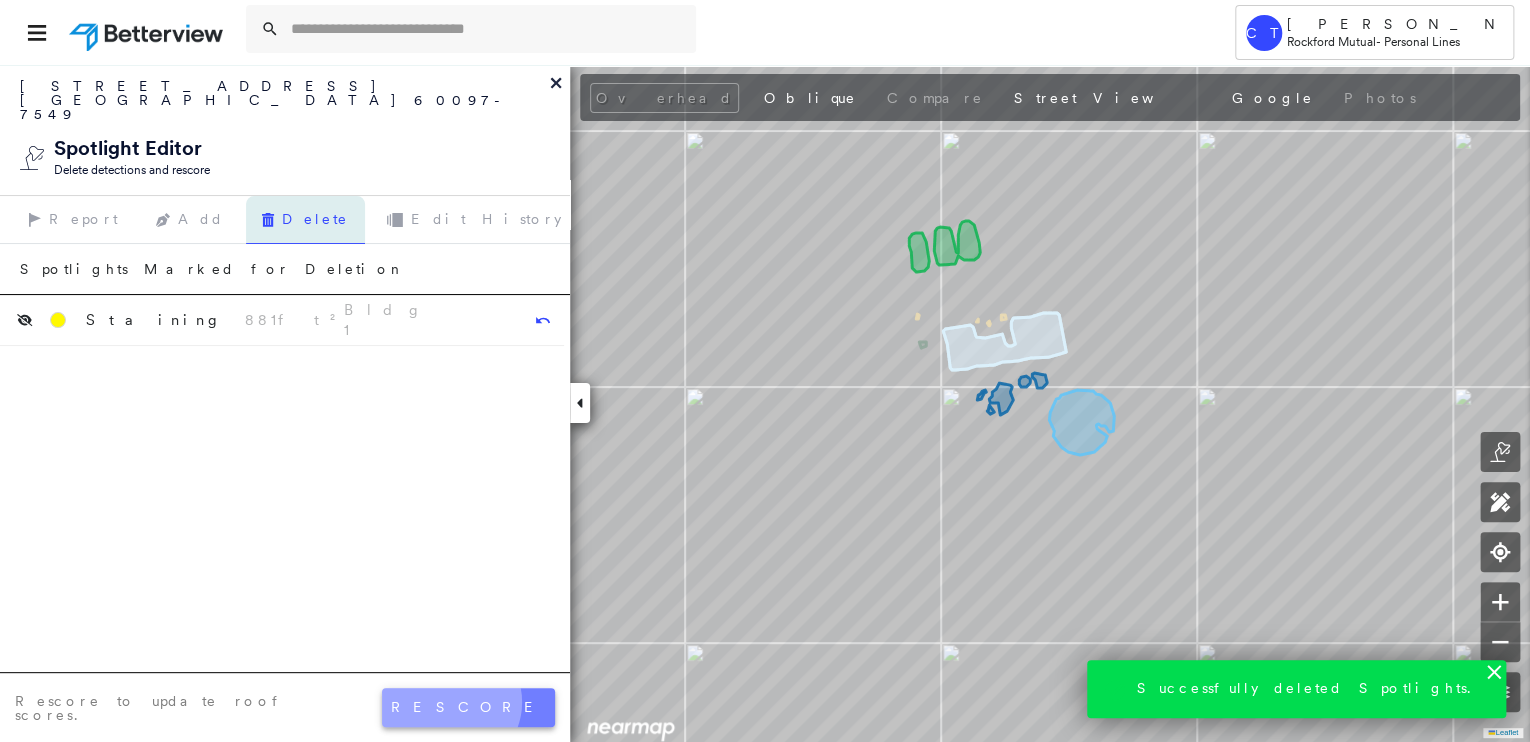 click on "rescore" at bounding box center [468, 707] 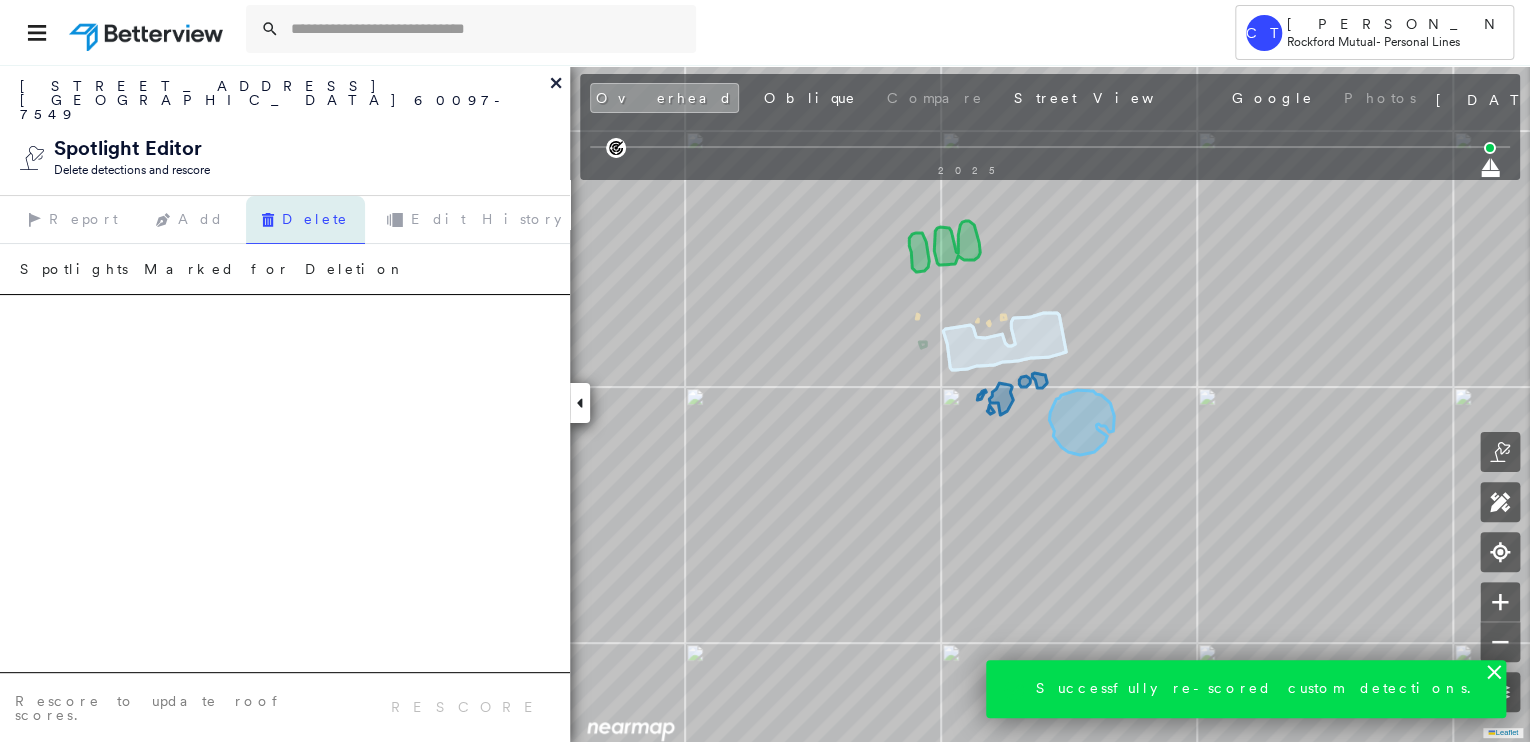 click 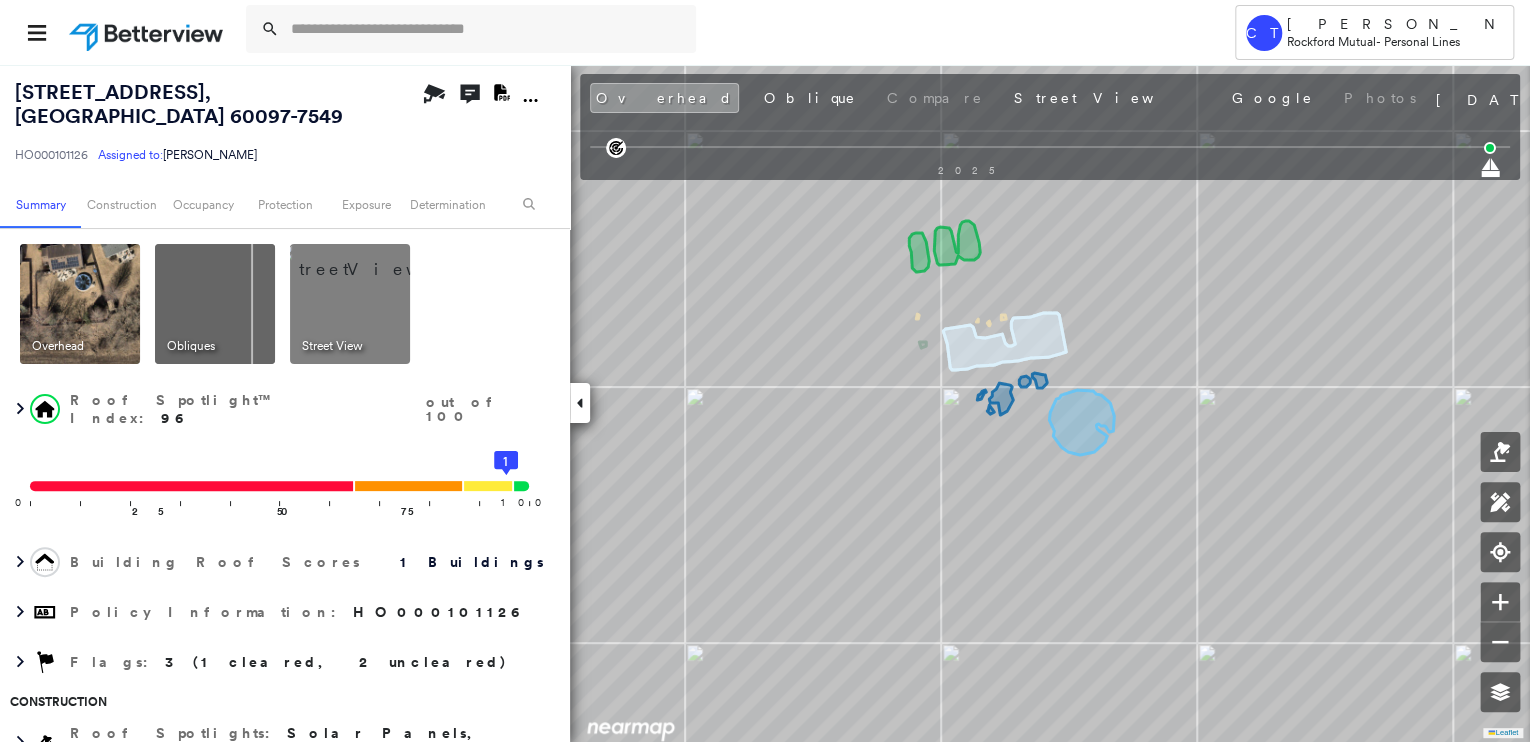 click at bounding box center (374, 259) 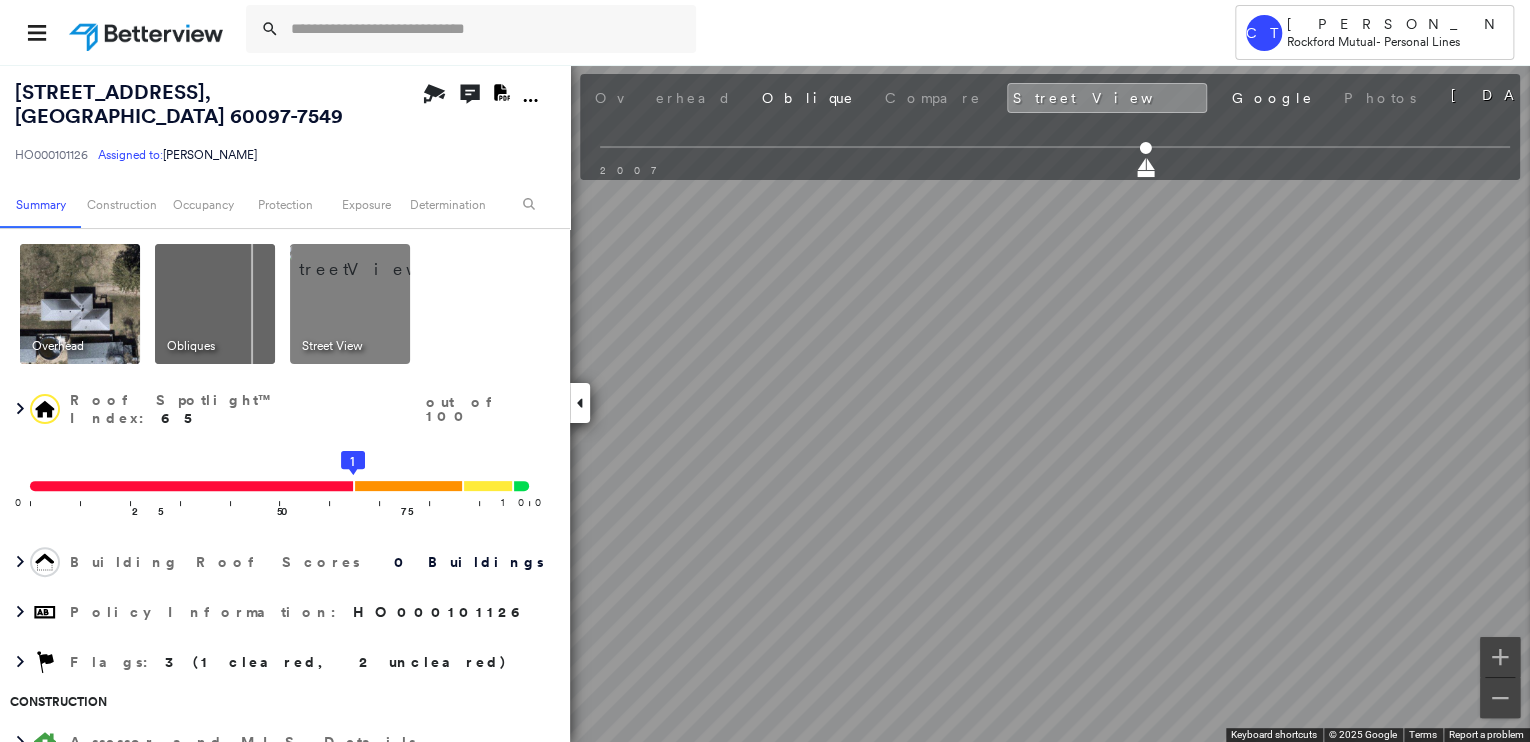 click at bounding box center (80, 304) 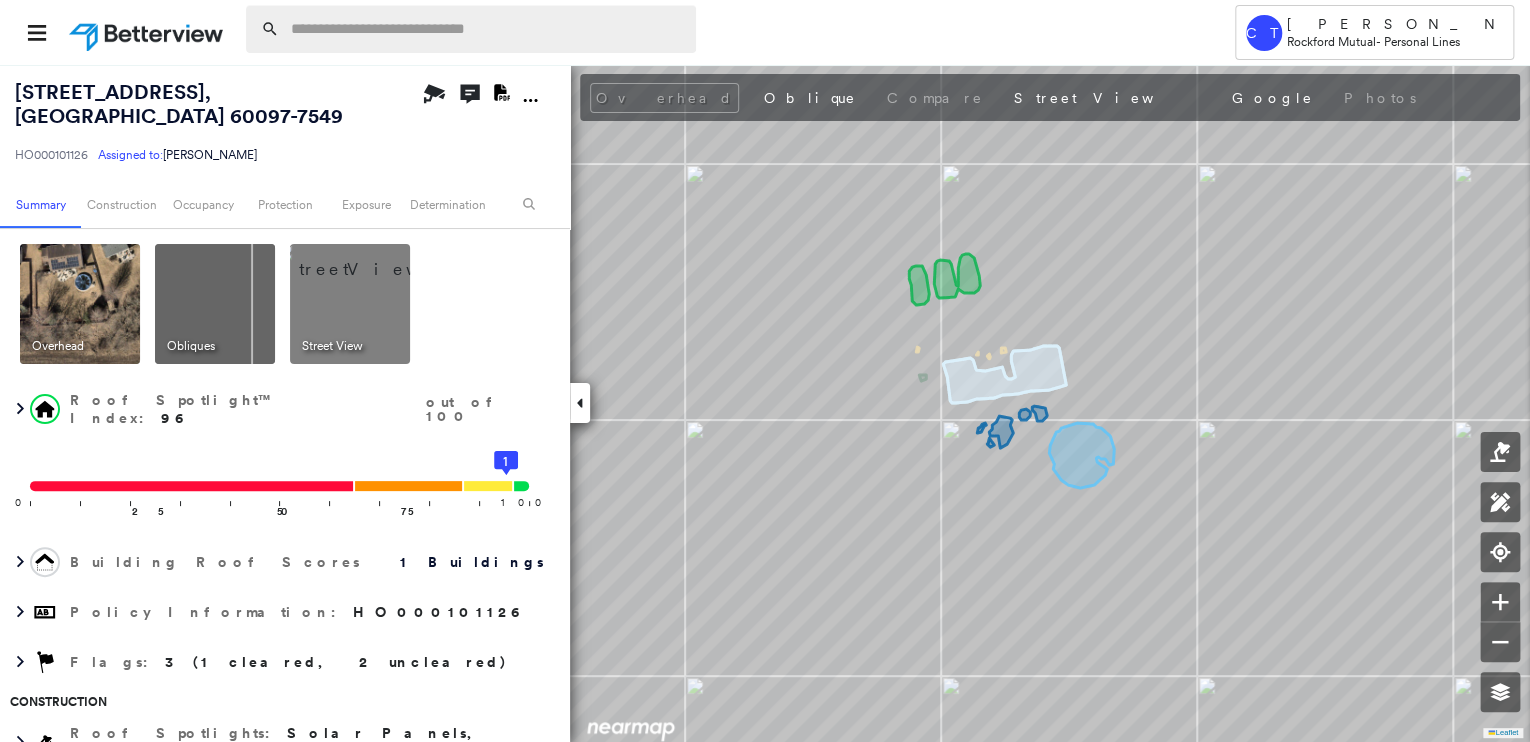 click at bounding box center [487, 29] 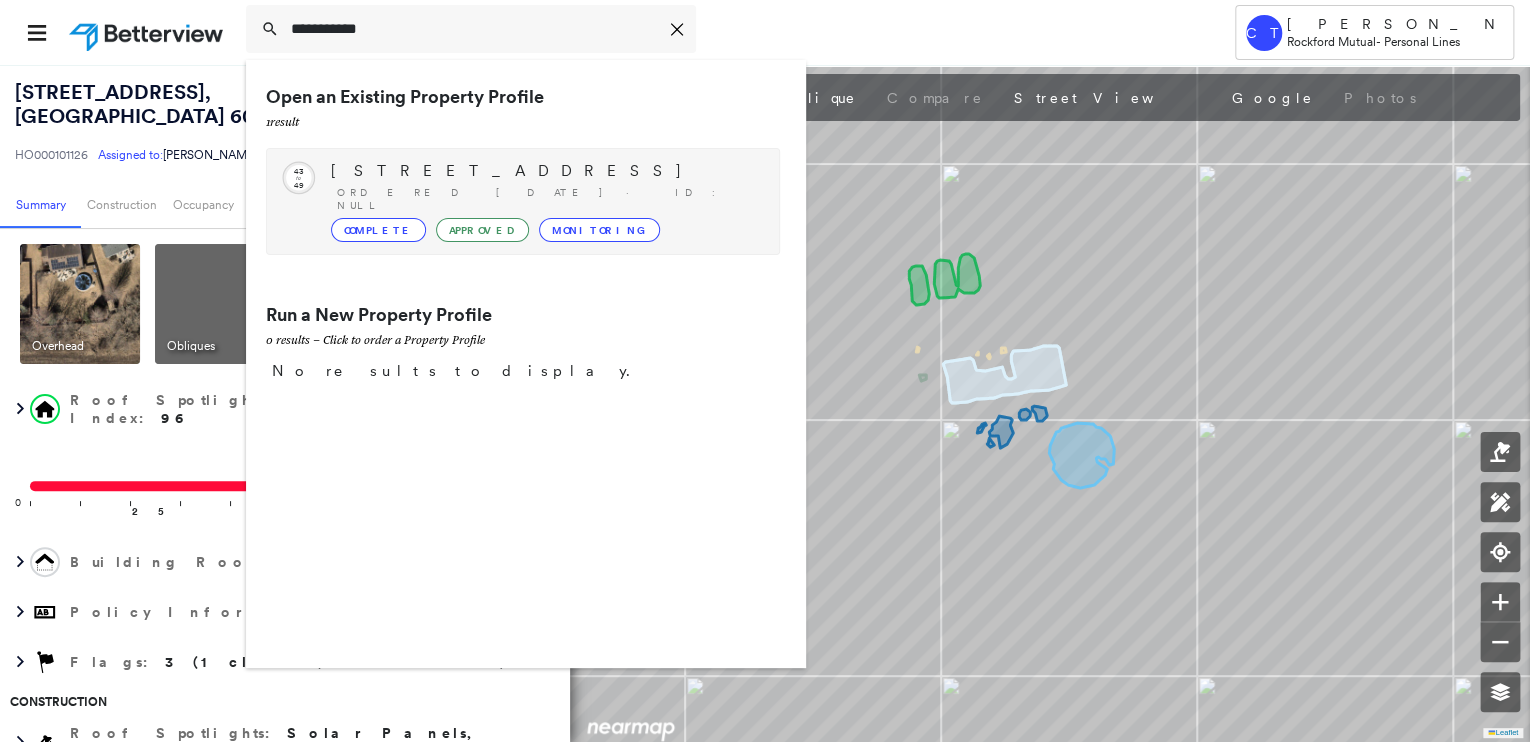 type on "**********" 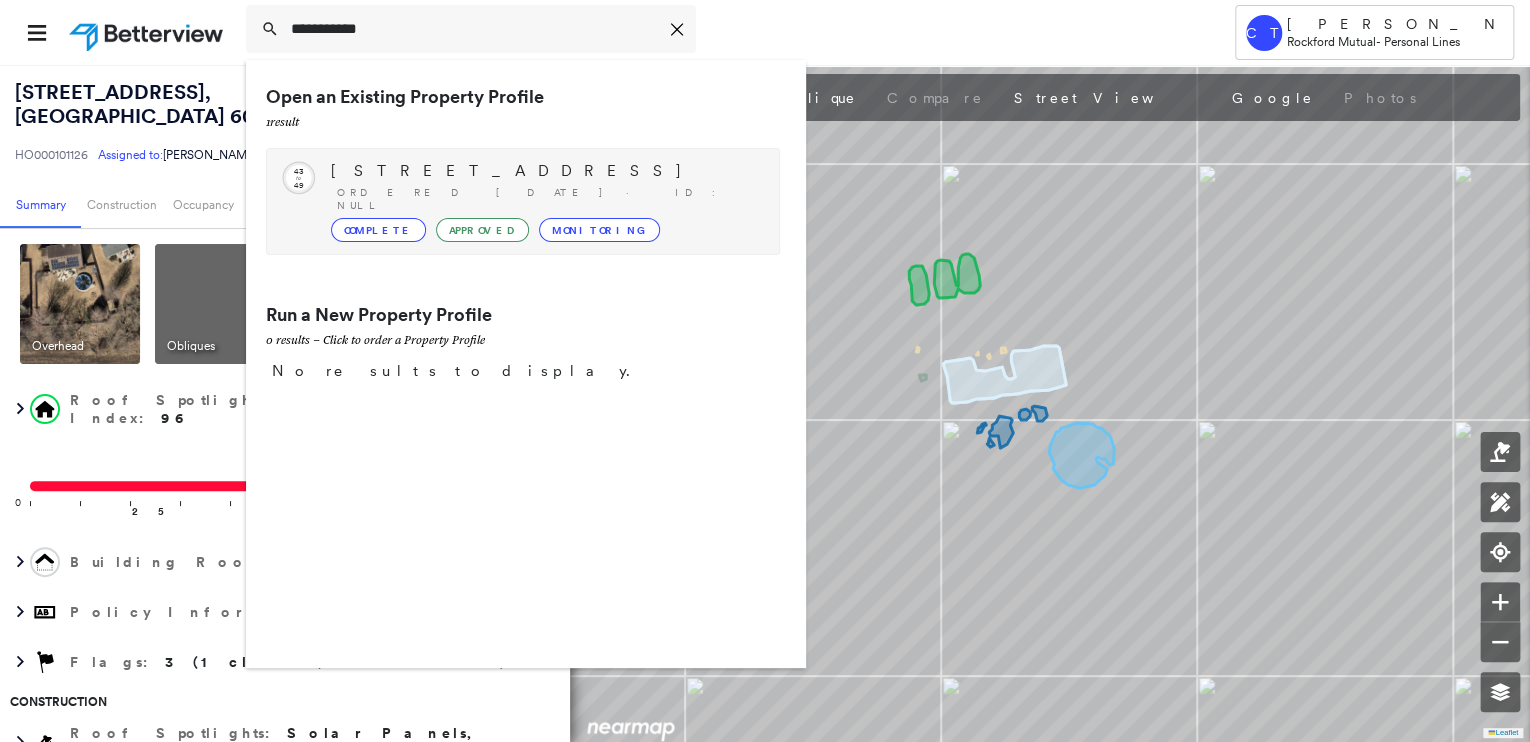 click on "[STREET_ADDRESS]" at bounding box center [545, 171] 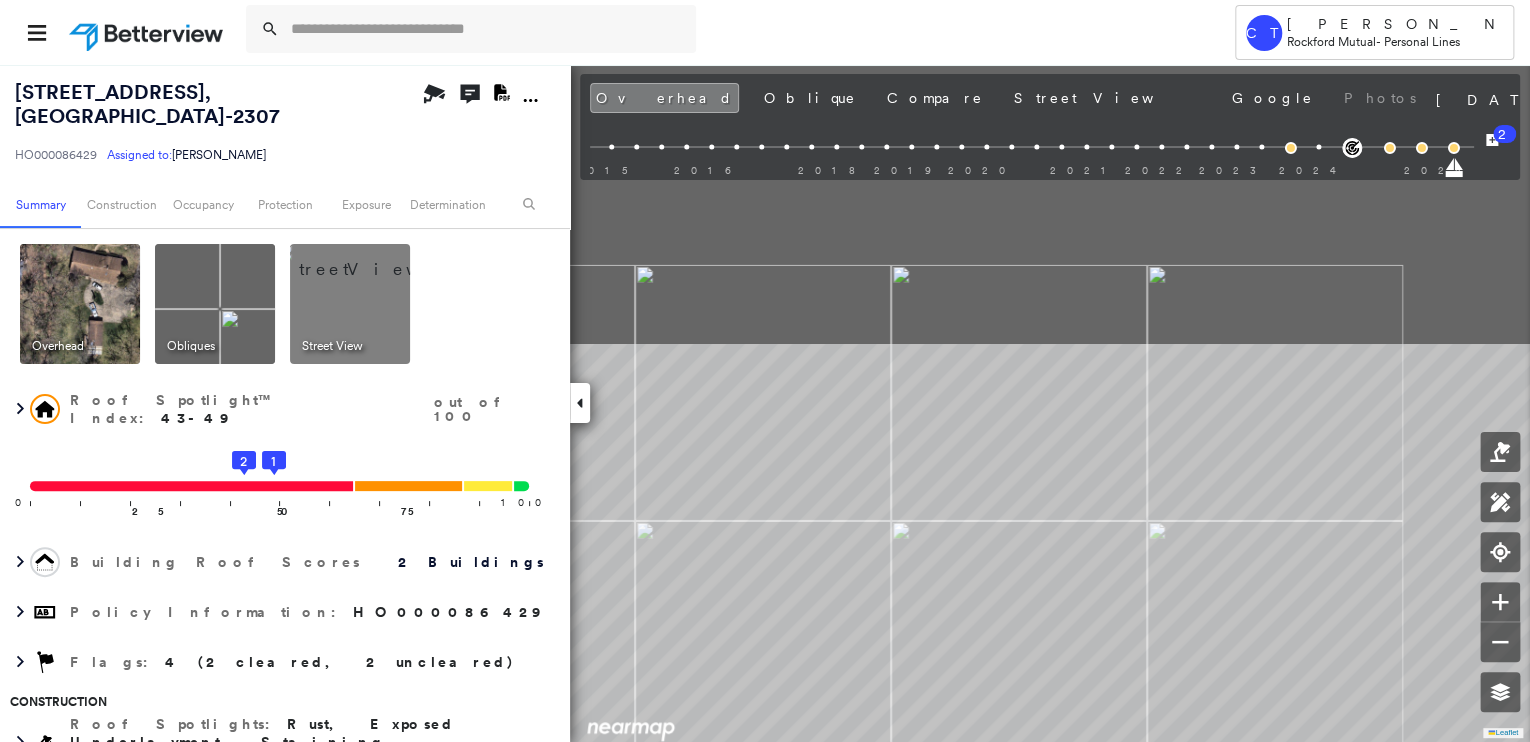 click on "Tower [GEOGRAPHIC_DATA] Camryn [PERSON_NAME] Rockford Mutual  -   Personal Lines [STREET_ADDRESS] HO000086429 Assigned to:  [PERSON_NAME] Assigned to:  [PERSON_NAME] HO000086429 Assigned to:  [PERSON_NAME] Open Comments Download PDF Report Summary Construction Occupancy Protection Exposure Determination Overhead Obliques Street View Roof Spotlight™ Index :  43-49 out of 100 0 100 25 50 2 1 75 Building Roof Scores 2 Buildings Policy Information :  HO000086429 Flags :  4 (2 cleared, 2 uncleared) Construction Roof Spotlights :  Rust, Exposed Underlayment, Staining, Overhang, Skylight and 3 more Property Features :  Car, Water Hazard, Cracked Pavement, Dumpster Roof Size & Shape :  2 buildings  BuildZoom - Building Permit Data and Analysis Occupancy Place Detail Protection Exposure FEMA Risk Index Additional Perils Determination Flags :  4 (2 cleared, 2 uncleared) Uncleared Flags (2) Cleared Flags  (2) MED Medium Priority Roof Score Flagged [DATE] Clear Property Hazards Flagged [DATE] Clear 2" at bounding box center [765, 371] 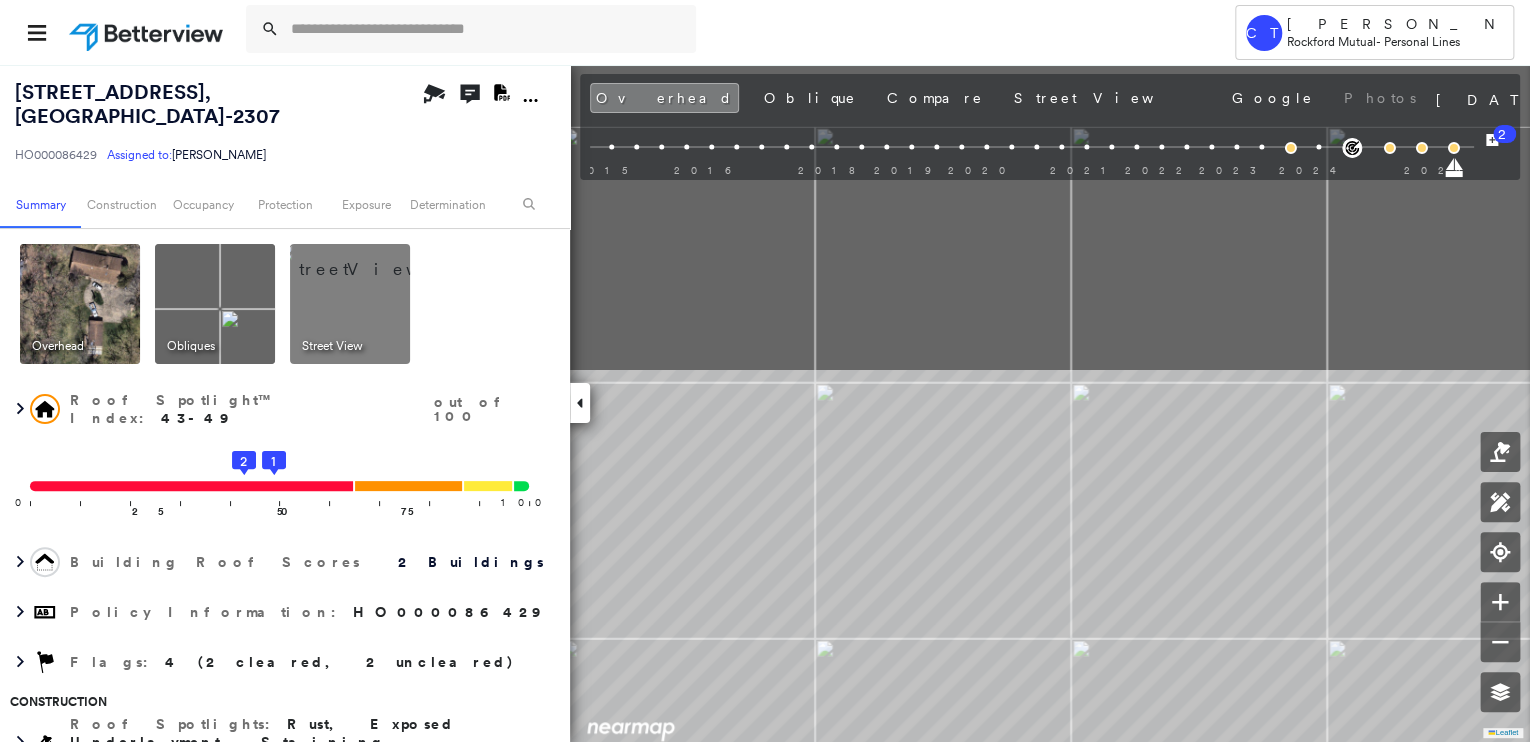 click on "Tower [GEOGRAPHIC_DATA] Camryn [PERSON_NAME] Rockford Mutual  -   Personal Lines [STREET_ADDRESS] HO000086429 Assigned to:  [PERSON_NAME] Assigned to:  [PERSON_NAME] HO000086429 Assigned to:  [PERSON_NAME] Open Comments Download PDF Report Summary Construction Occupancy Protection Exposure Determination Overhead Obliques Street View Roof Spotlight™ Index :  43-49 out of 100 0 100 25 50 2 1 75 Building Roof Scores 2 Buildings Policy Information :  HO000086429 Flags :  4 (2 cleared, 2 uncleared) Construction Roof Spotlights :  Rust, Exposed Underlayment, Staining, Overhang, Skylight and 3 more Property Features :  Car, Water Hazard, Cracked Pavement, Dumpster Roof Size & Shape :  2 buildings  BuildZoom - Building Permit Data and Analysis Occupancy Place Detail Protection Exposure FEMA Risk Index Additional Perils Determination Flags :  4 (2 cleared, 2 uncleared) Uncleared Flags (2) Cleared Flags  (2) MED Medium Priority Roof Score Flagged [DATE] Clear Property Hazards Flagged [DATE] Clear 2" at bounding box center (765, 371) 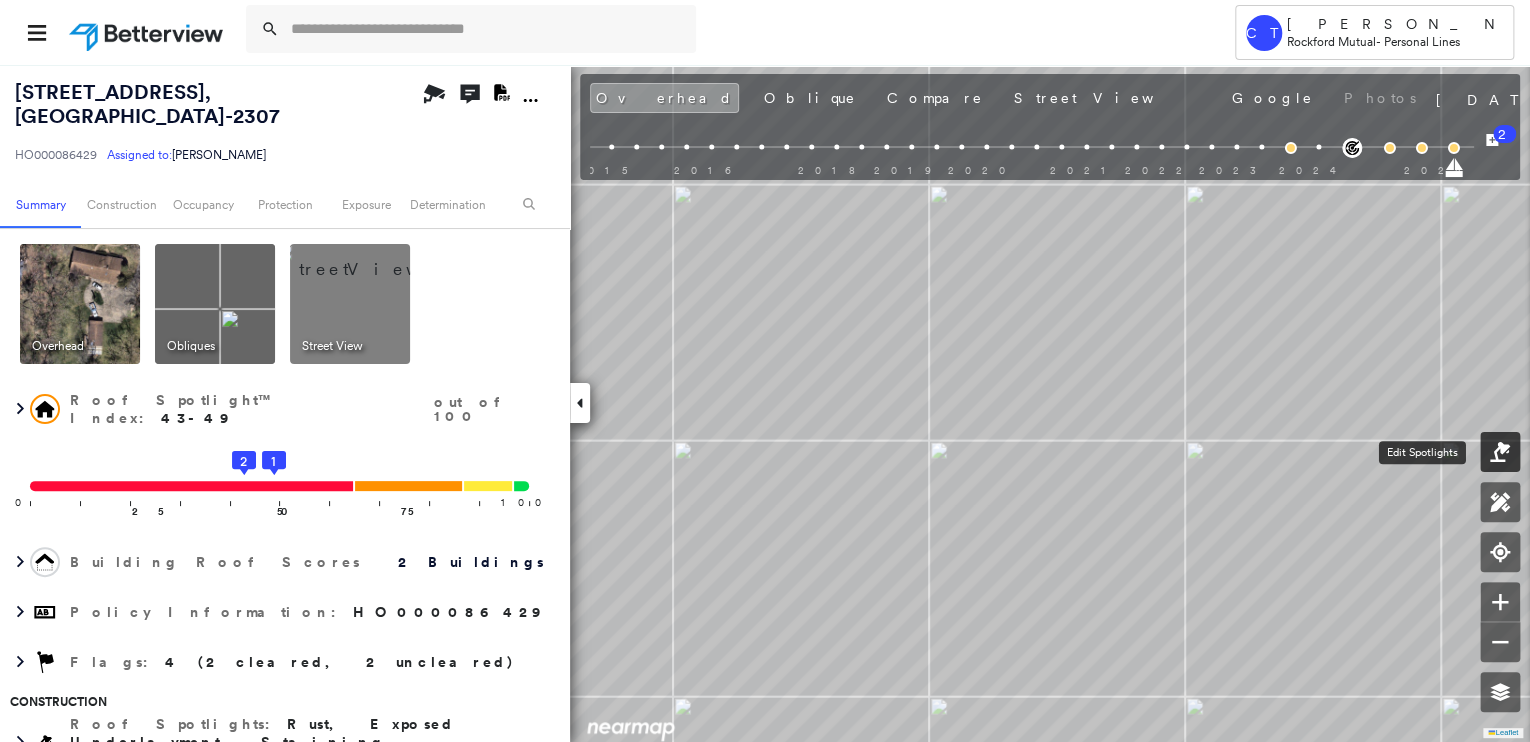 click at bounding box center [1500, 452] 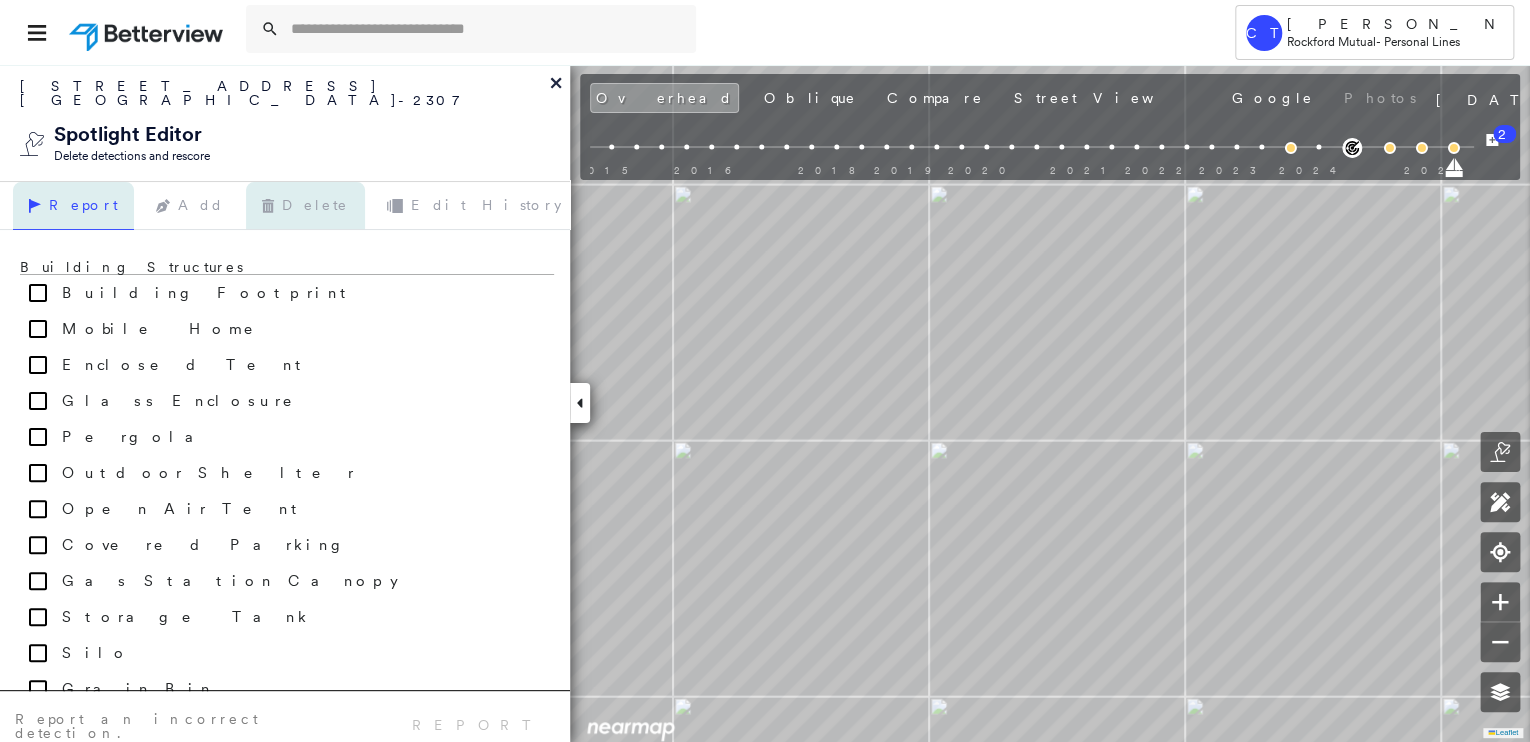 click on "Delete" at bounding box center (305, 206) 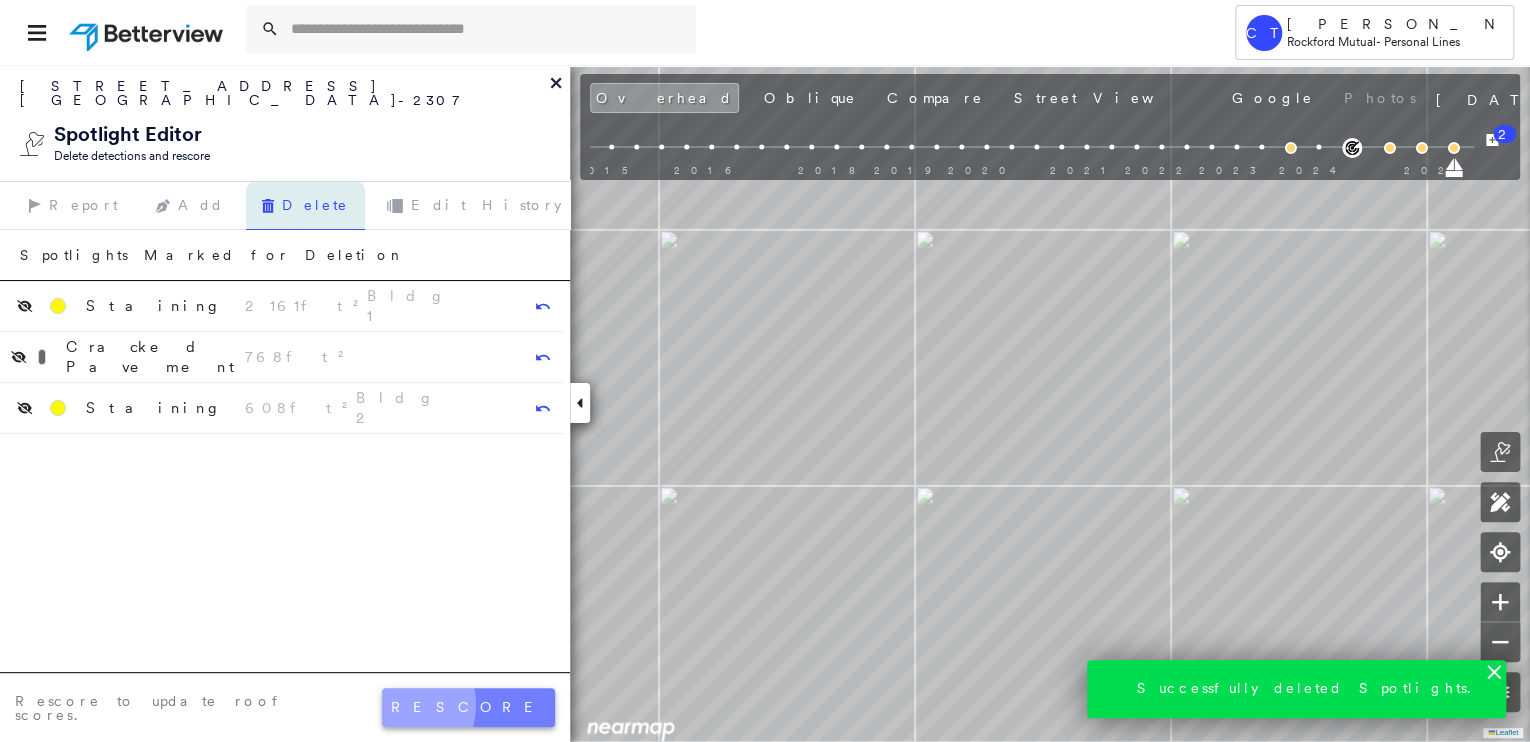 click on "rescore" at bounding box center [468, 707] 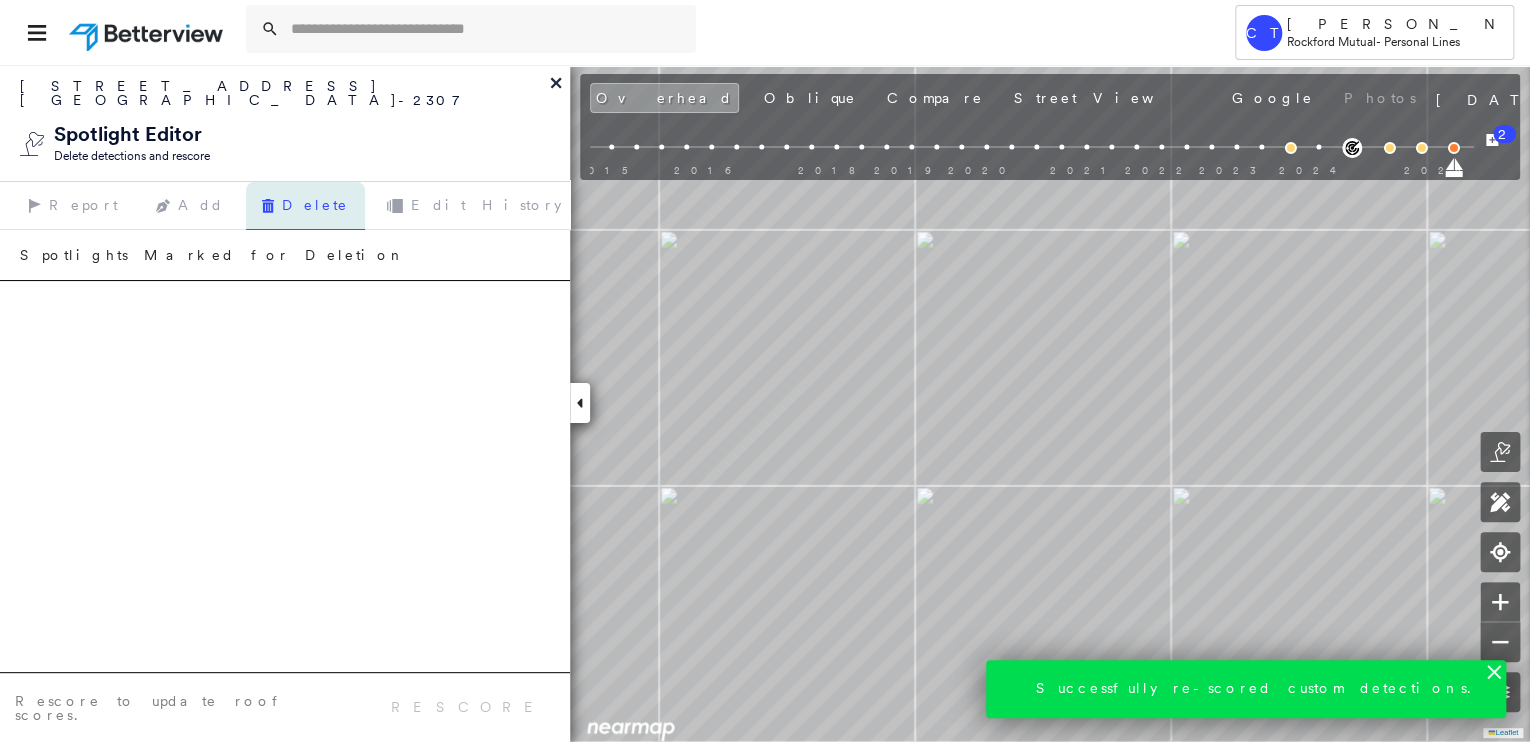click 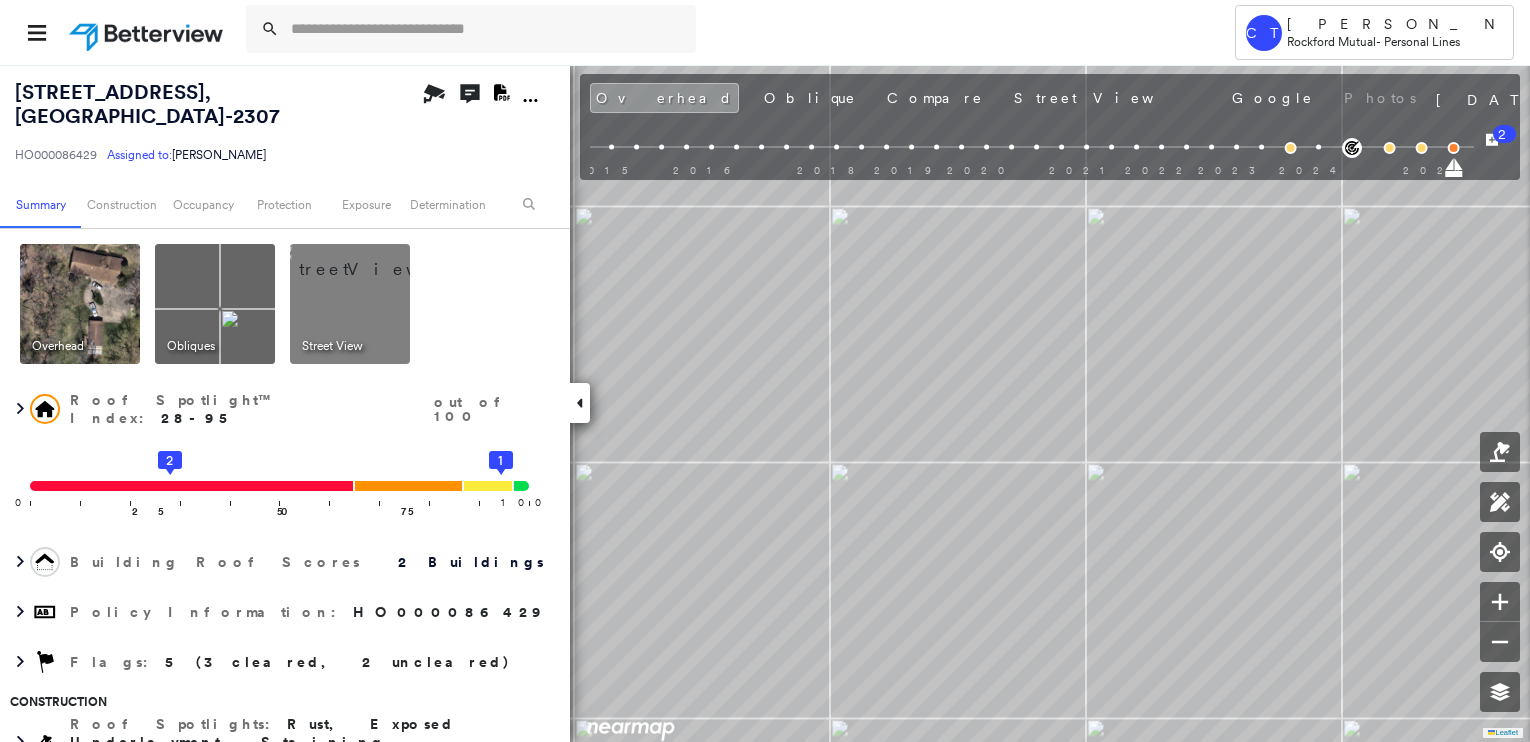 scroll, scrollTop: 0, scrollLeft: 0, axis: both 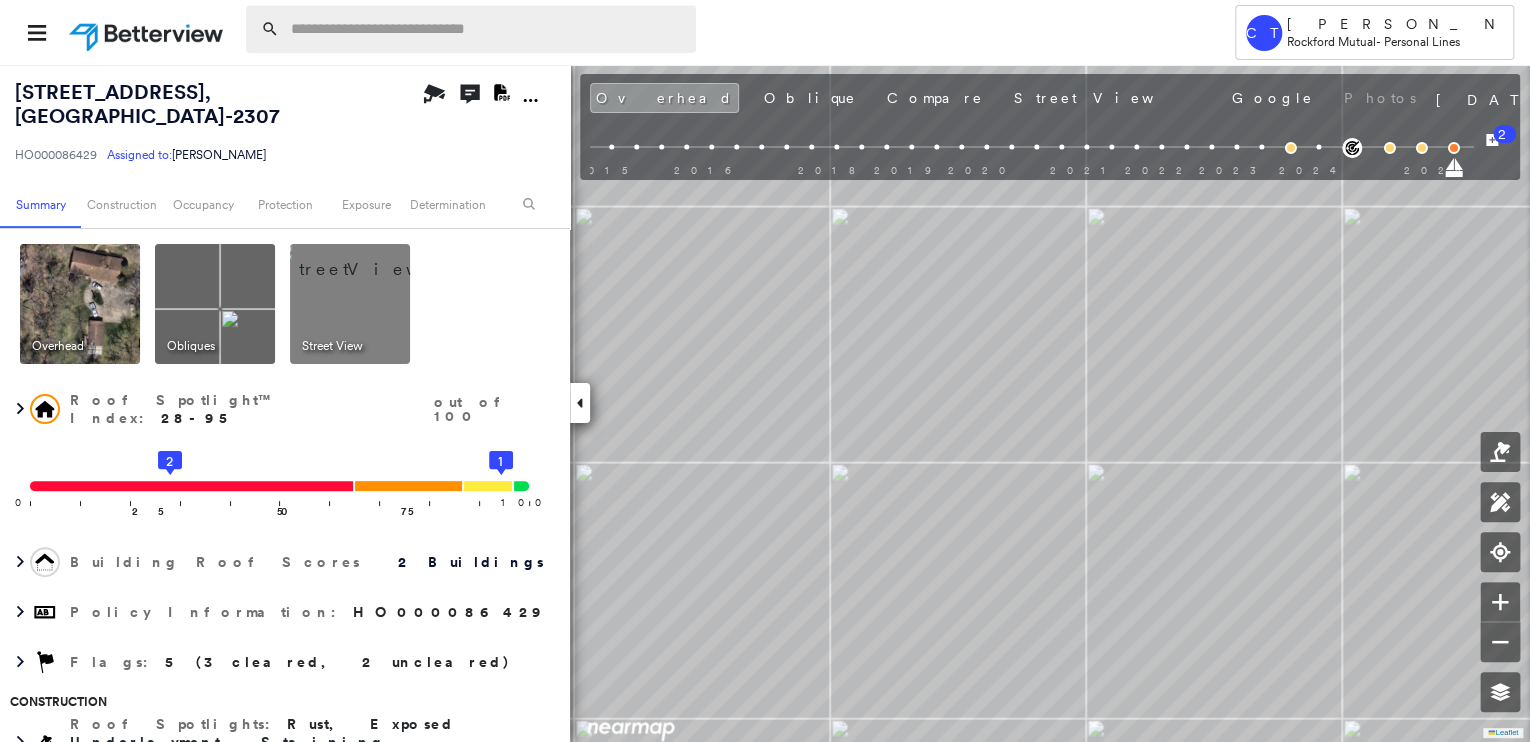 click at bounding box center [487, 29] 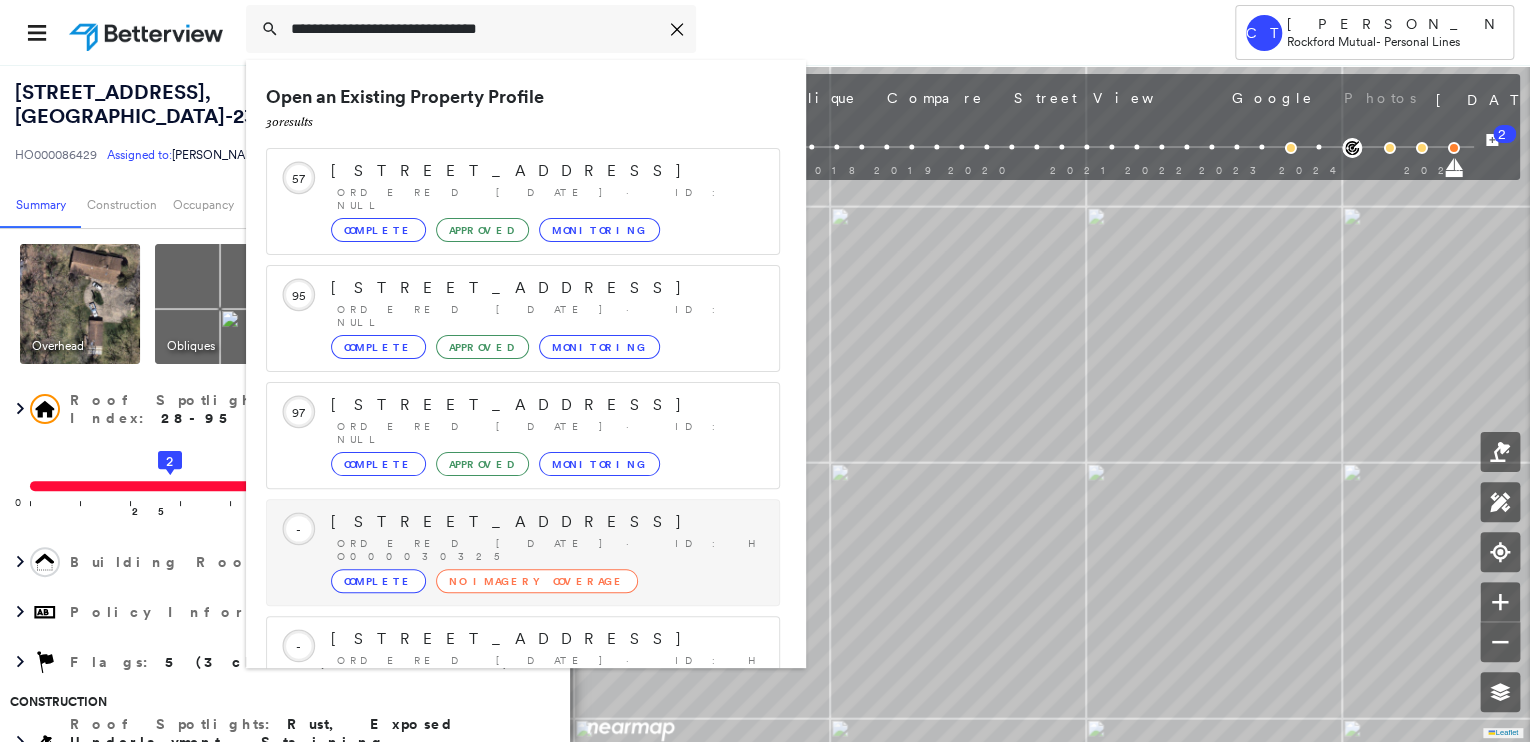 scroll, scrollTop: 208, scrollLeft: 0, axis: vertical 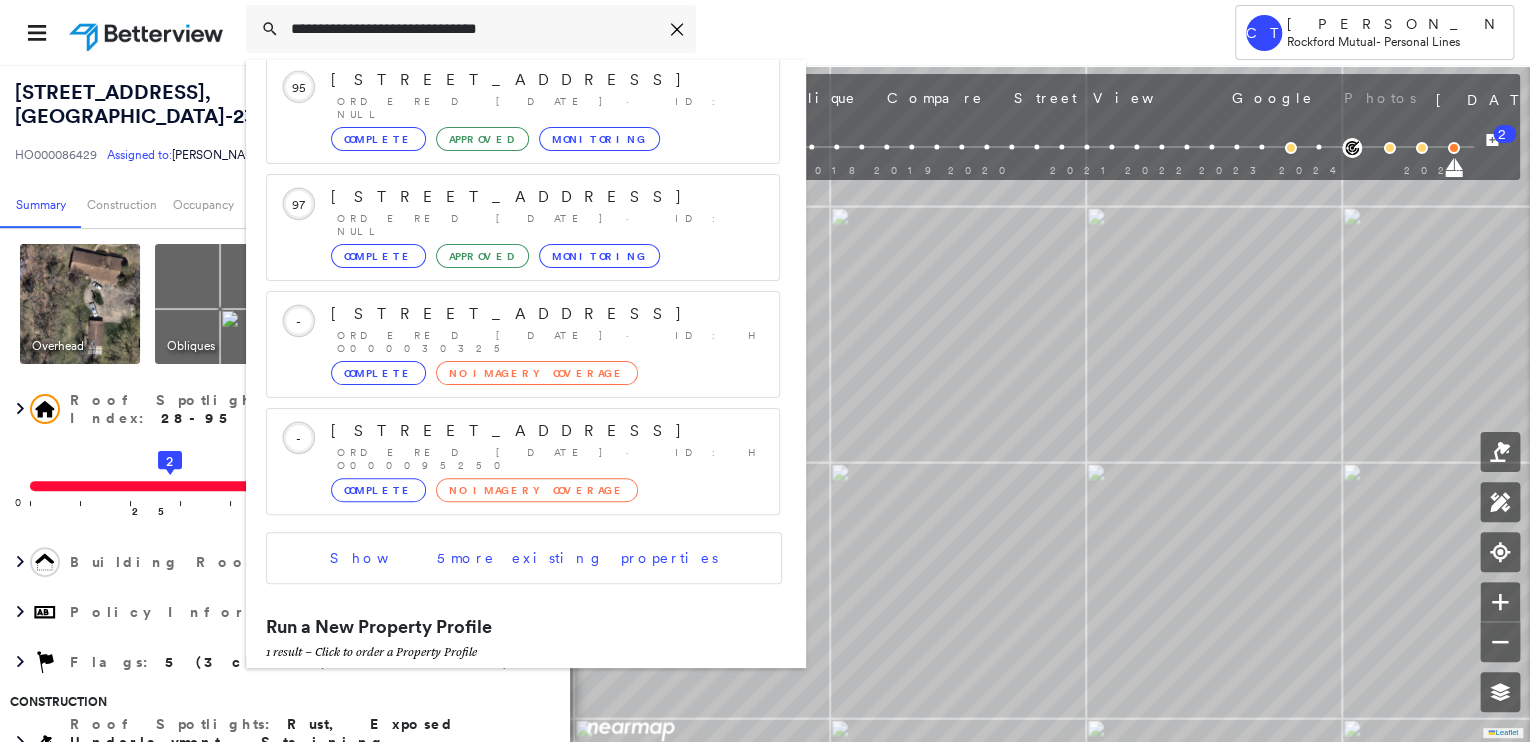 type on "**********" 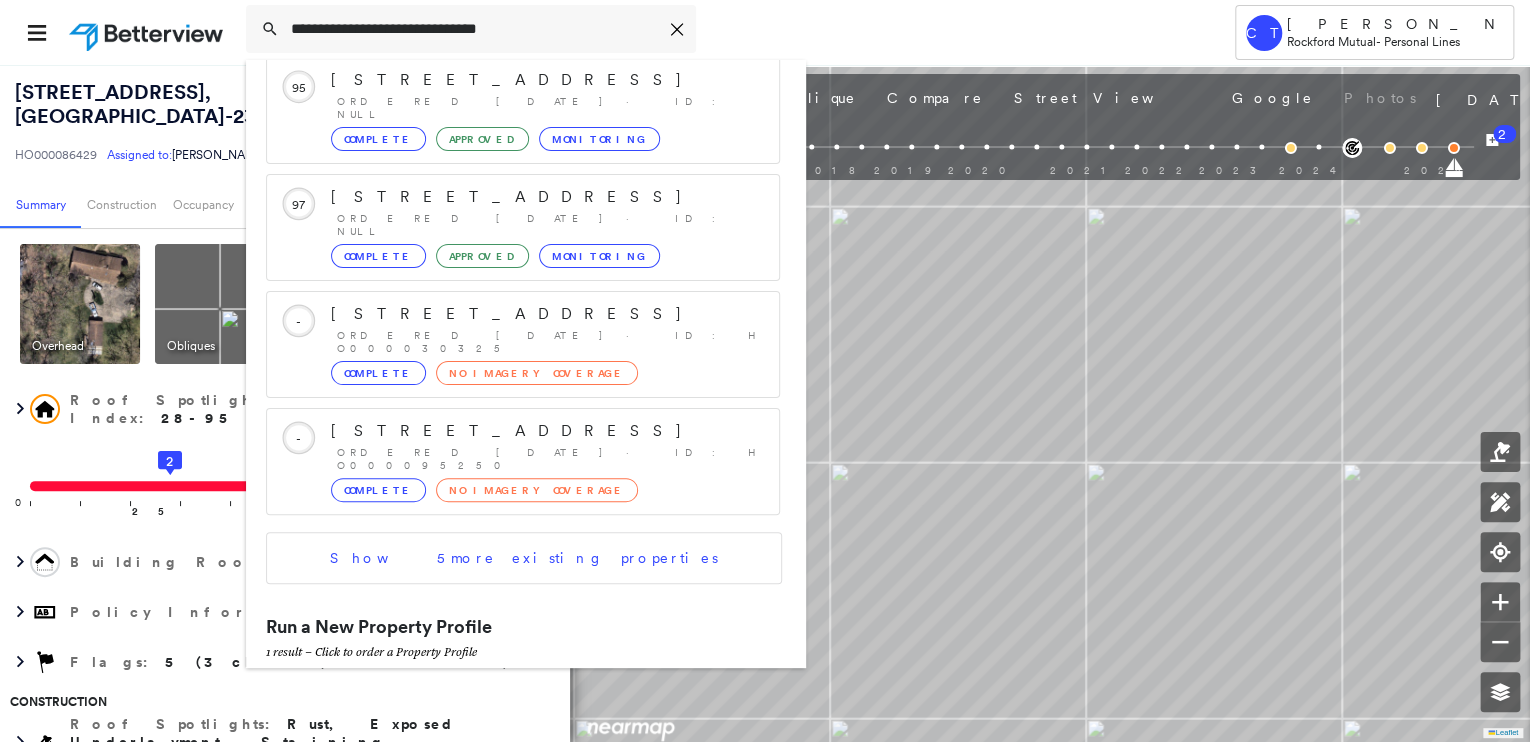 click on "418 E Webster St, Griggsville, IL 62340 Group Created with Sketch." at bounding box center [523, 695] 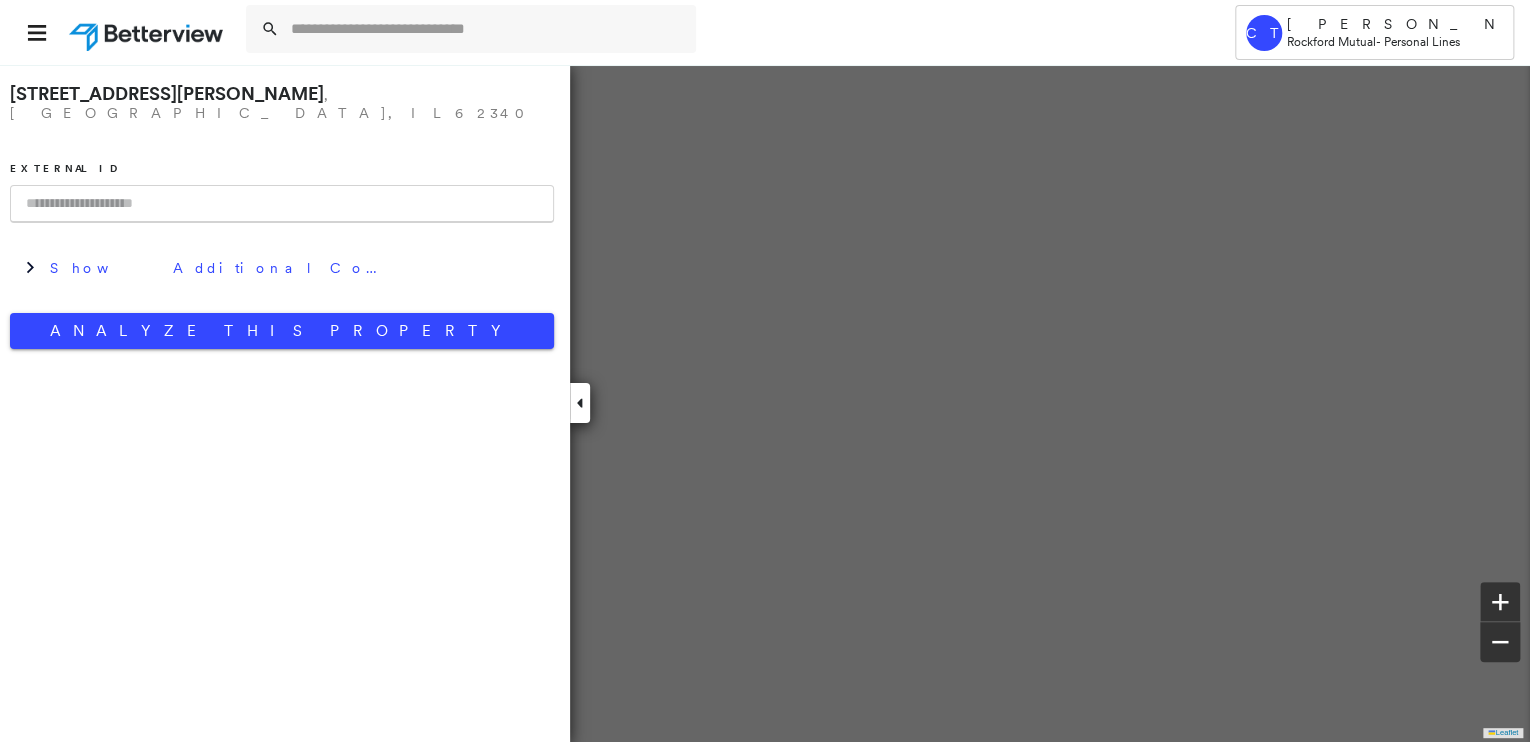click at bounding box center (282, 204) 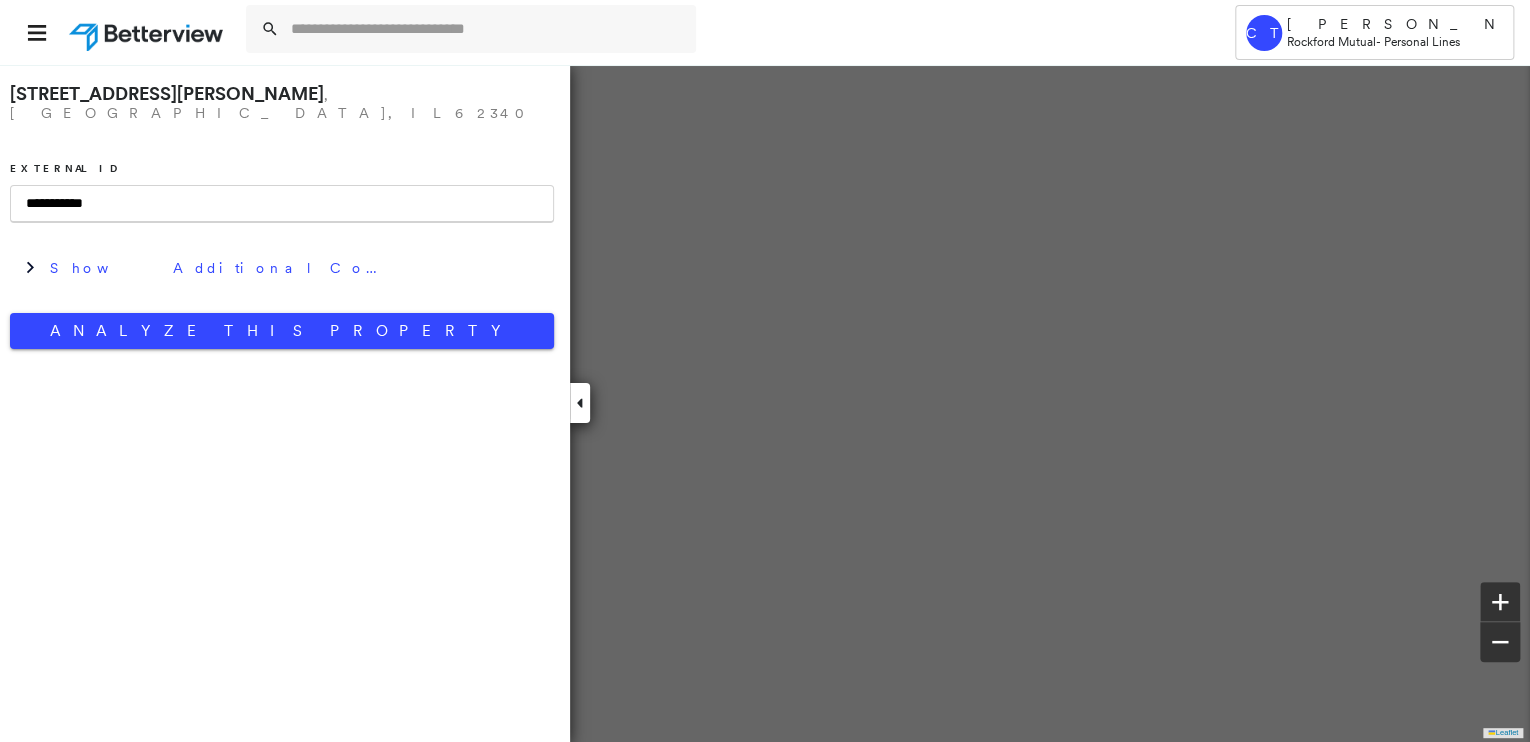 click on "**********" at bounding box center (282, 204) 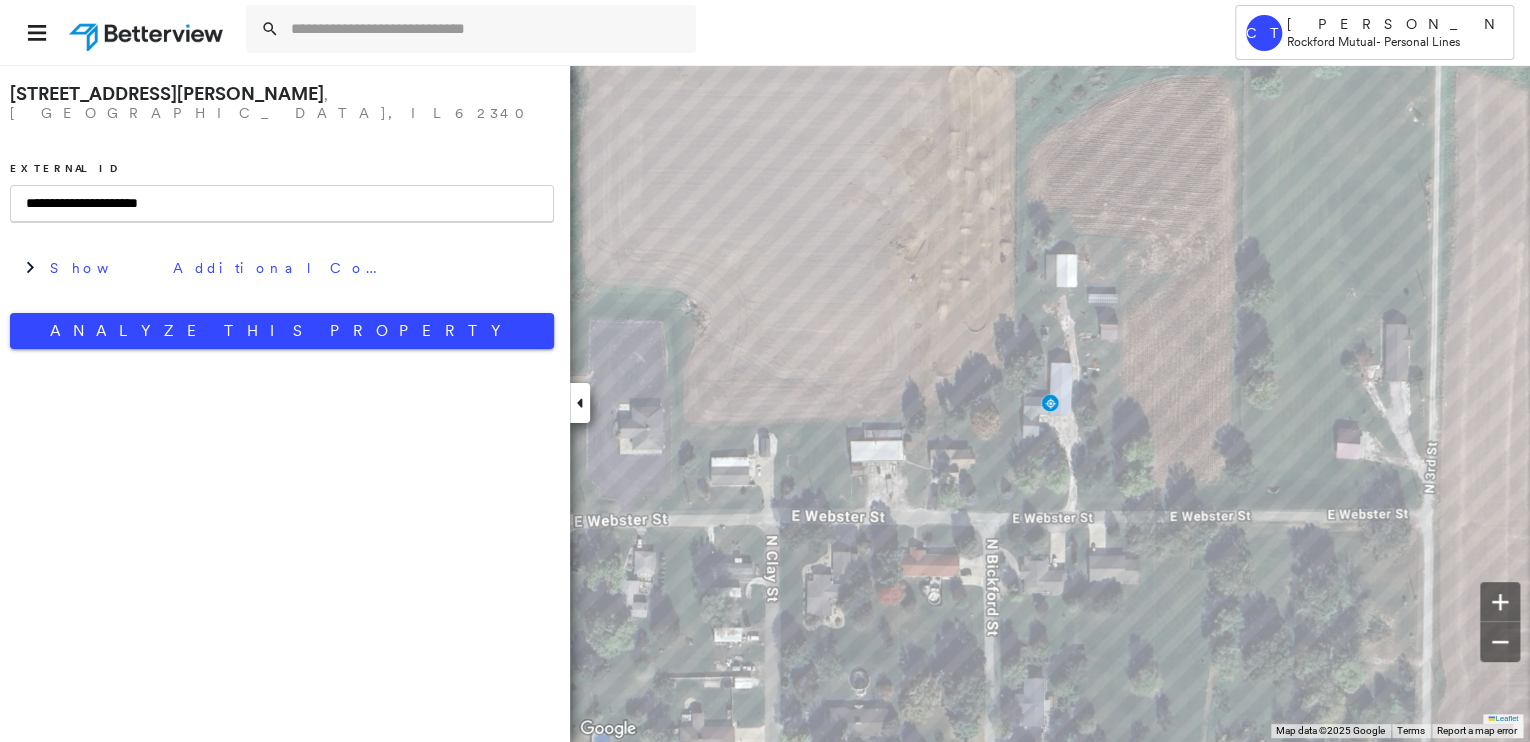 drag, startPoint x: 208, startPoint y: 183, endPoint x: -48, endPoint y: 173, distance: 256.19525 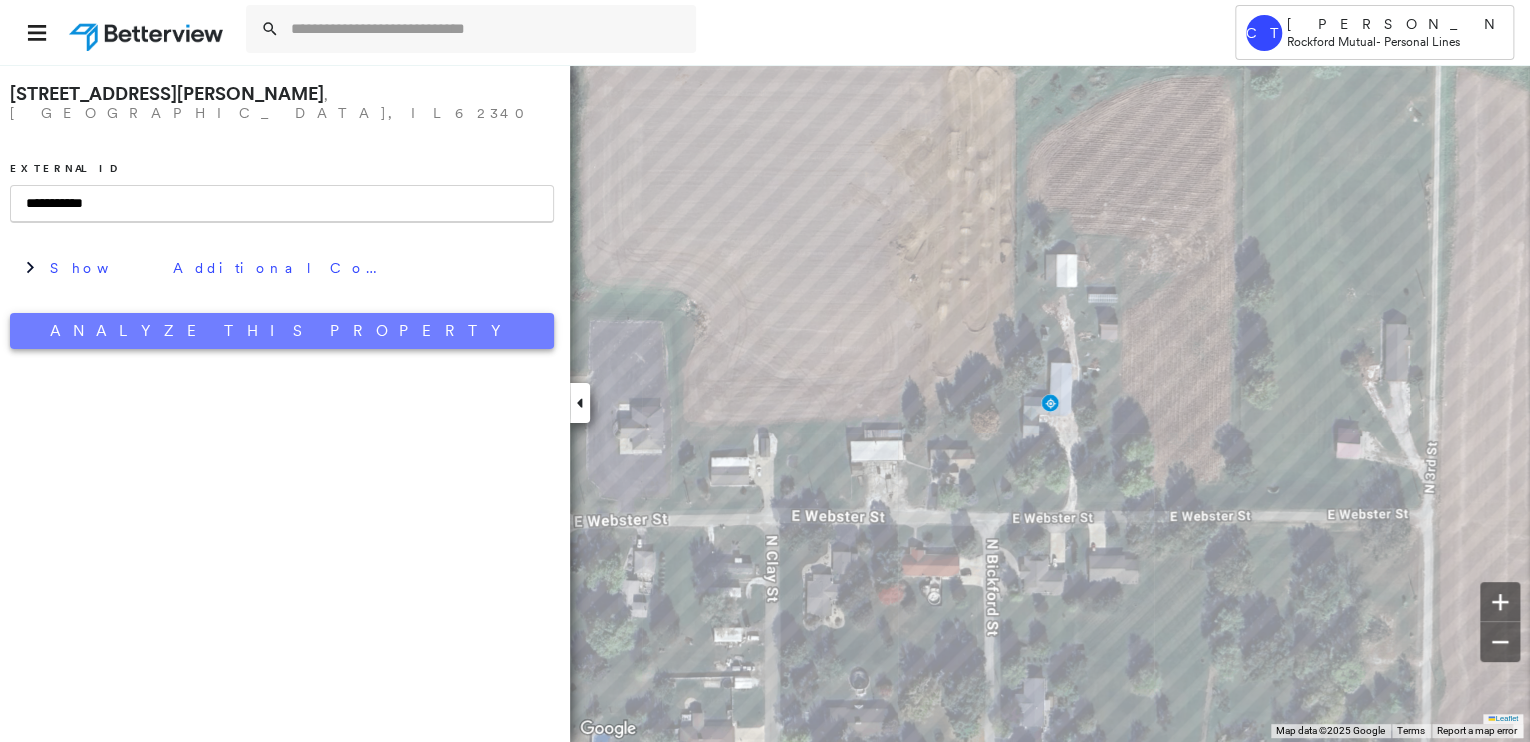 type on "**********" 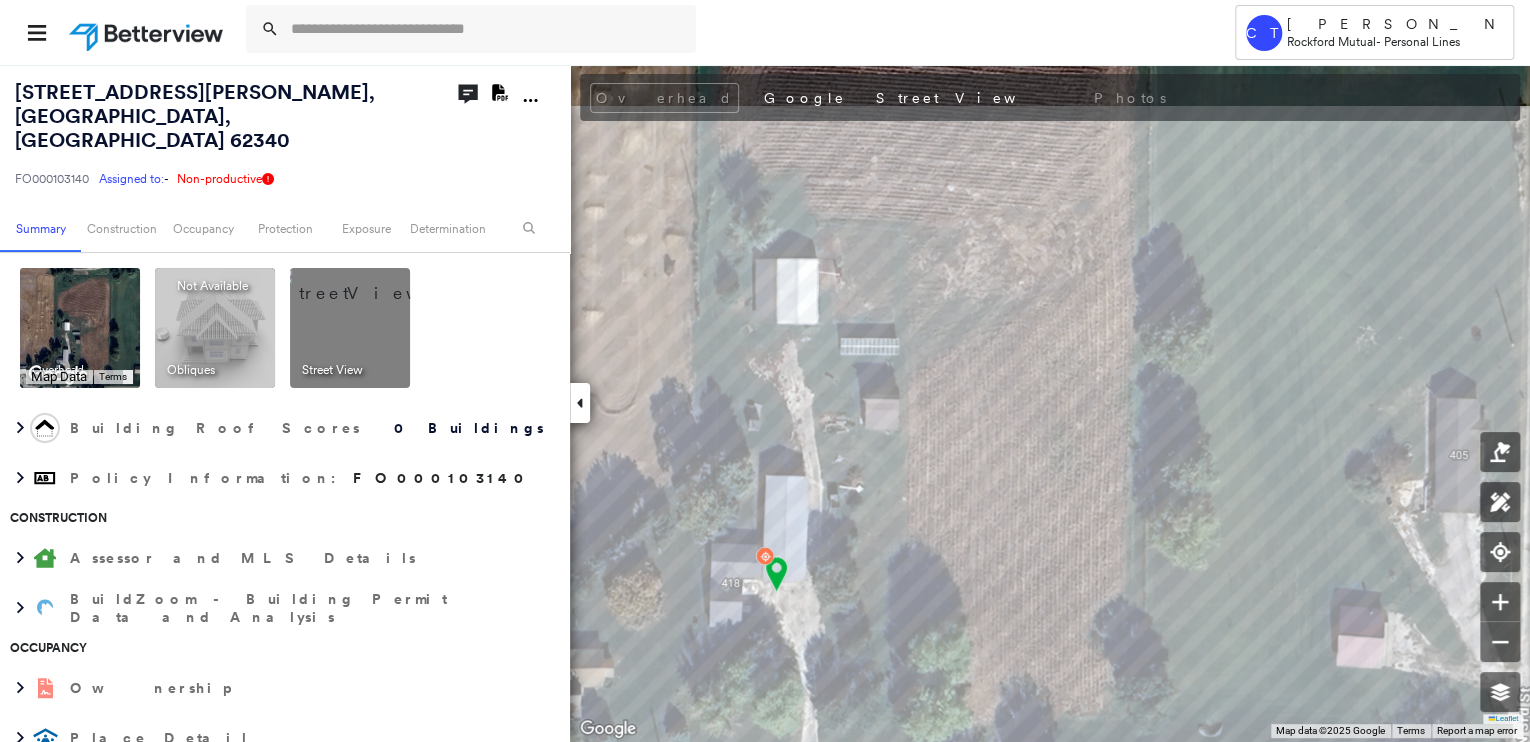 click at bounding box center (374, 283) 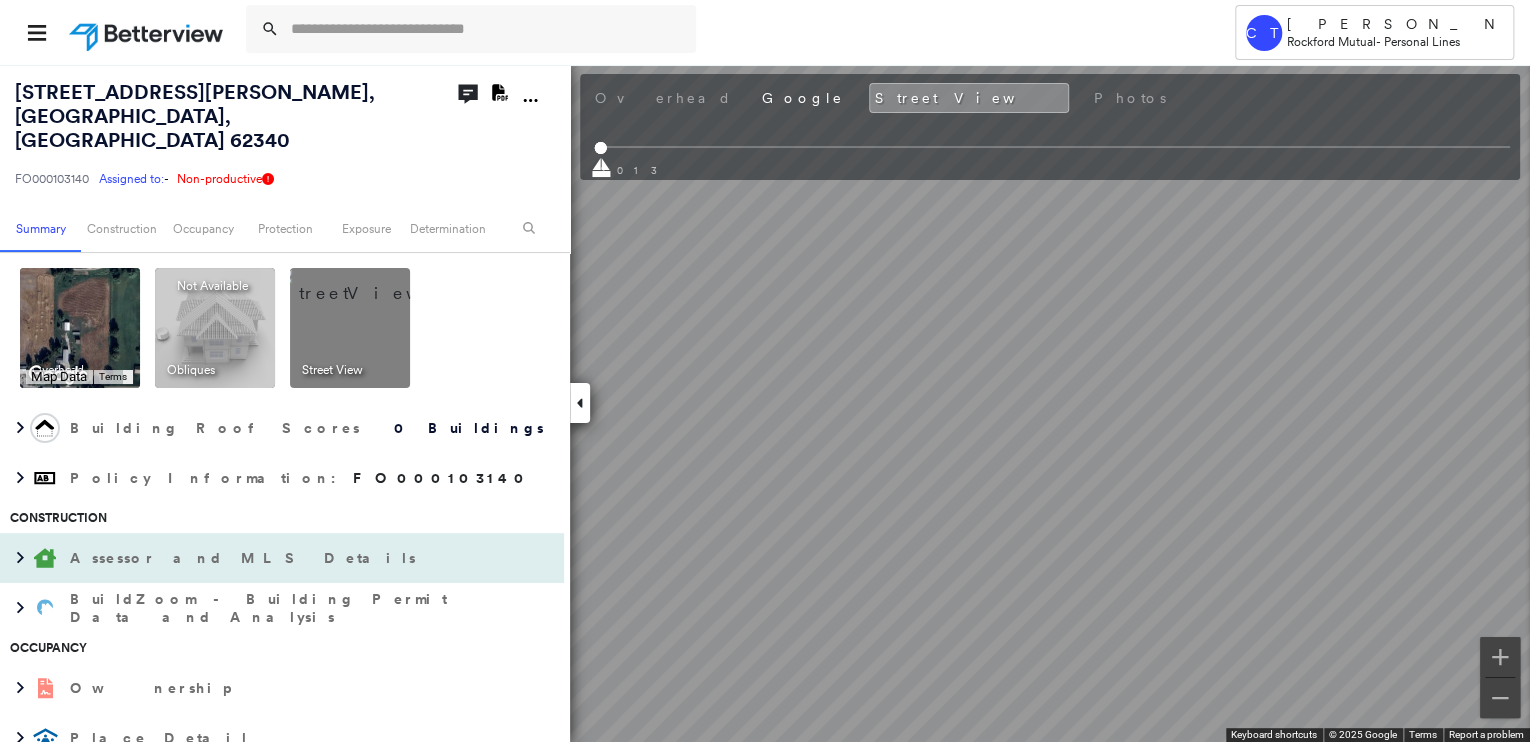 click on "418 E Webster St ,  Griggsville, IL 62340 FO000103140 Assigned to:  - Assigned to:  - FO000103140 Assigned to:  - Non-productive  Open Comments Download PDF Report Summary Construction Occupancy Protection Exposure Determination Overhead Keyboard shortcuts Map Data Map data ©2025 Map data ©2025 100 m  Click to toggle between metric and imperial units Terms To navigate, press the arrow keys. Keyboard shortcuts Map Data Map data ©2025 Imagery ©2025 Airbus, Maxar Technologies Map data ©2025 Imagery ©2025 Airbus, Maxar Technologies 100 m  Click to toggle between metric and imperial units Terms To navigate, press the arrow keys. Obliques Not Available ; Street View Building Roof Scores 0 Buildings Policy Information :  FO000103140 Construction Assessor and MLS Details BuildZoom - Building Permit Data and Analysis Occupancy Ownership Place Detail Protection Exposure FEMA Risk Index Additional Perils Determination Action Taken New Entry History Quote/New Business Terms & Conditions Added ACV Endorsement Save" at bounding box center (765, 403) 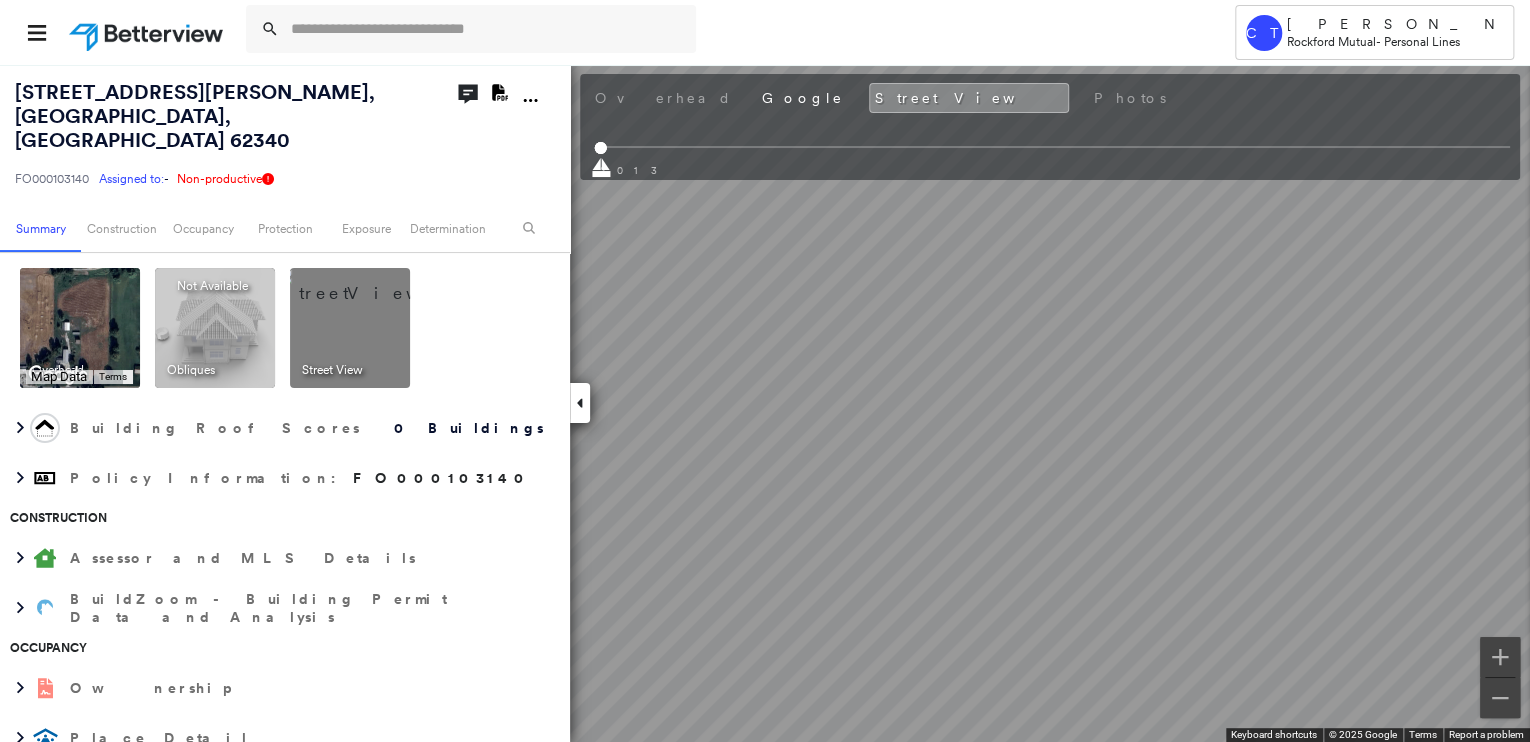 click at bounding box center (374, 283) 